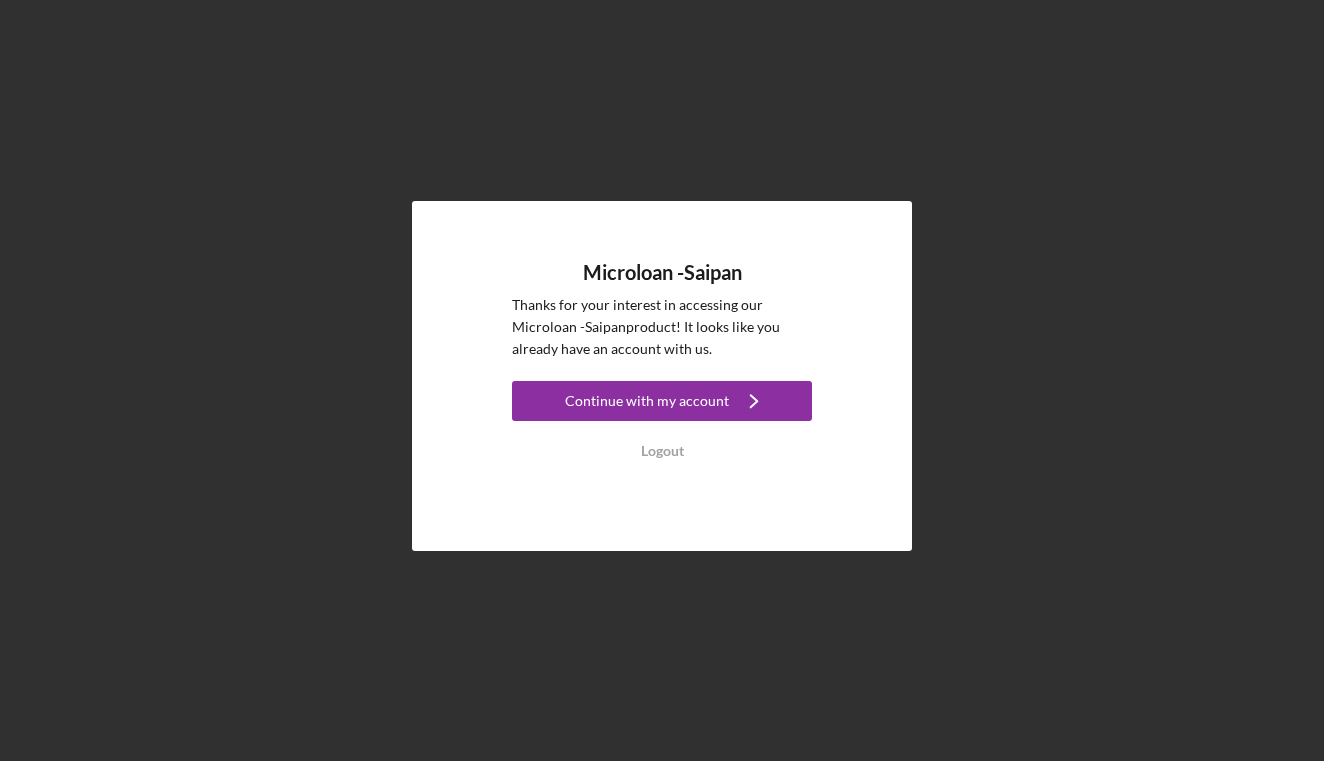 scroll, scrollTop: 0, scrollLeft: 0, axis: both 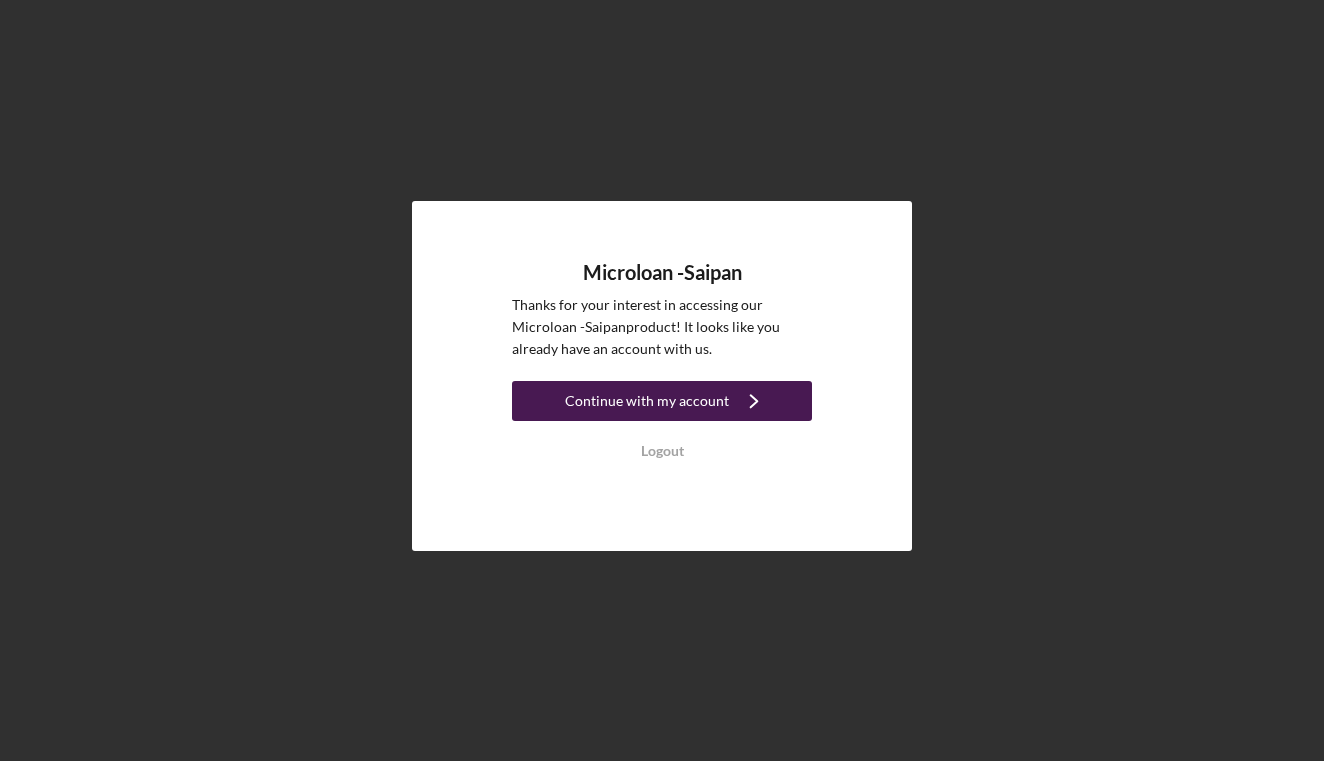 click on "Continue with my account" at bounding box center (647, 401) 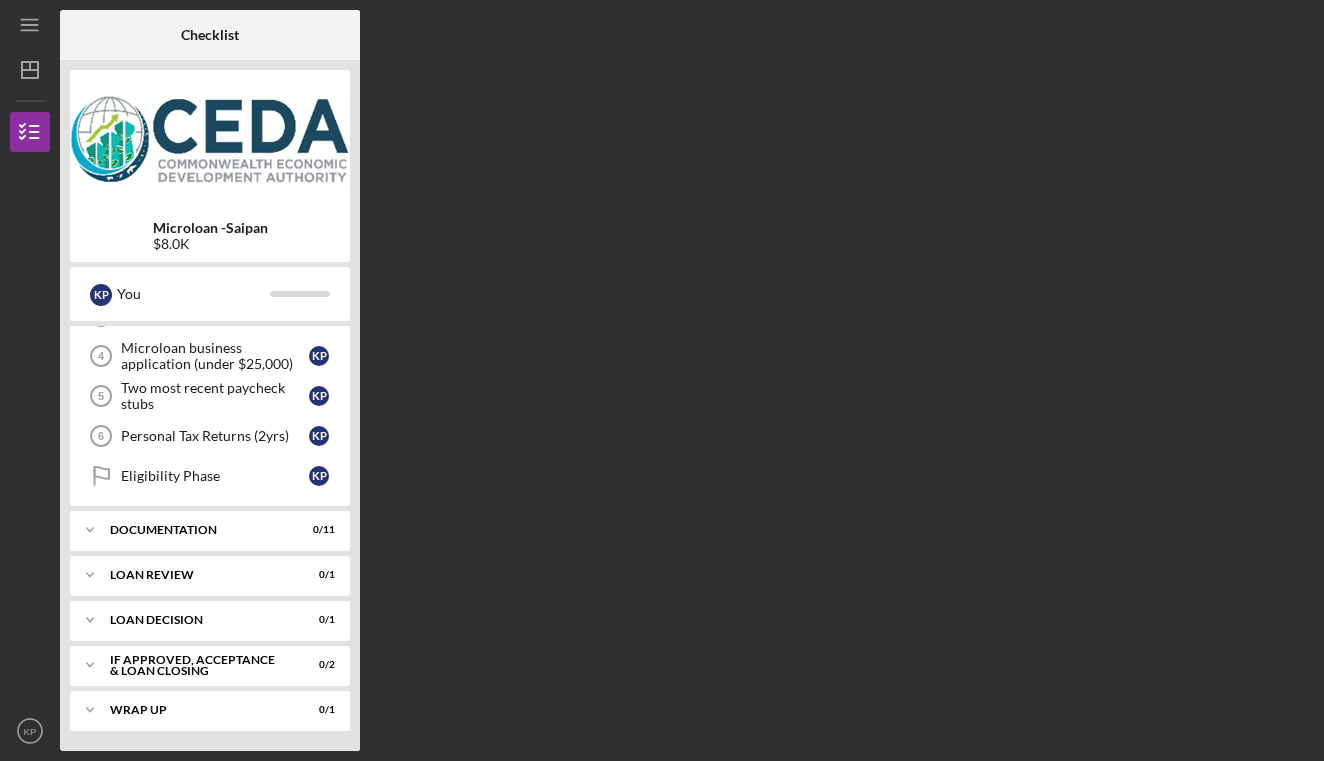 scroll, scrollTop: 151, scrollLeft: 0, axis: vertical 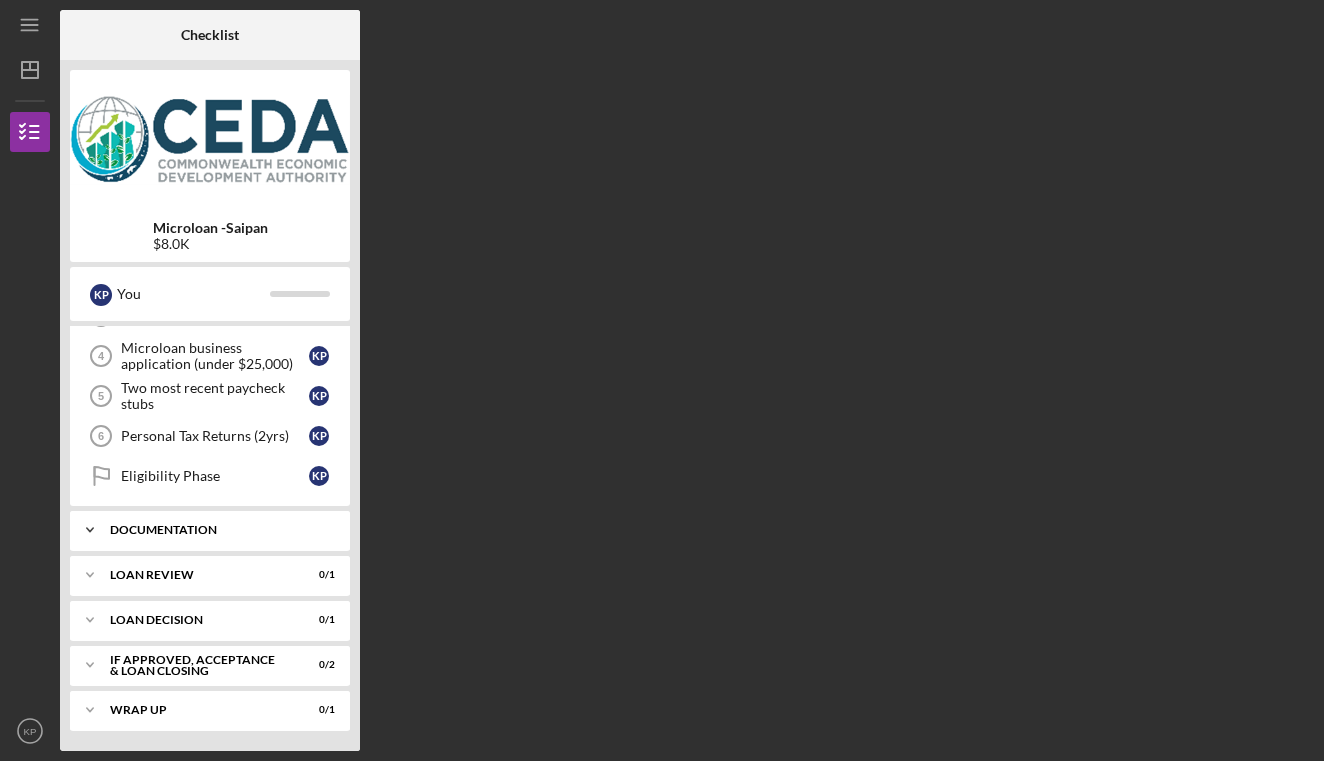 click on "Icon/Expander" 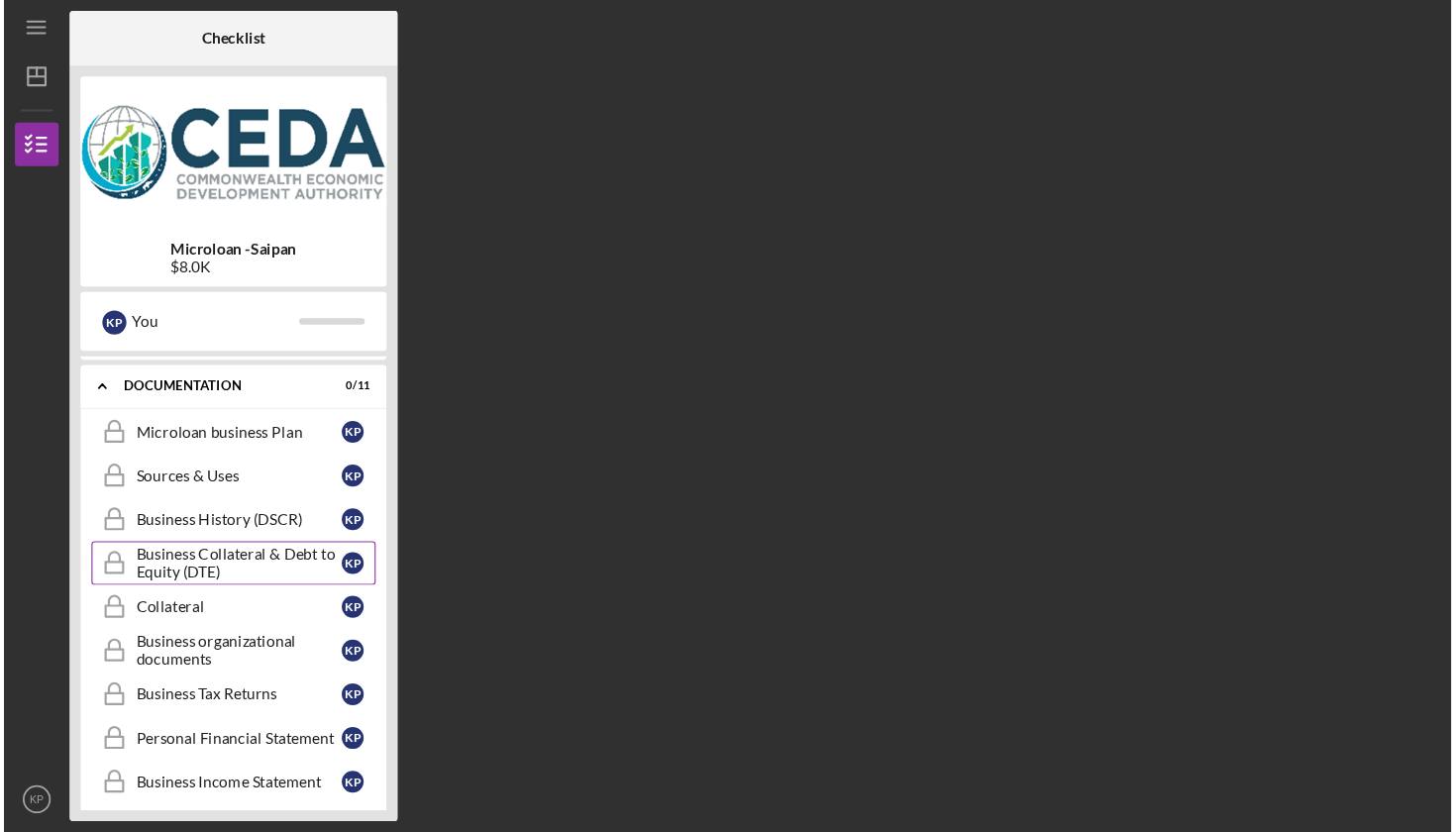 scroll, scrollTop: 328, scrollLeft: 0, axis: vertical 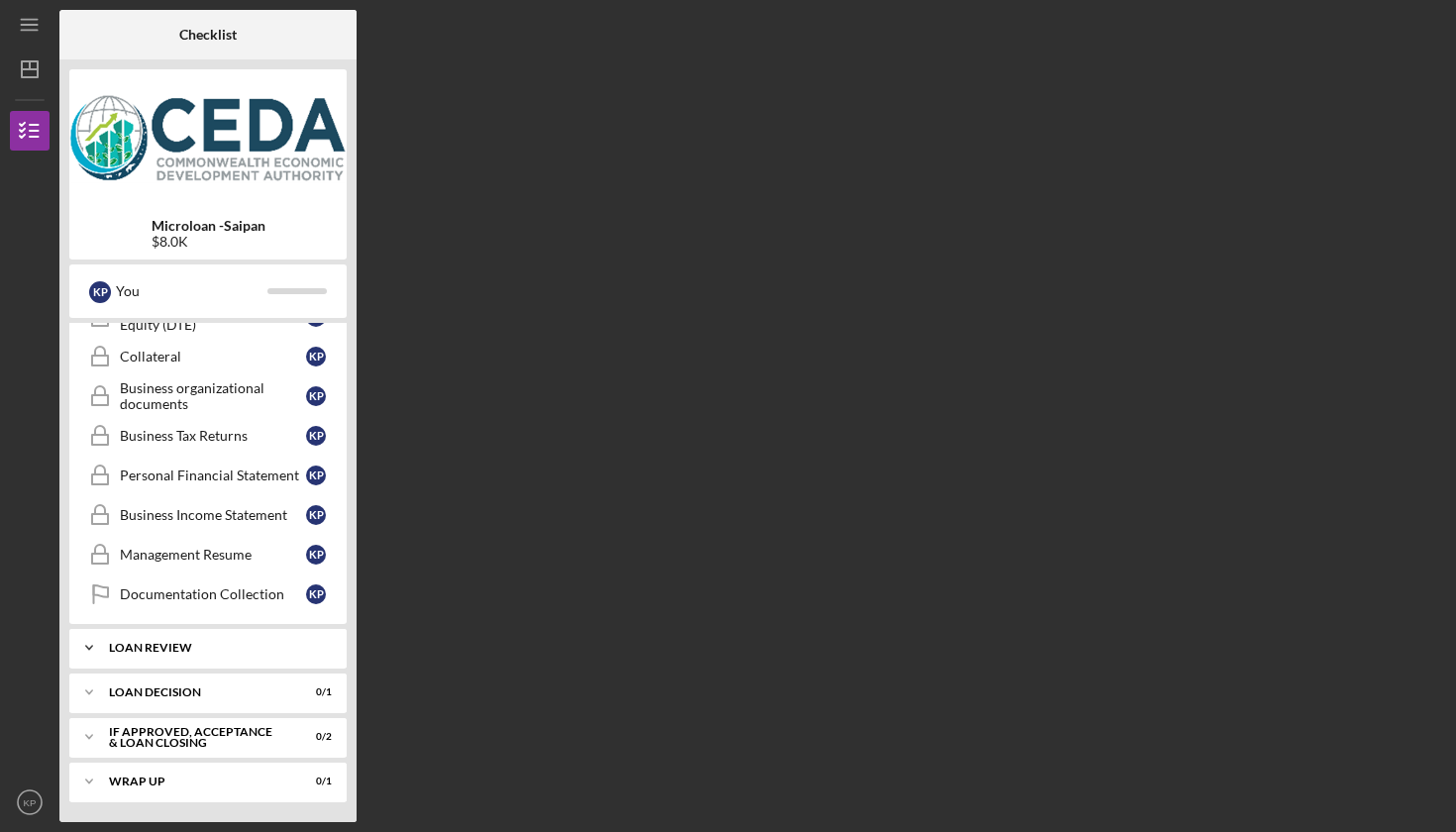 click on "Loan Review" at bounding box center [215, 648] 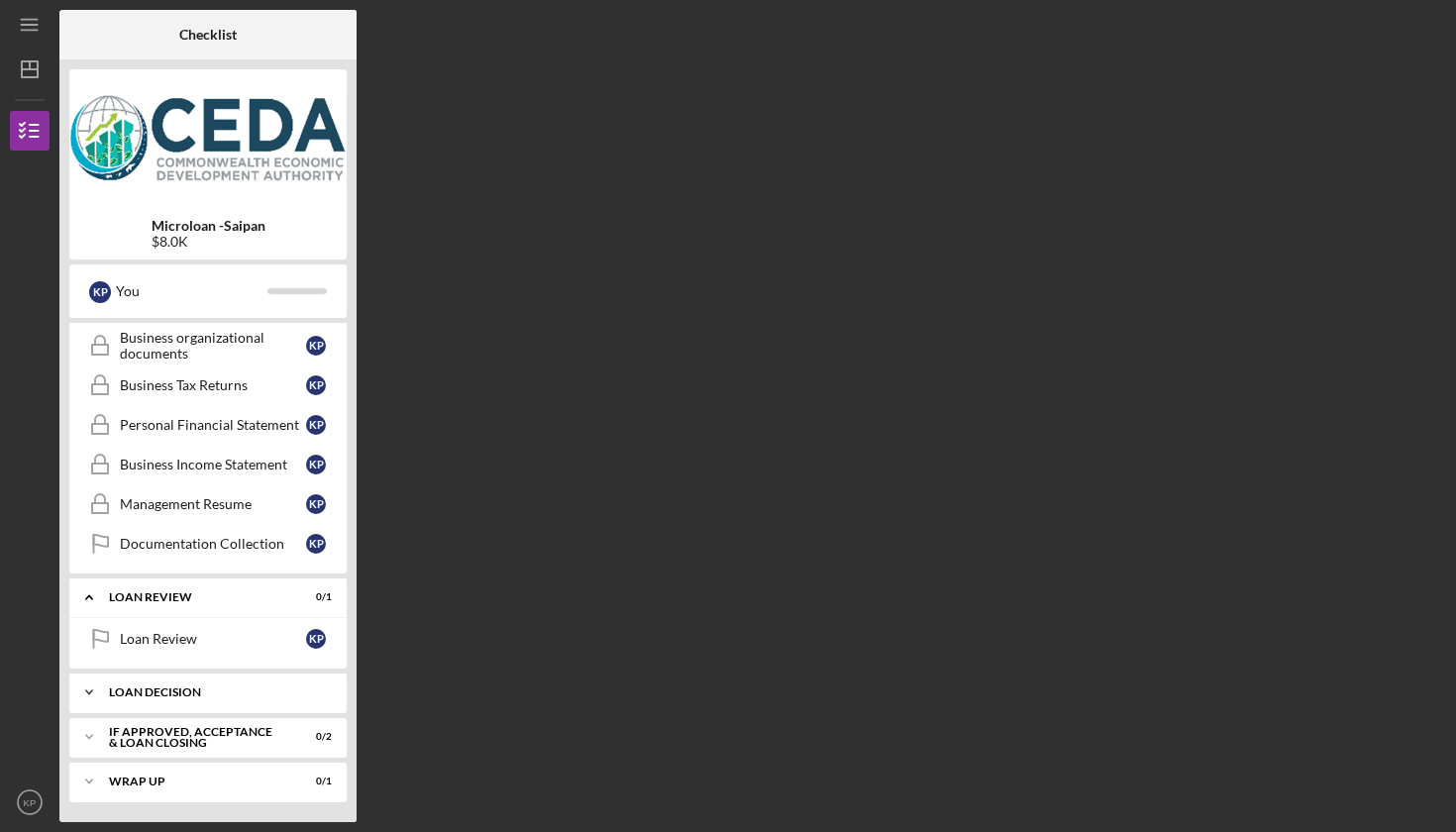 click on "Icon/Expander Loan decision 0 / 1" at bounding box center (208, 692) 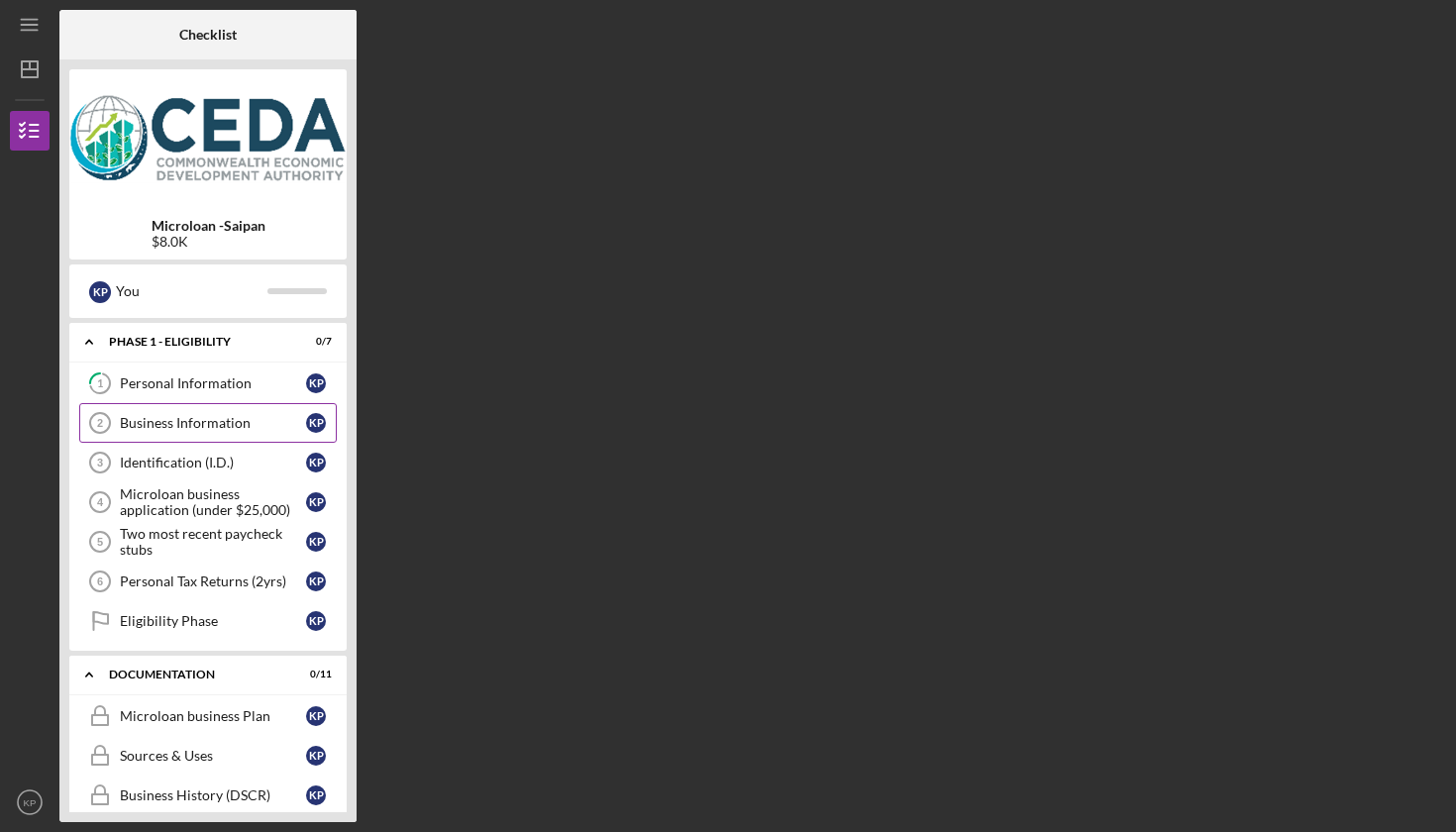scroll, scrollTop: 0, scrollLeft: 0, axis: both 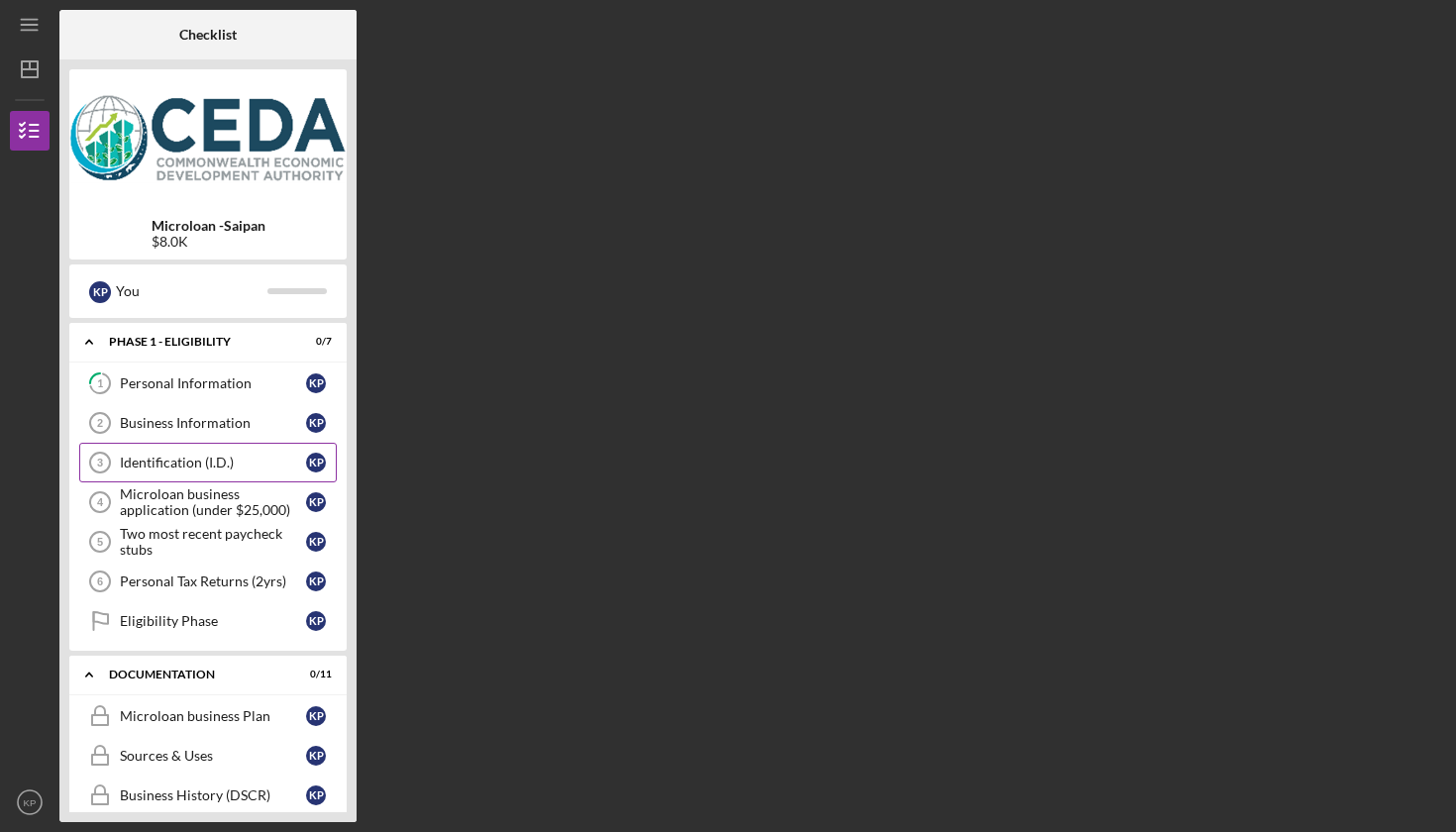 click on "Identification (I.D.)" at bounding box center [213, 463] 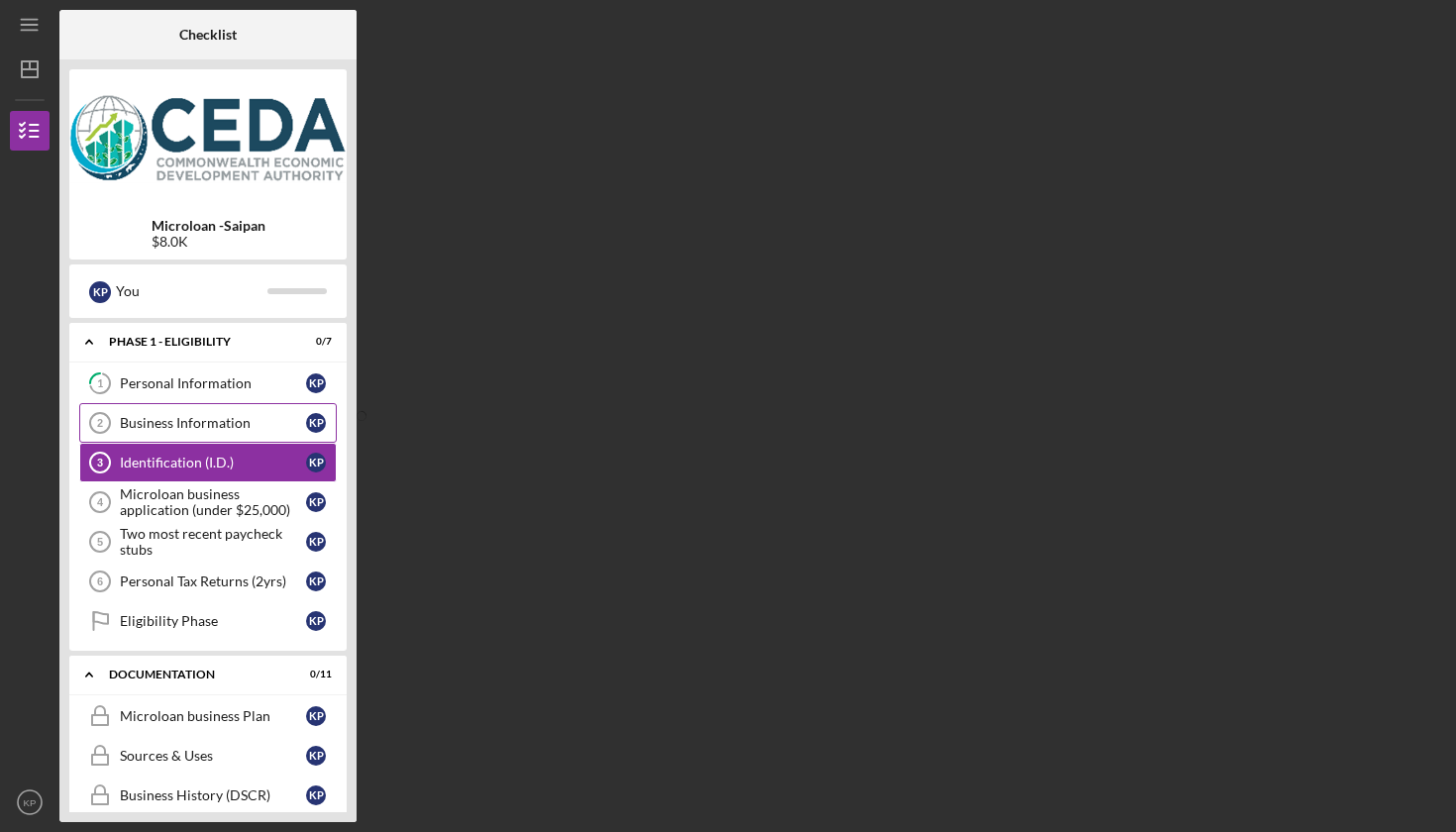 click on "Business Information" at bounding box center [213, 423] 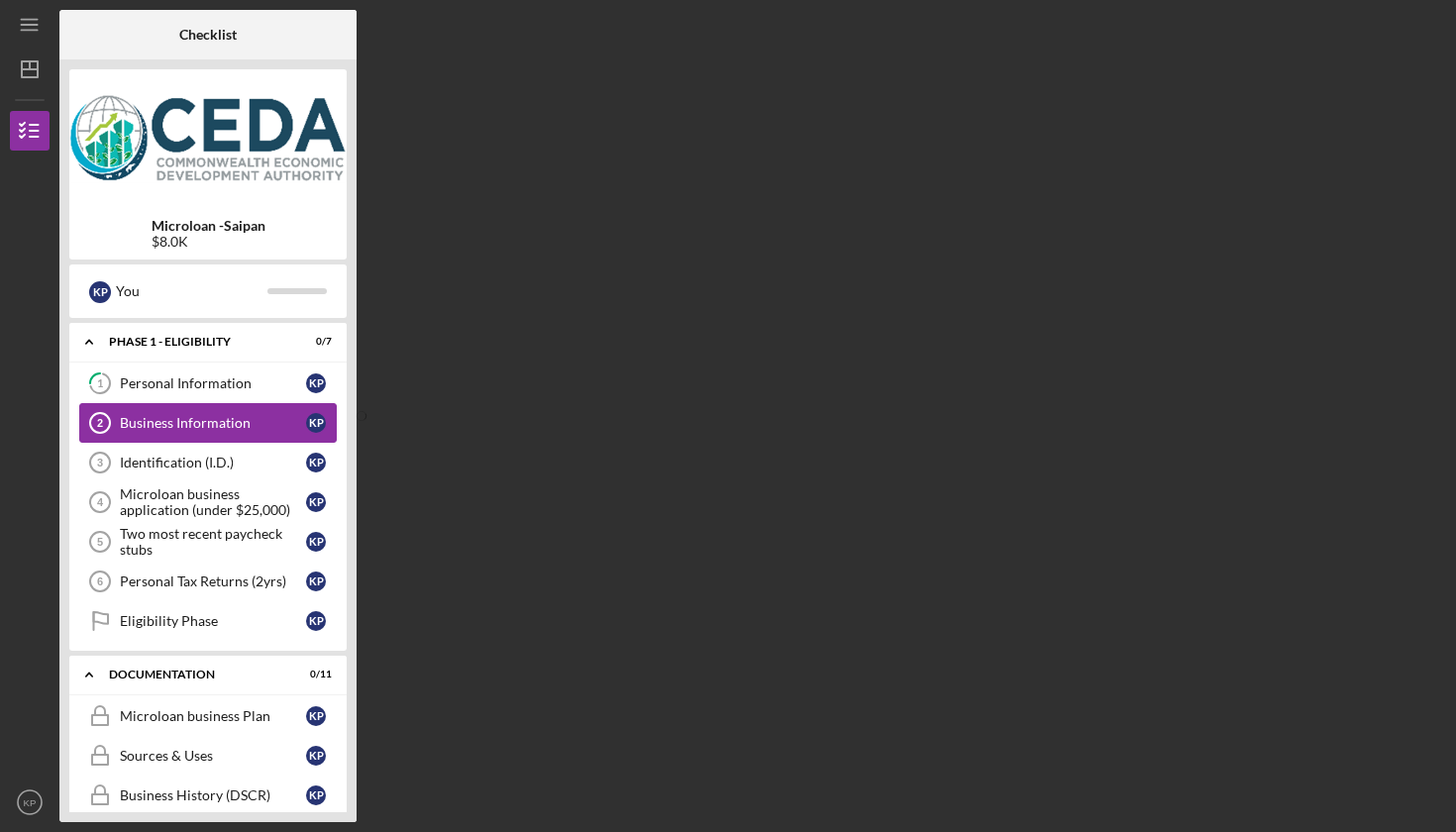 click on "2" 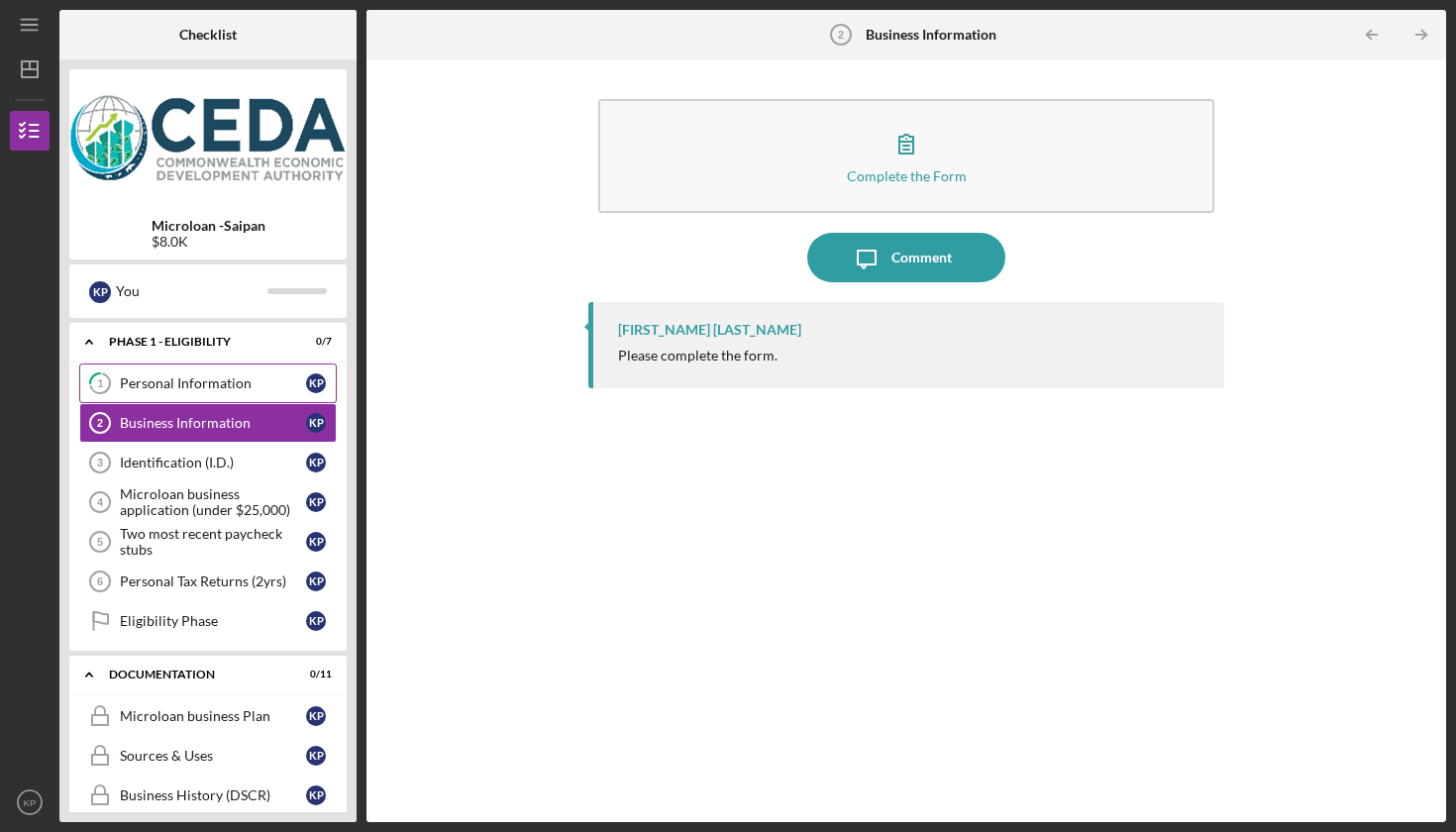 click on "1" 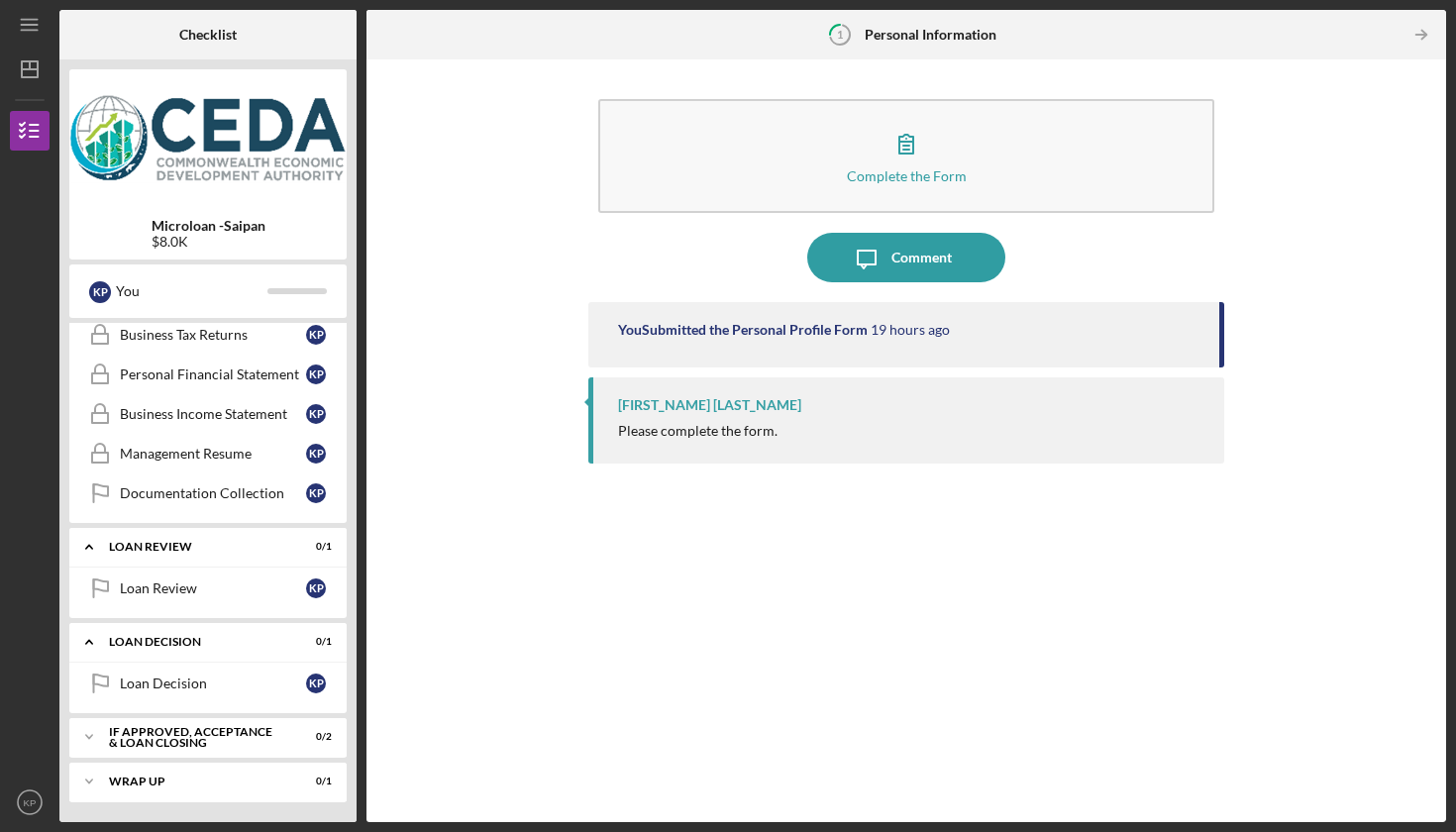 scroll, scrollTop: 619, scrollLeft: 0, axis: vertical 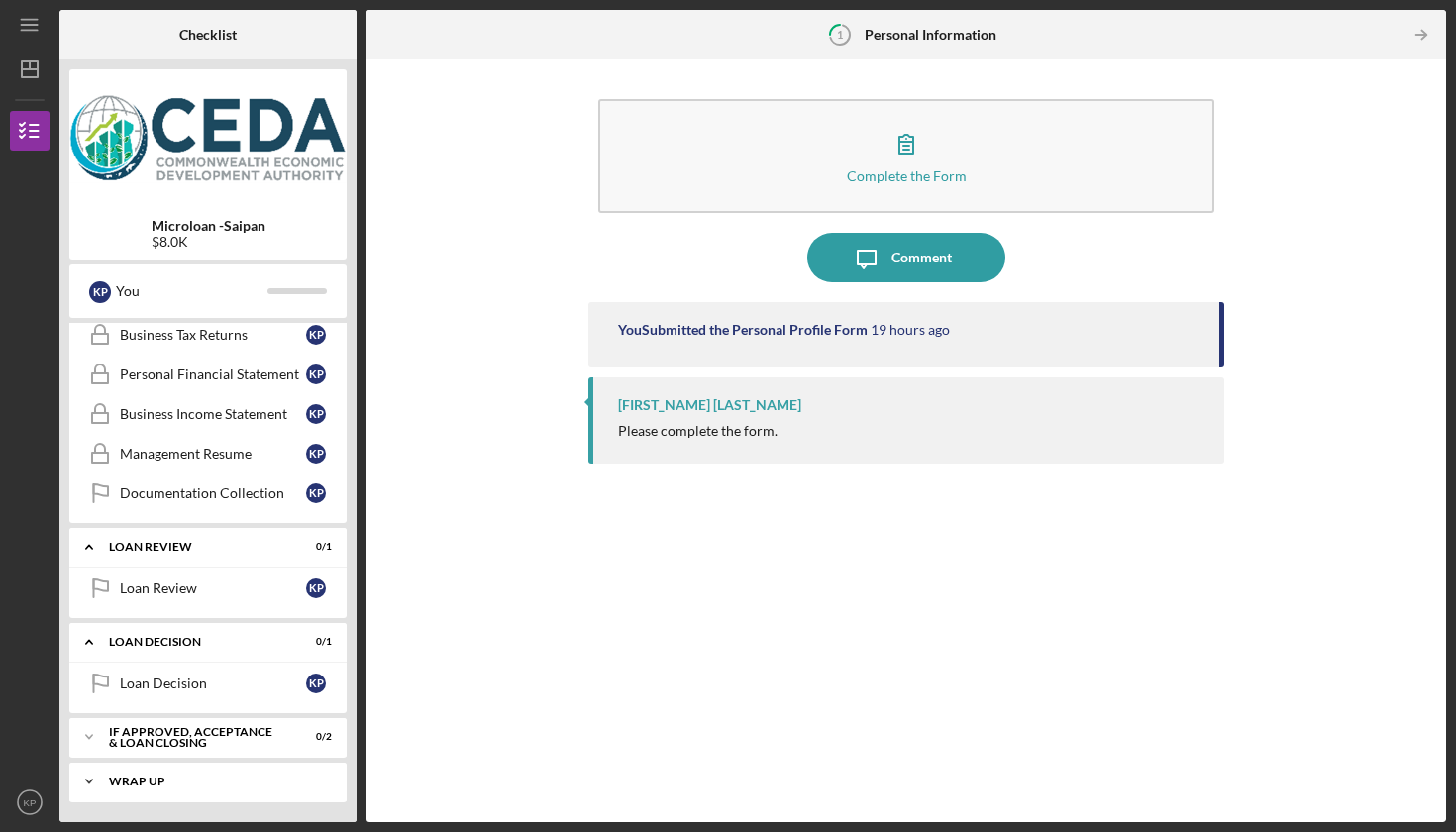 click on "Wrap up" at bounding box center [215, 781] 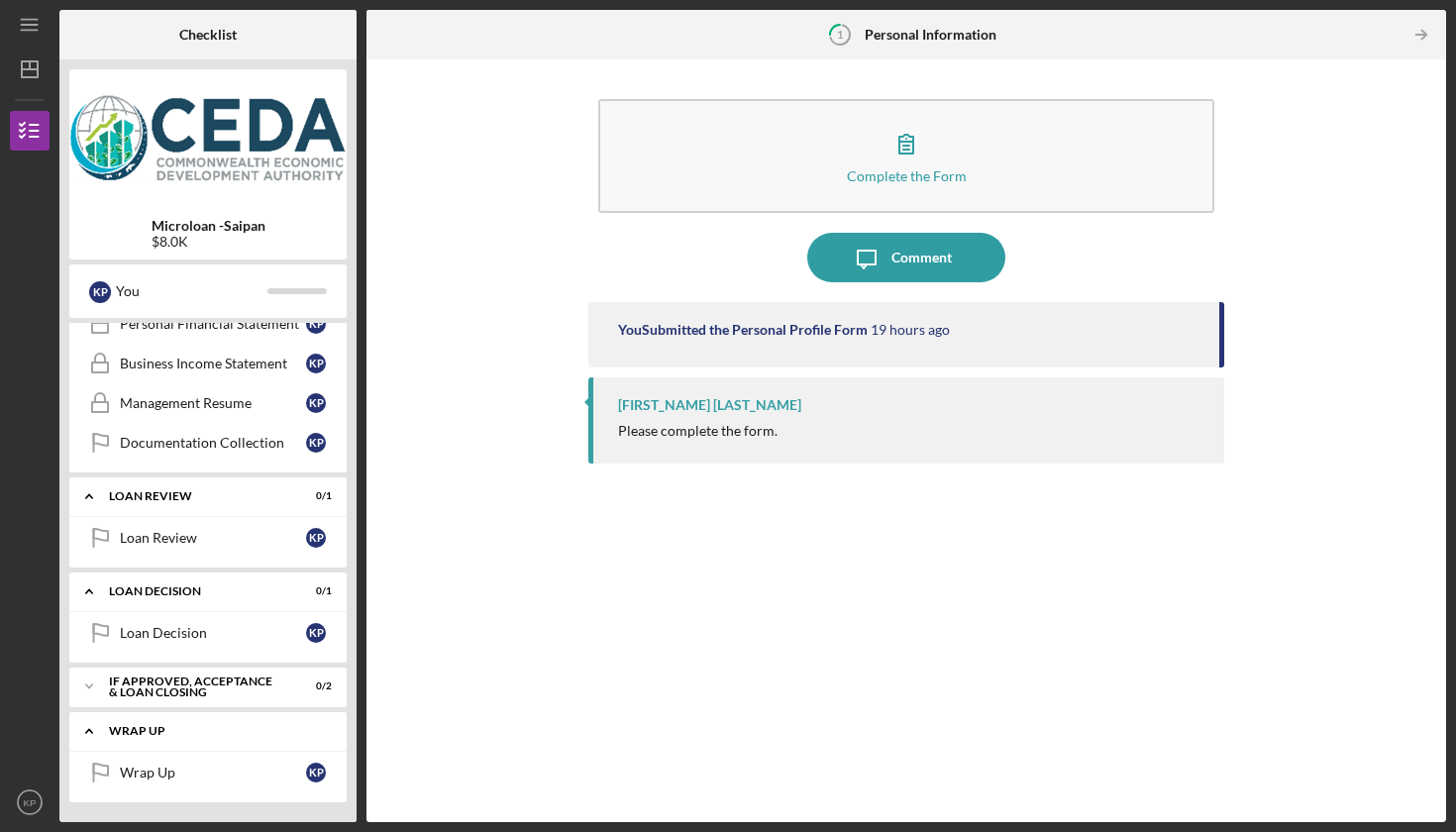 scroll, scrollTop: 670, scrollLeft: 0, axis: vertical 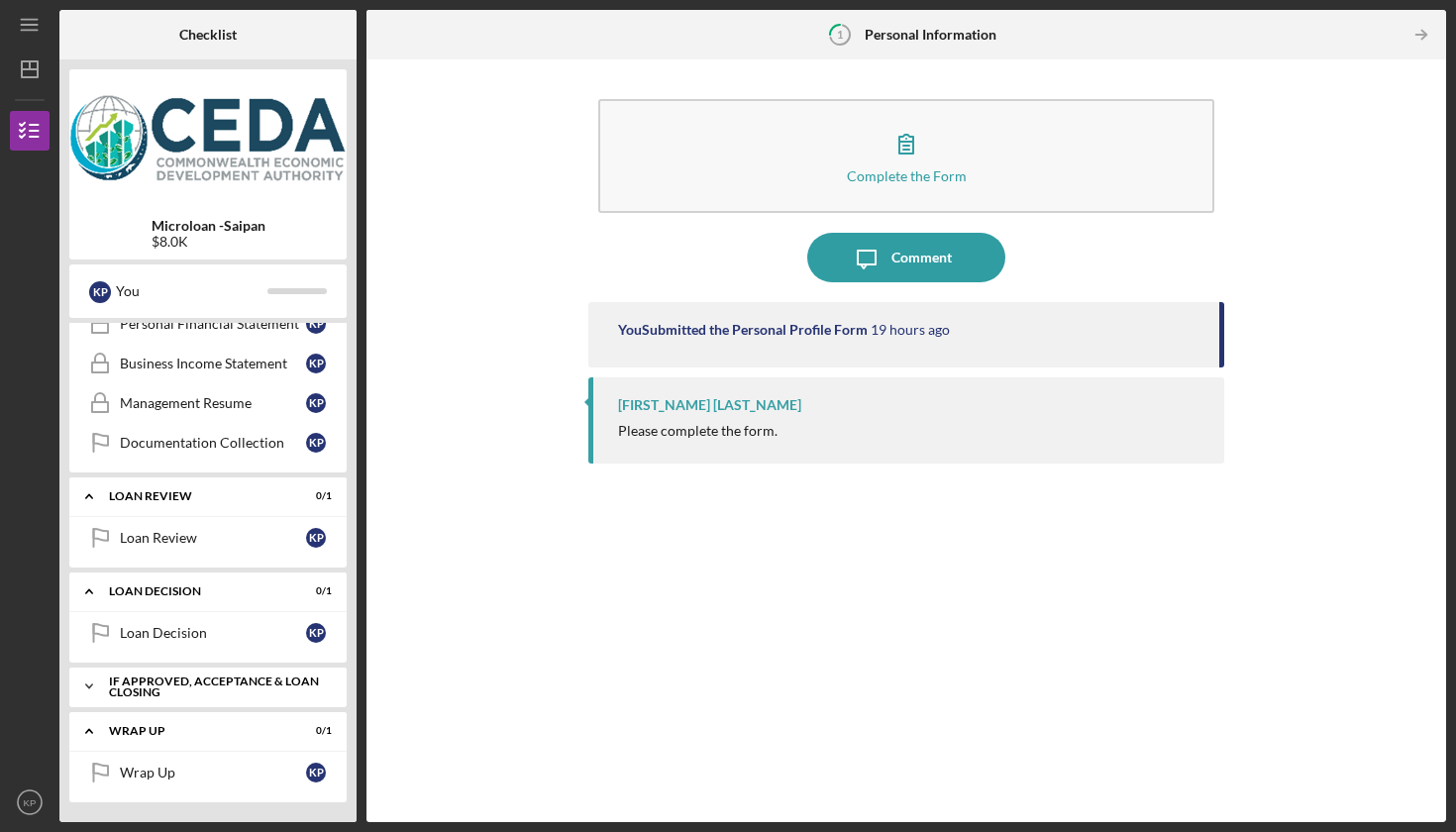 click on "Icon/Expander" 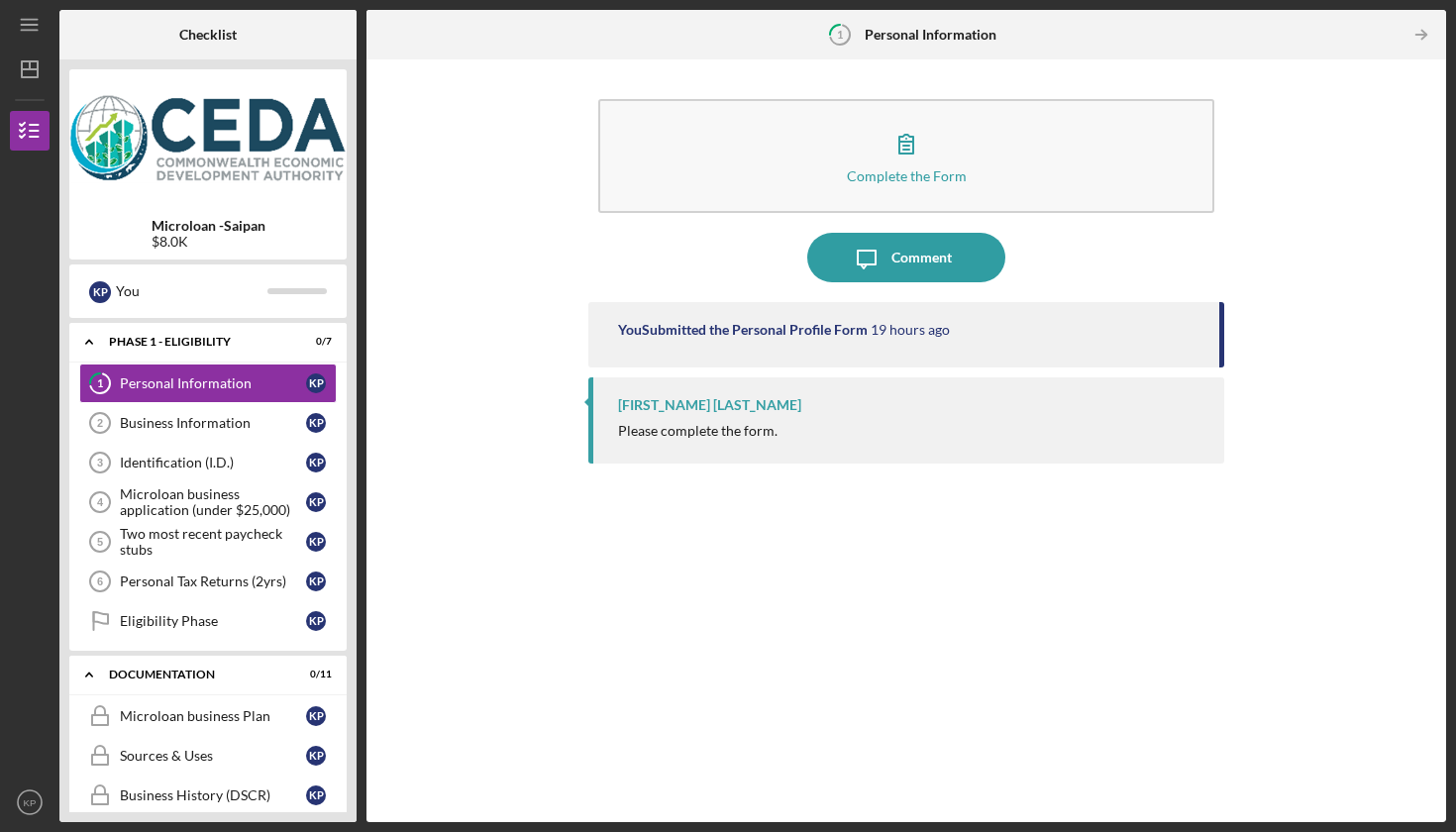 scroll, scrollTop: 0, scrollLeft: 0, axis: both 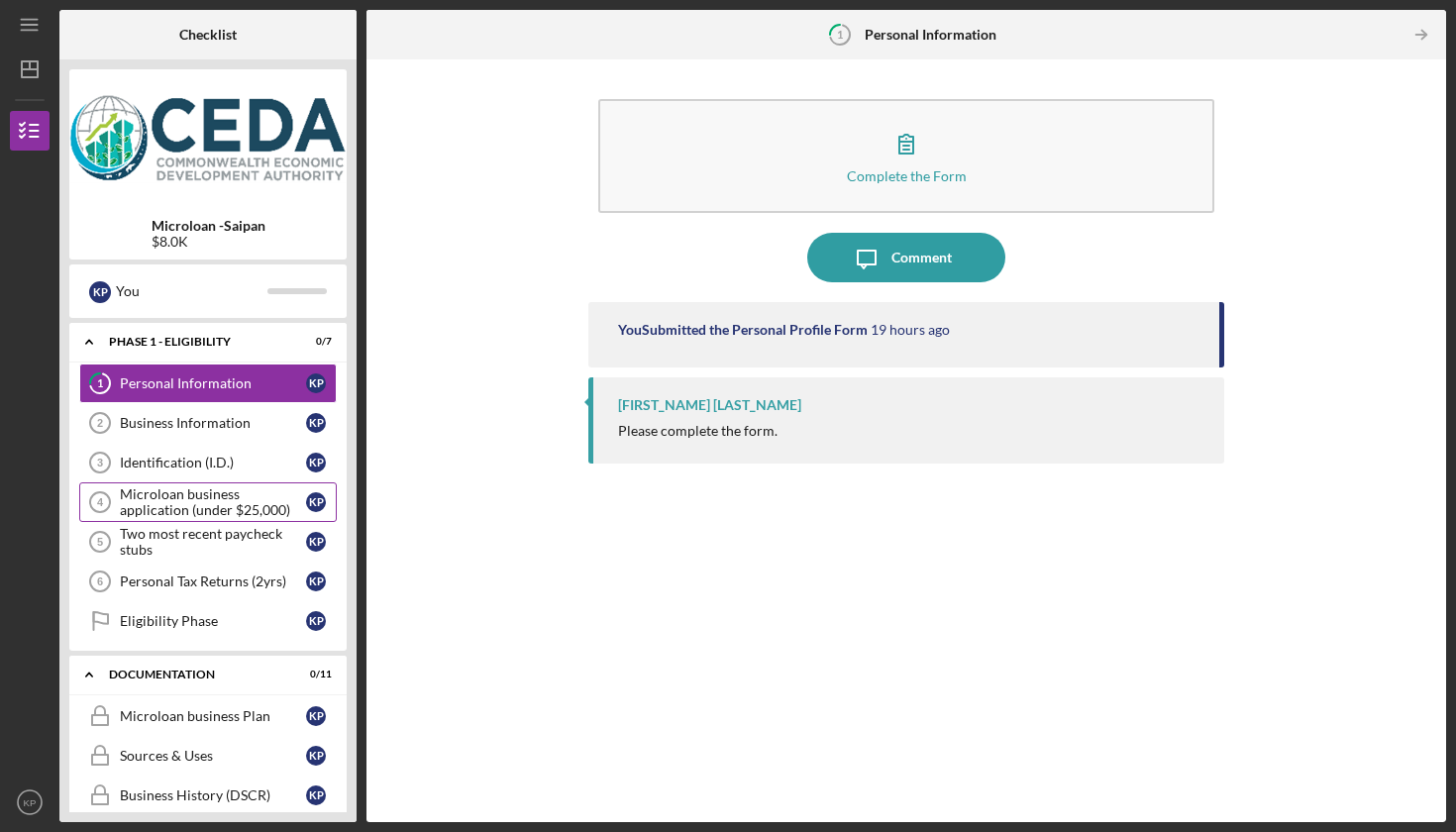 click on "Microloan business application (under $25,000)" at bounding box center [213, 502] 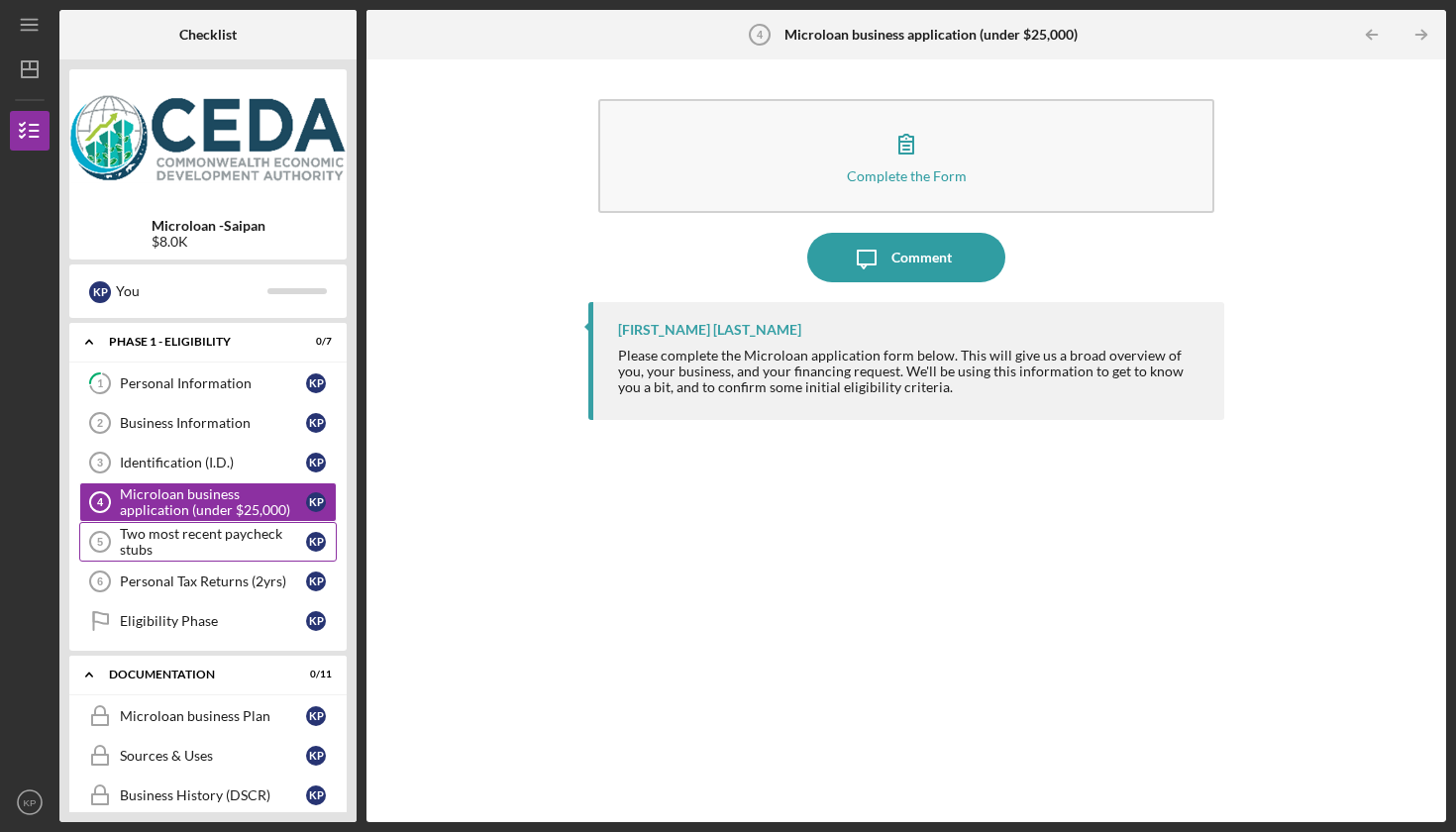 click on "Two most recent paycheck stubs" at bounding box center [213, 542] 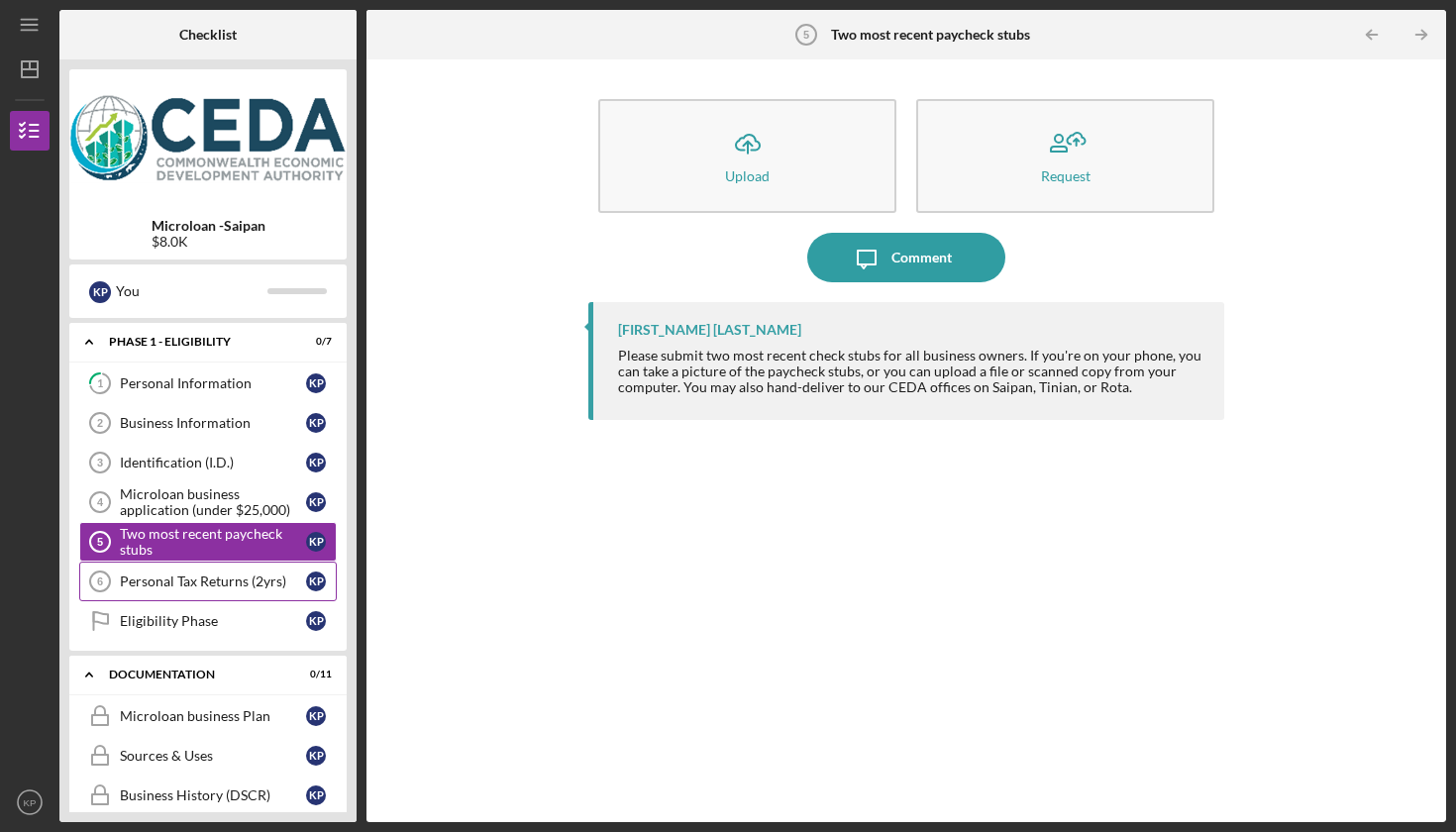 click on "Personal Tax Returns (2yrs)" at bounding box center [213, 581] 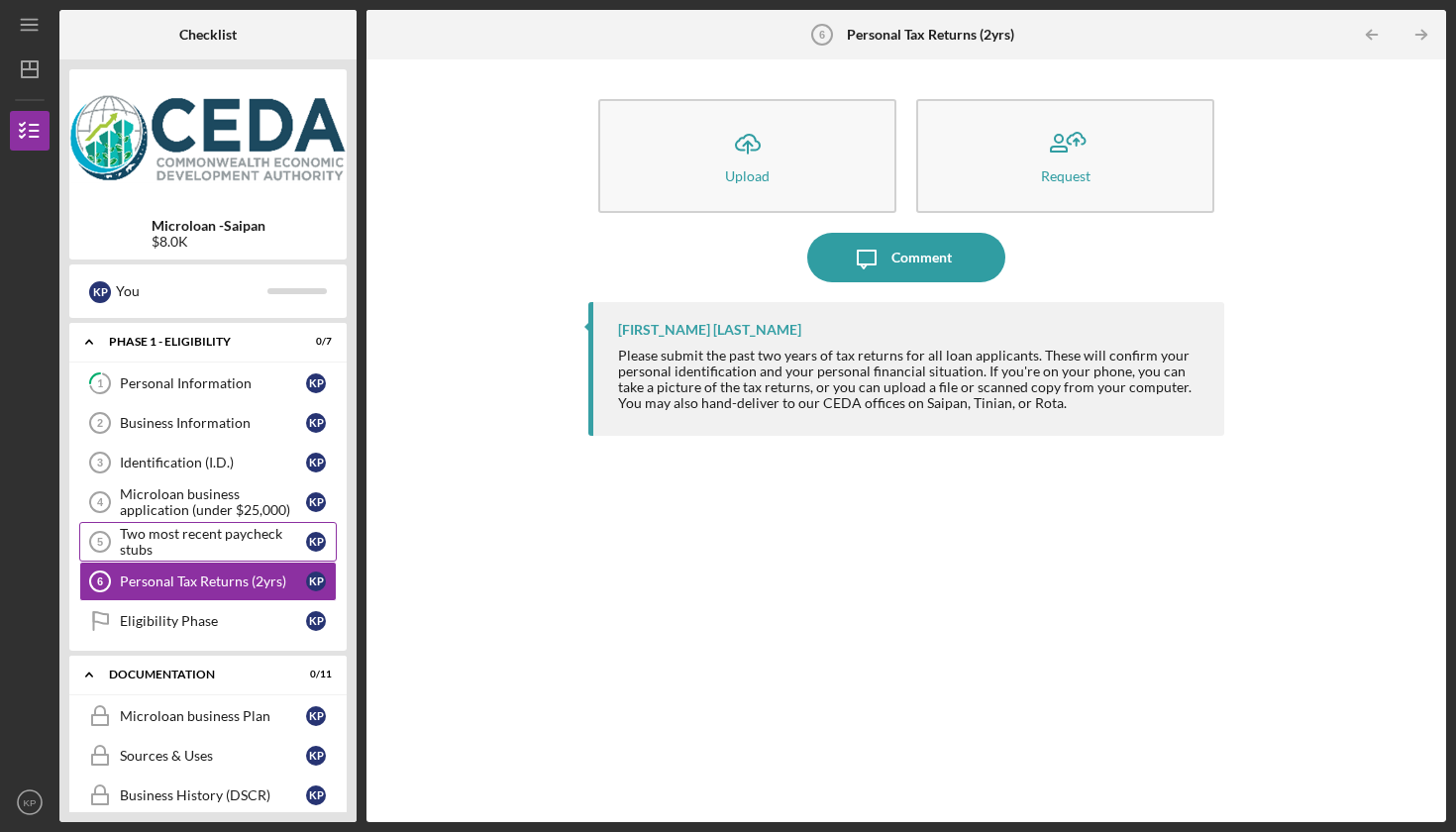 click on "Two most recent paycheck stubs" at bounding box center (213, 542) 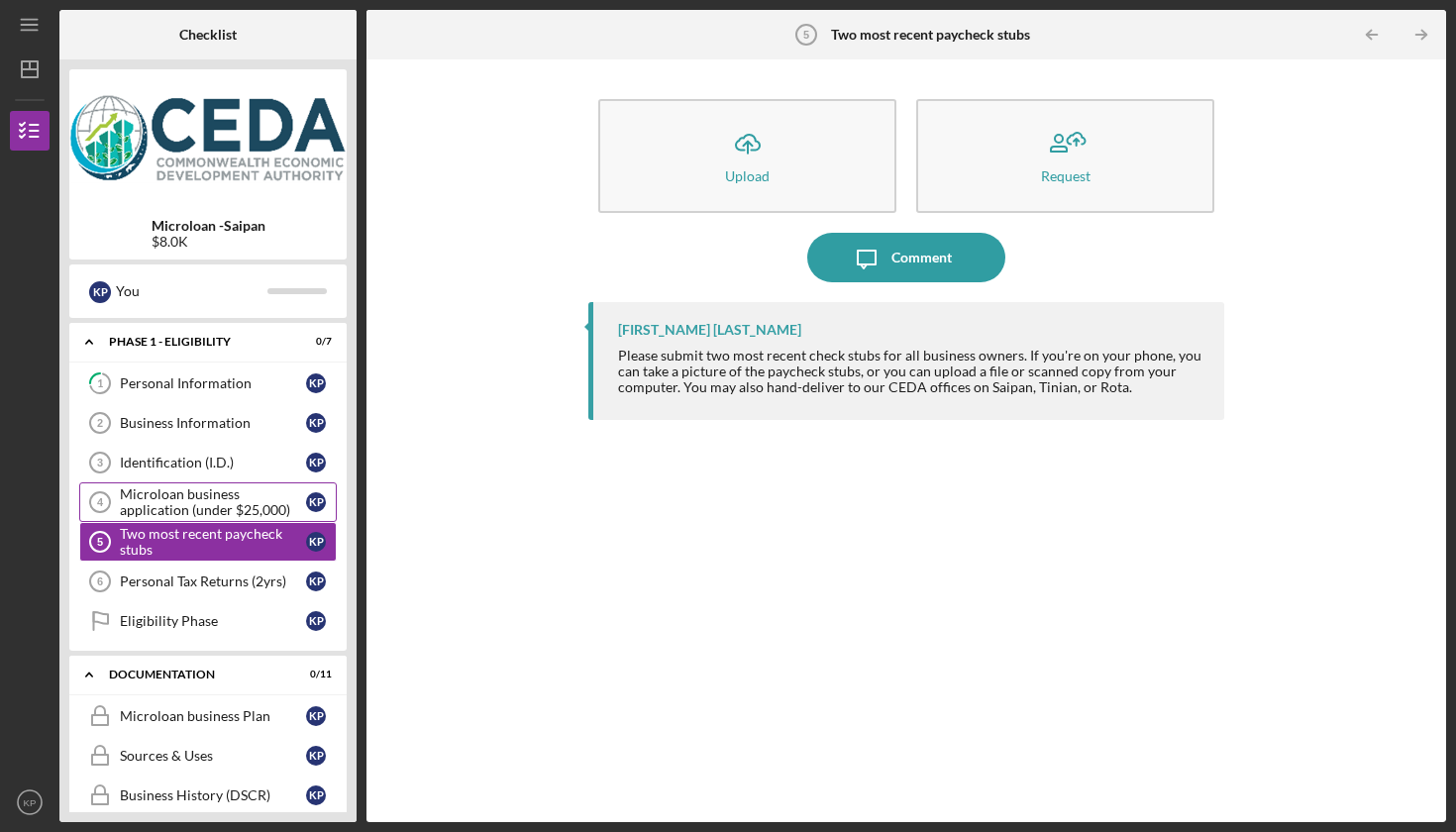 click on "Microloan business application (under $25,000)" at bounding box center (213, 502) 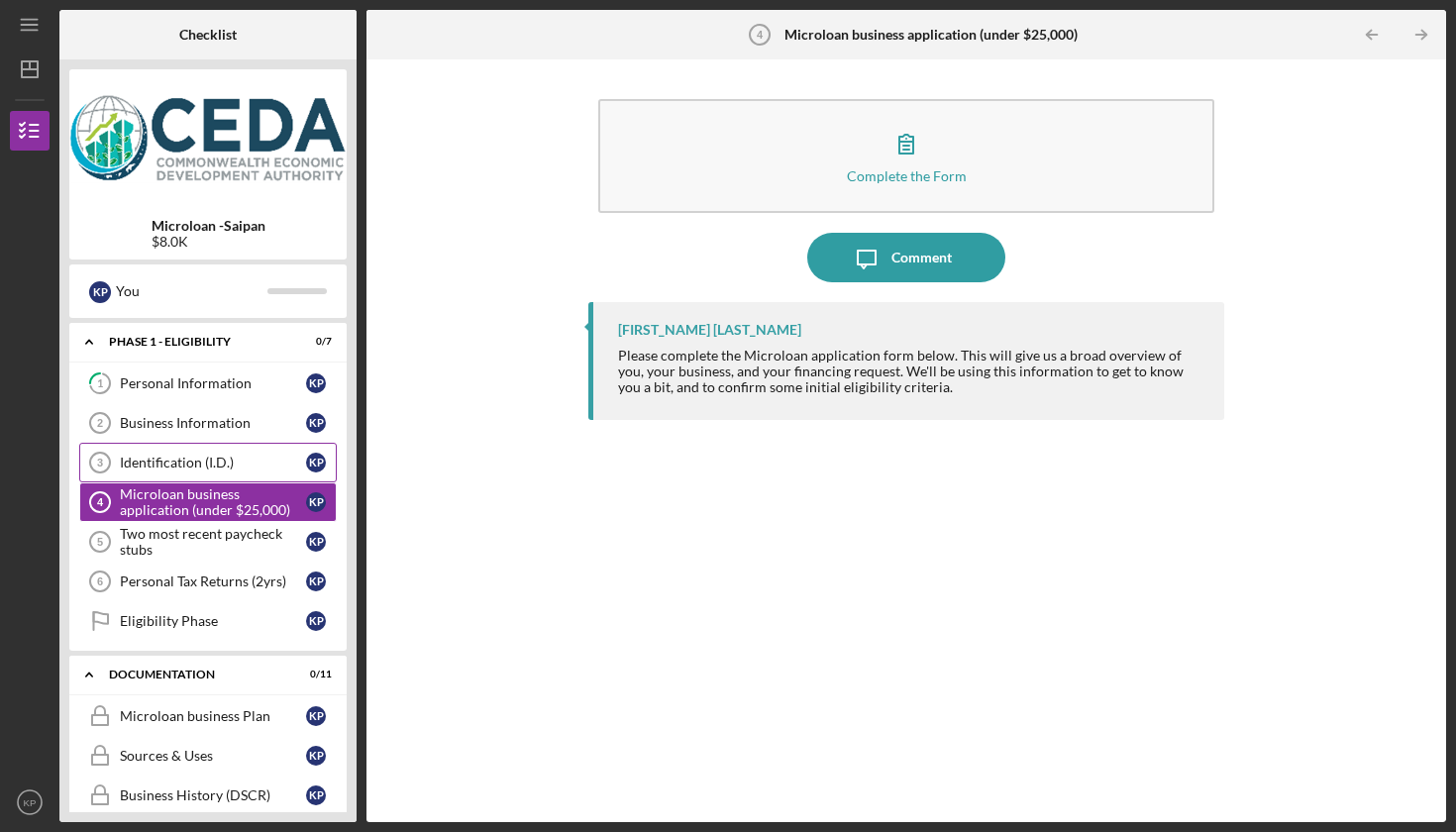 click on "Identification (I.D.)" at bounding box center [213, 463] 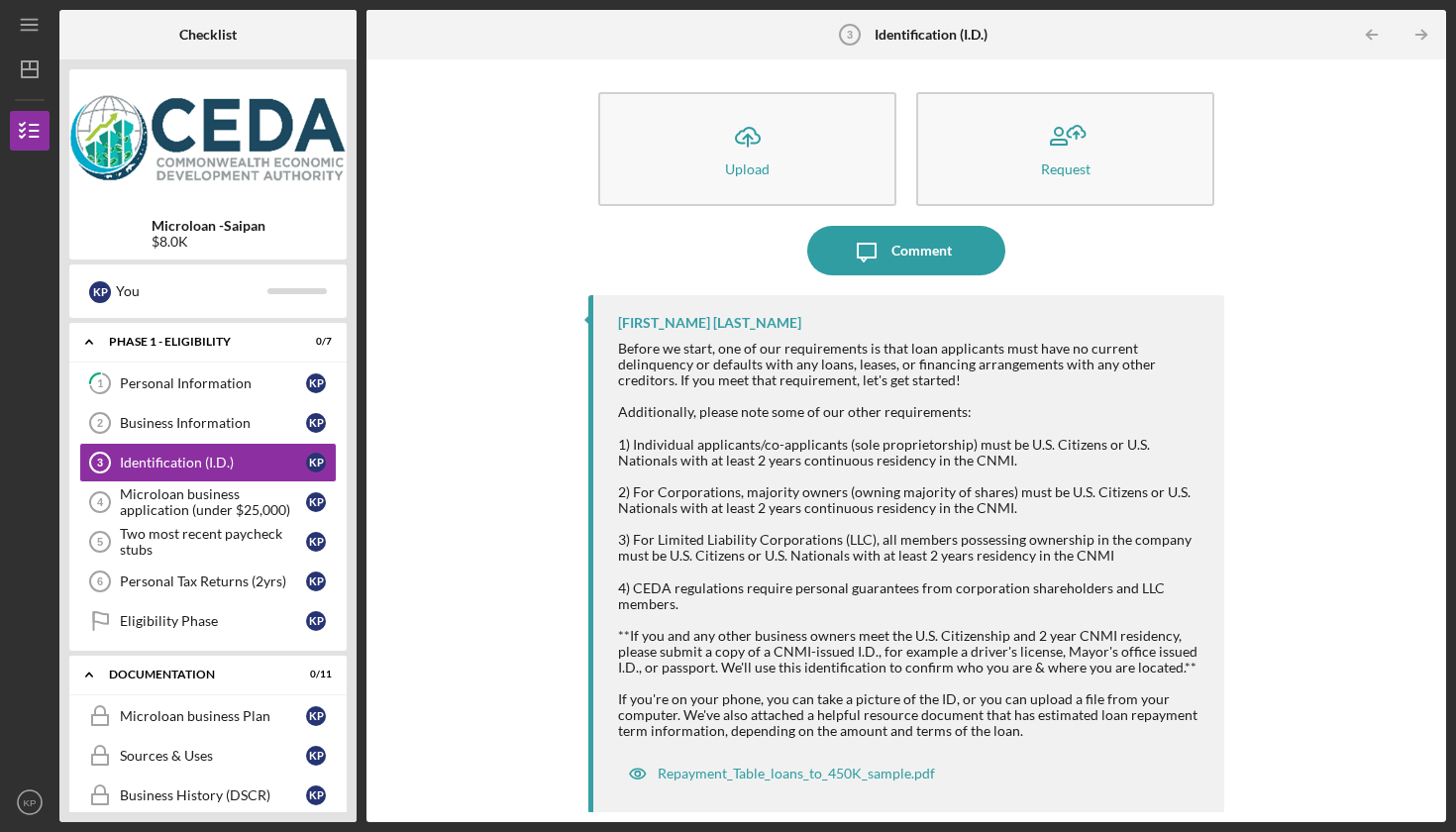 scroll, scrollTop: 6, scrollLeft: 0, axis: vertical 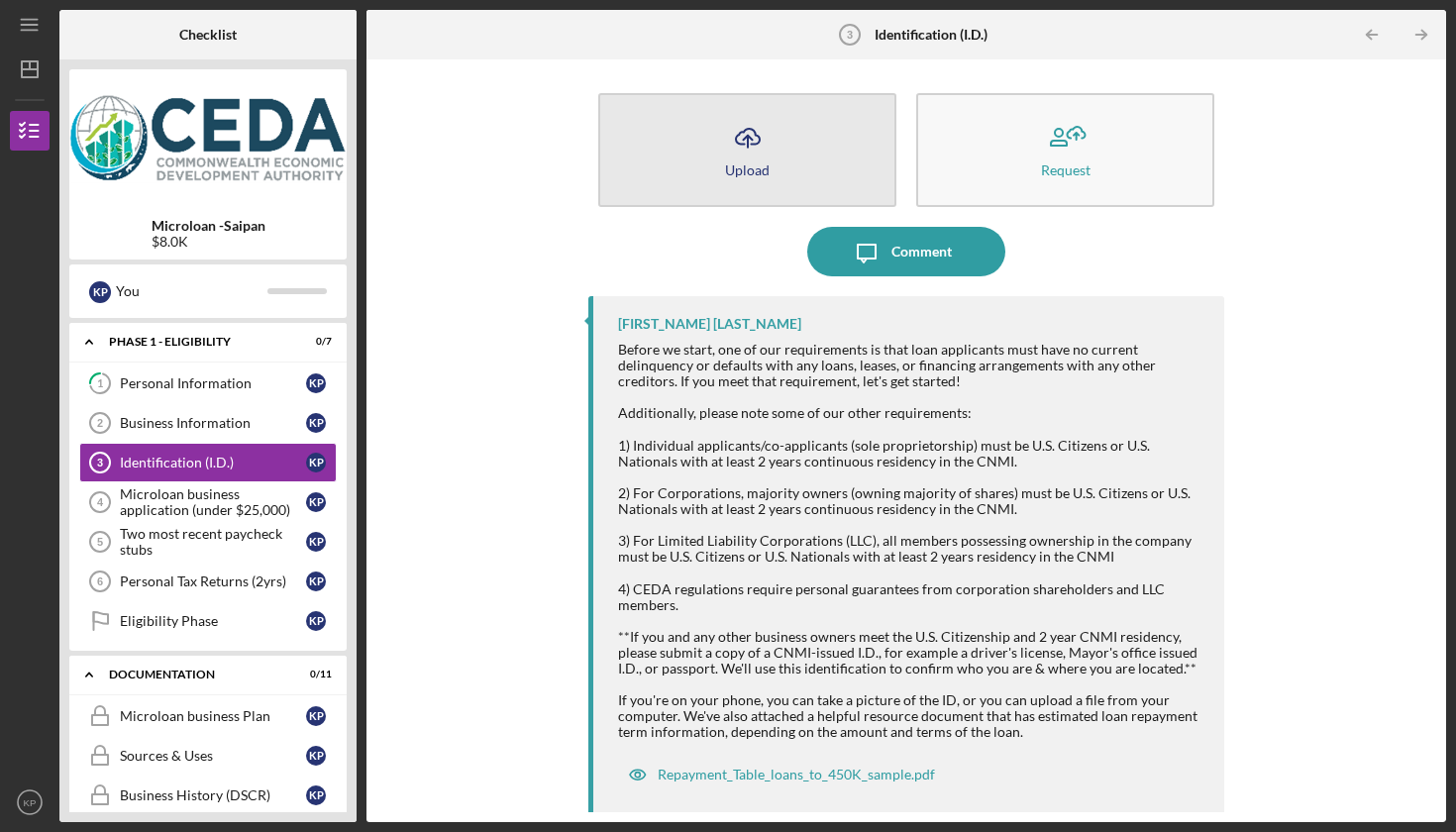 click on "Upload" at bounding box center [747, 169] 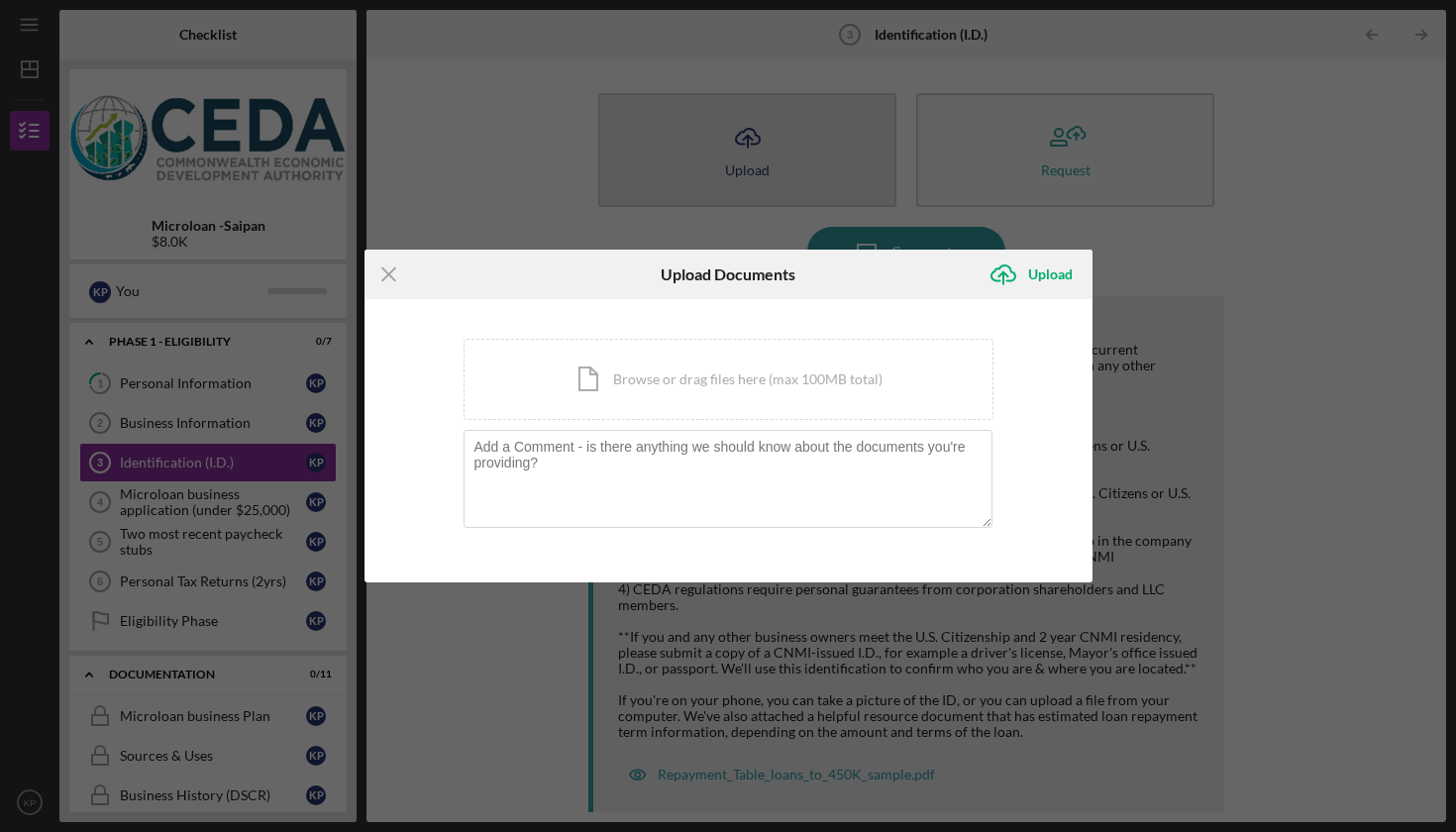 scroll, scrollTop: 0, scrollLeft: 0, axis: both 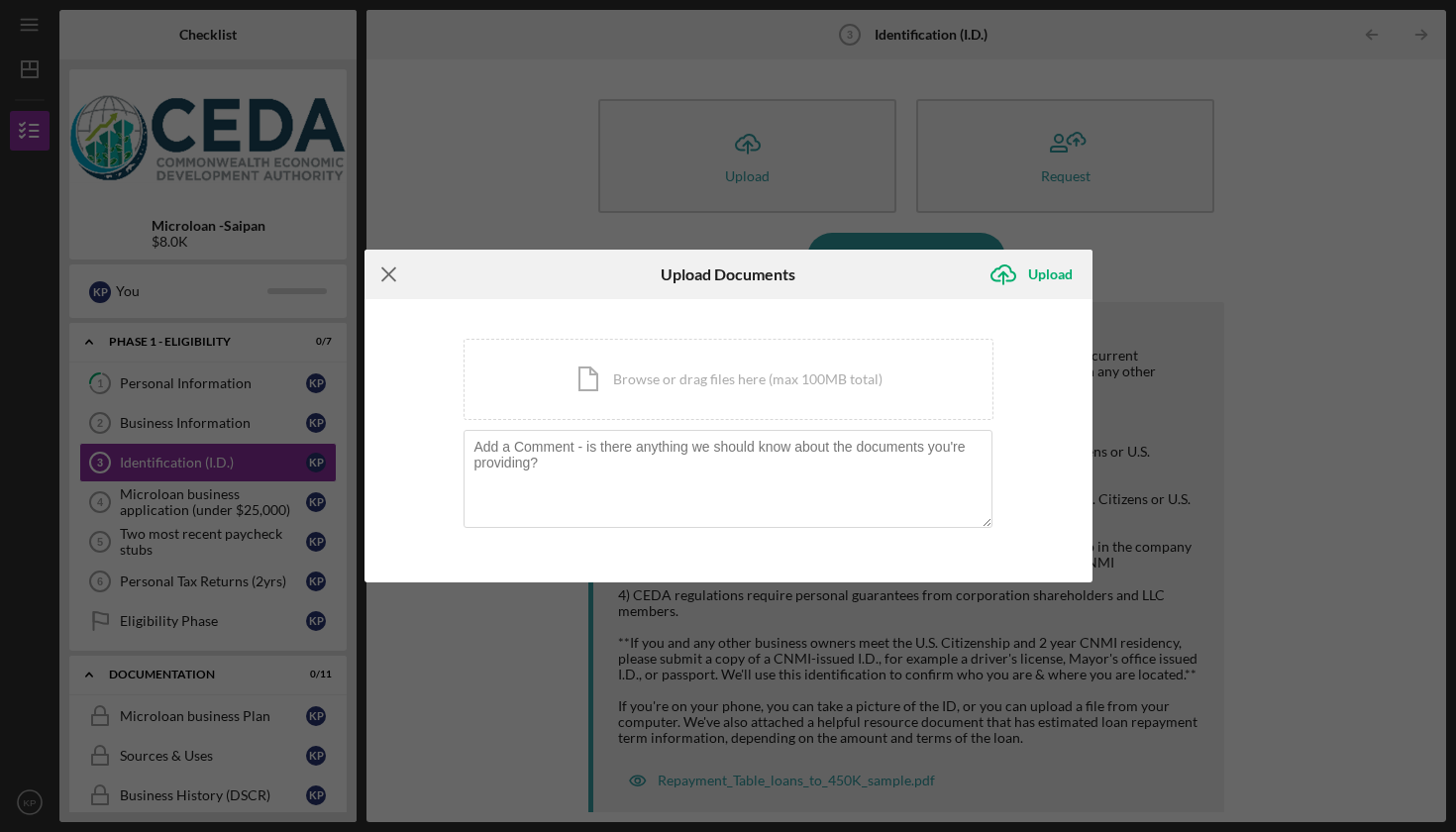 click on "Icon/Menu Close" 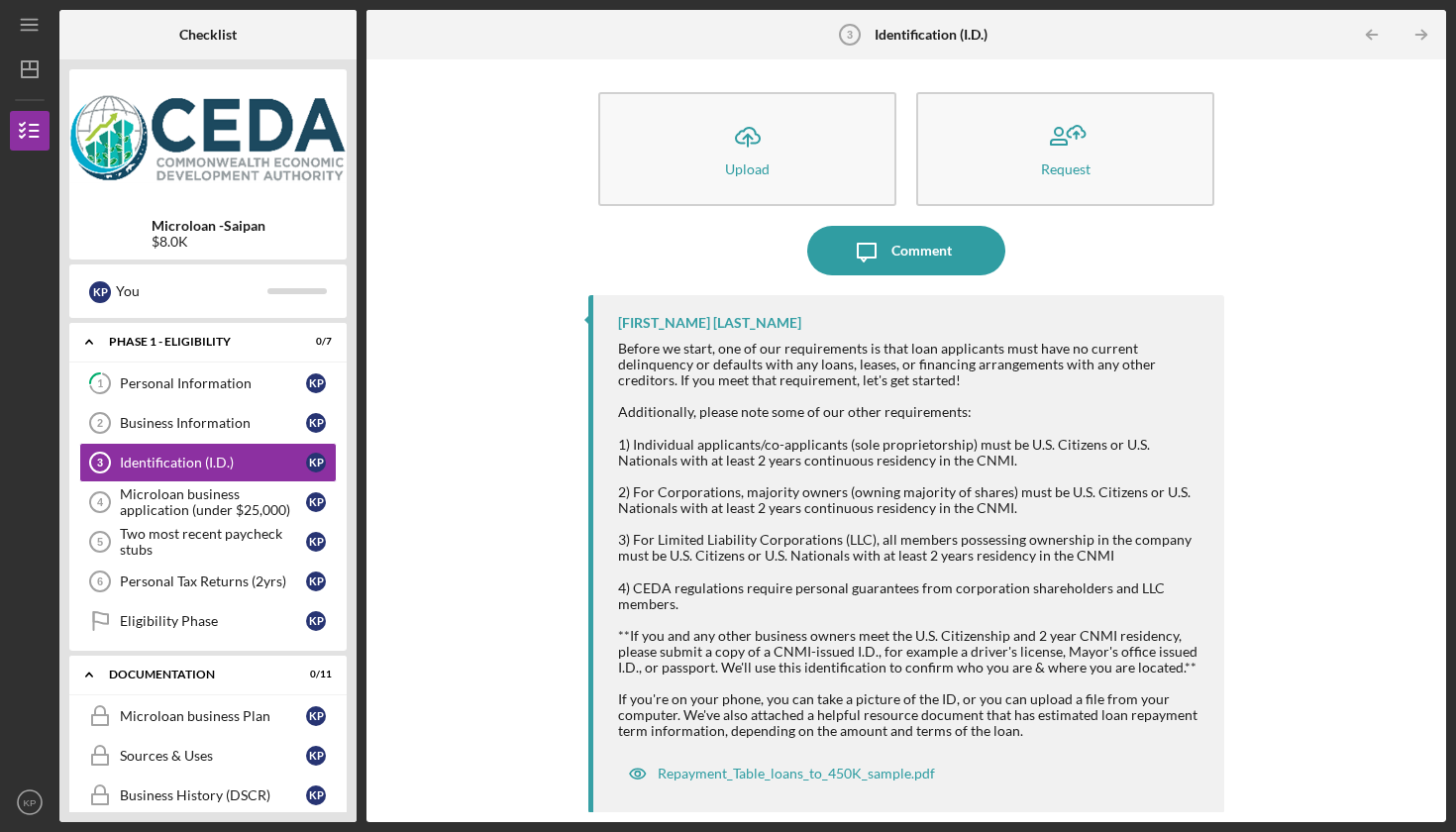 scroll, scrollTop: 6, scrollLeft: 0, axis: vertical 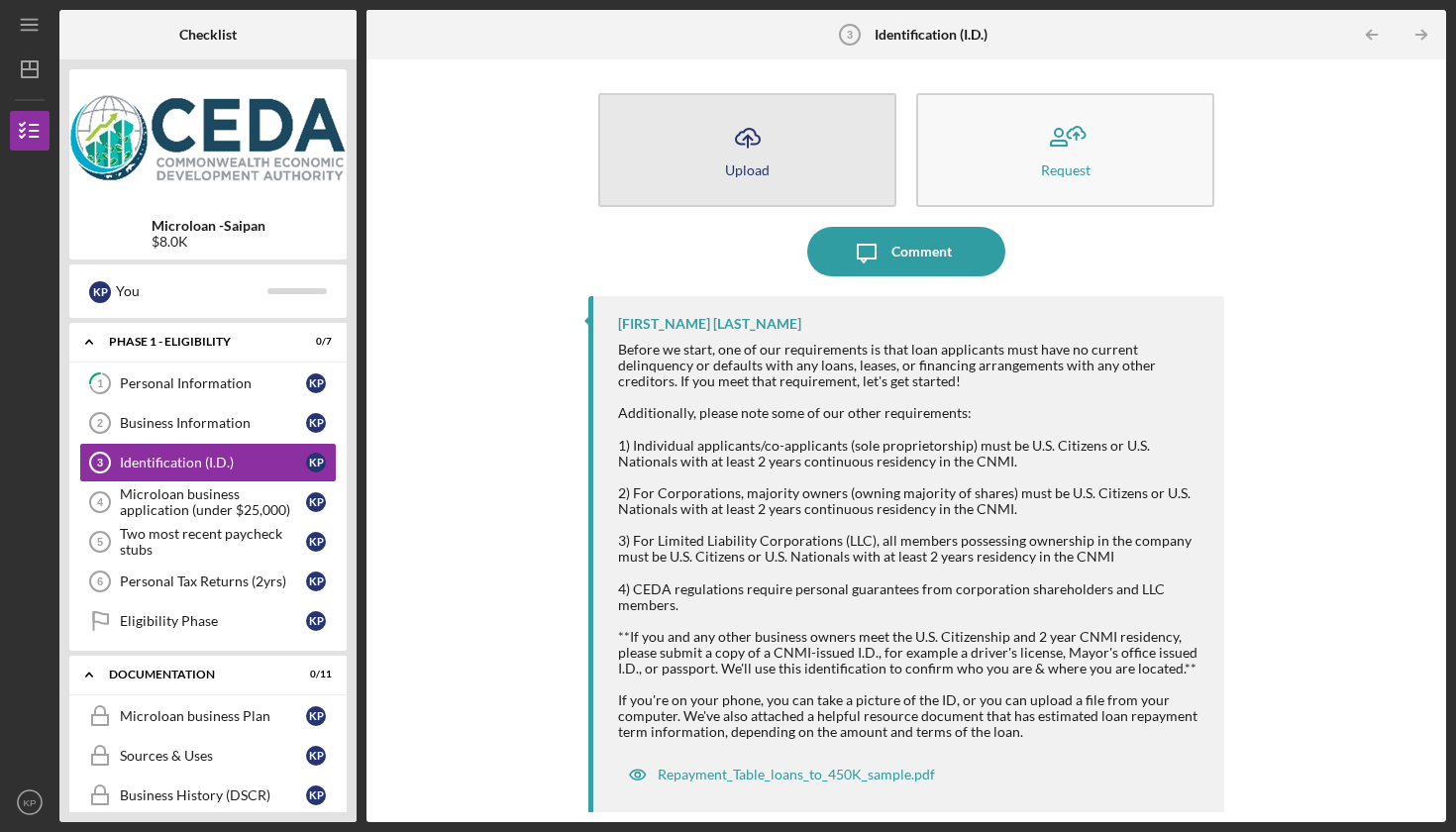 click 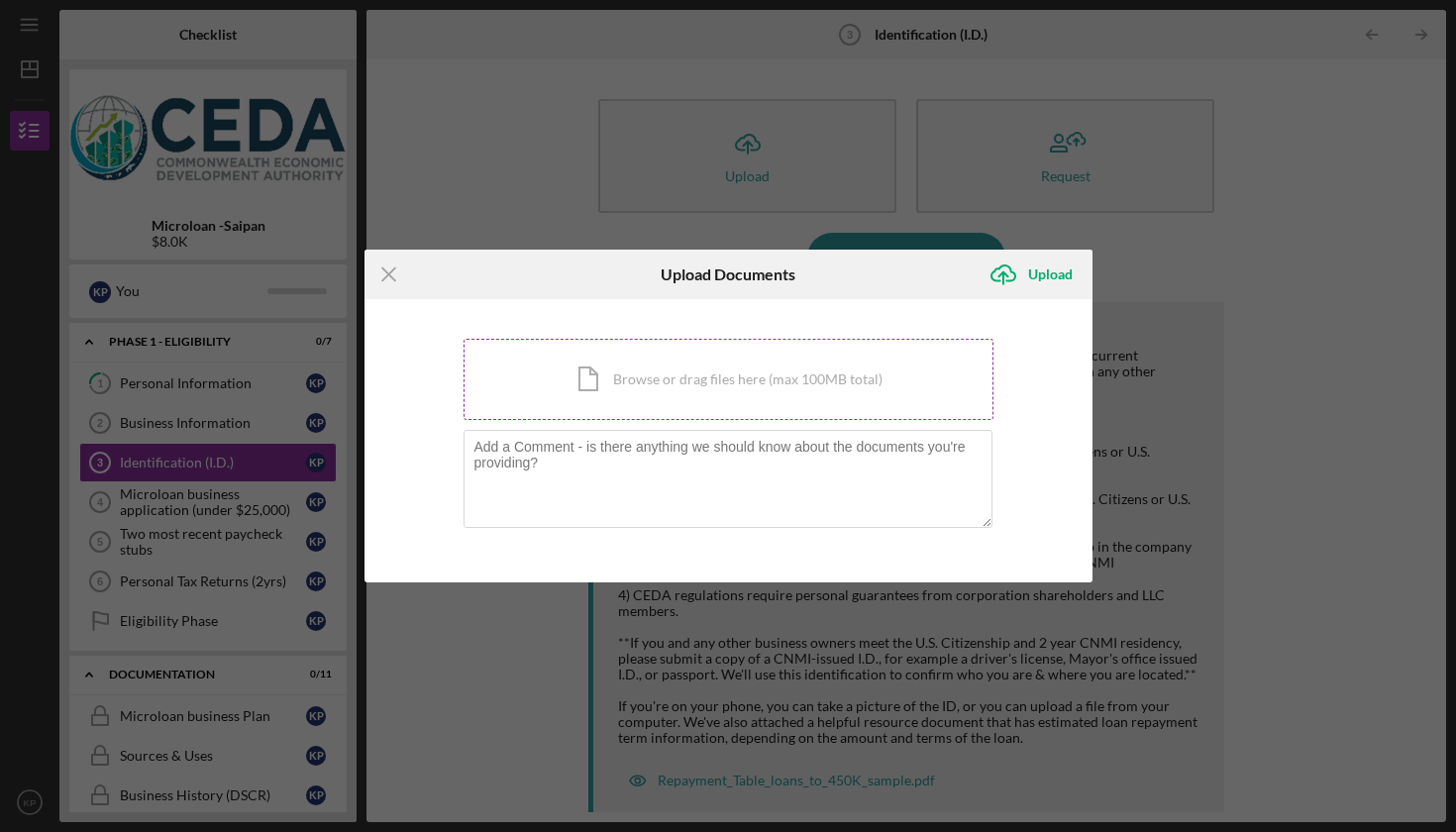 click on "Icon/Document Browse or drag files here (max 100MB total) Tap to choose files or take a photo" at bounding box center (728, 379) 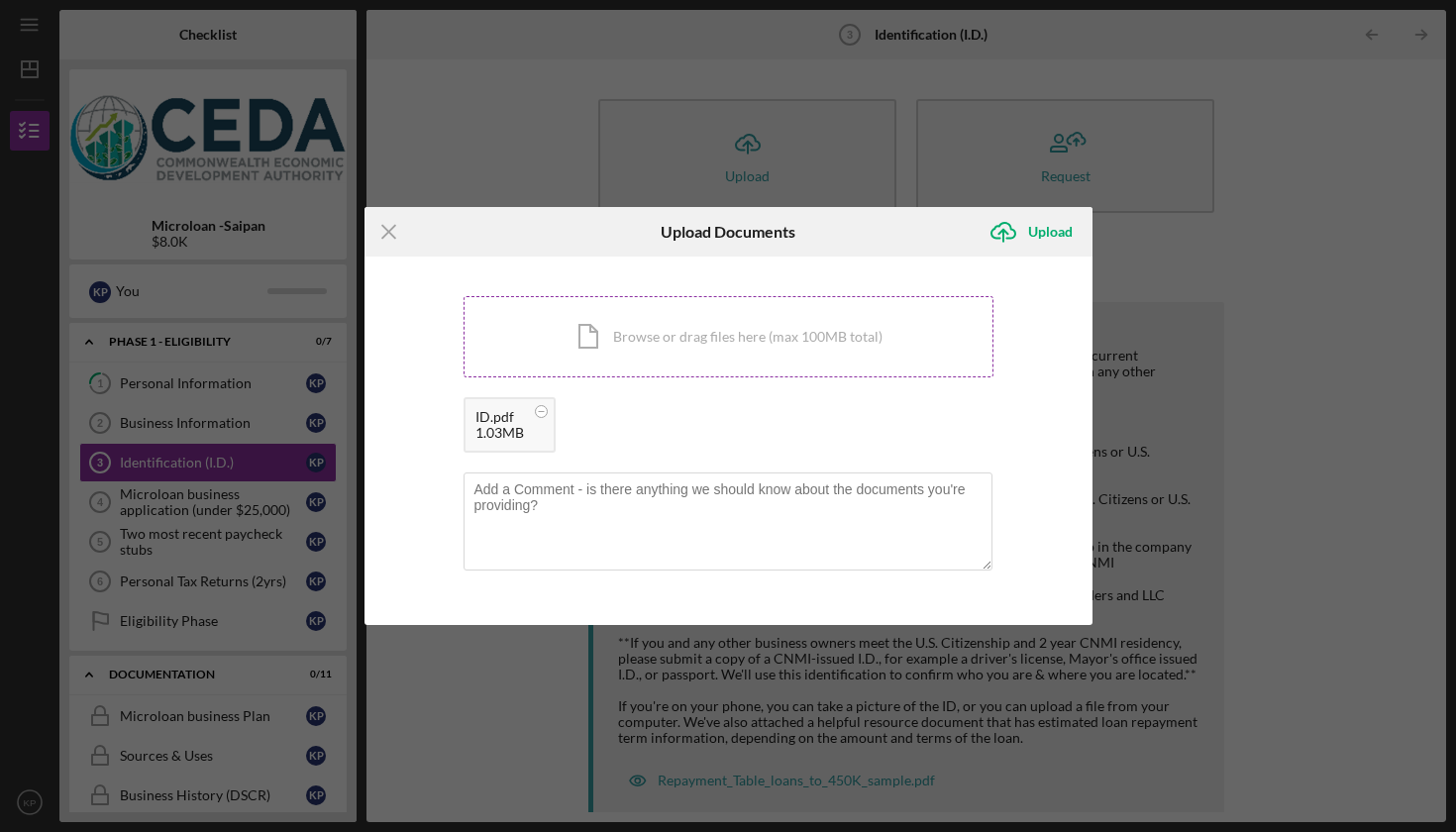 click on "Icon/Document Browse or drag files here (max 100MB total) Tap to choose files or take a photo" at bounding box center [728, 337] 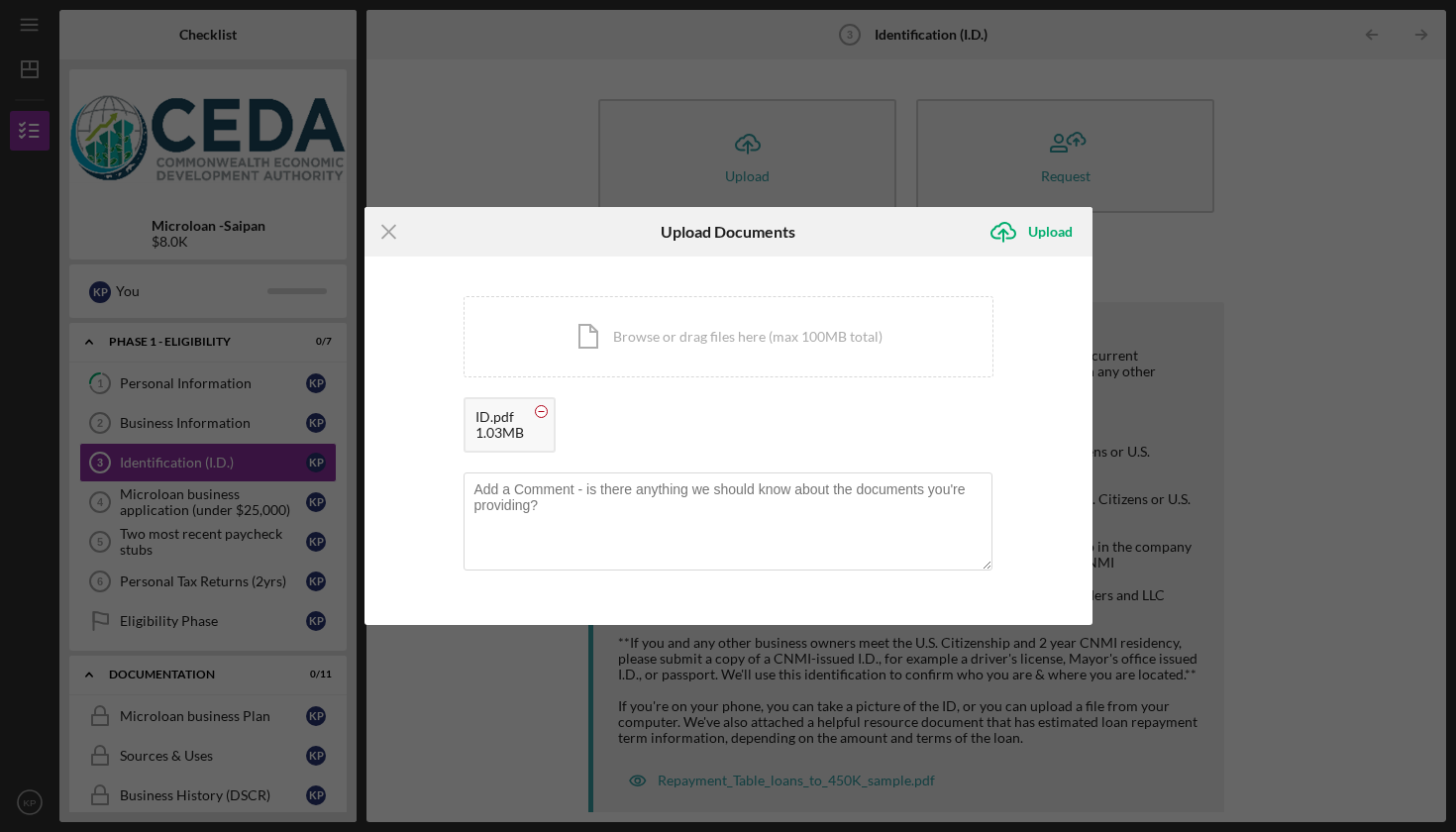 click 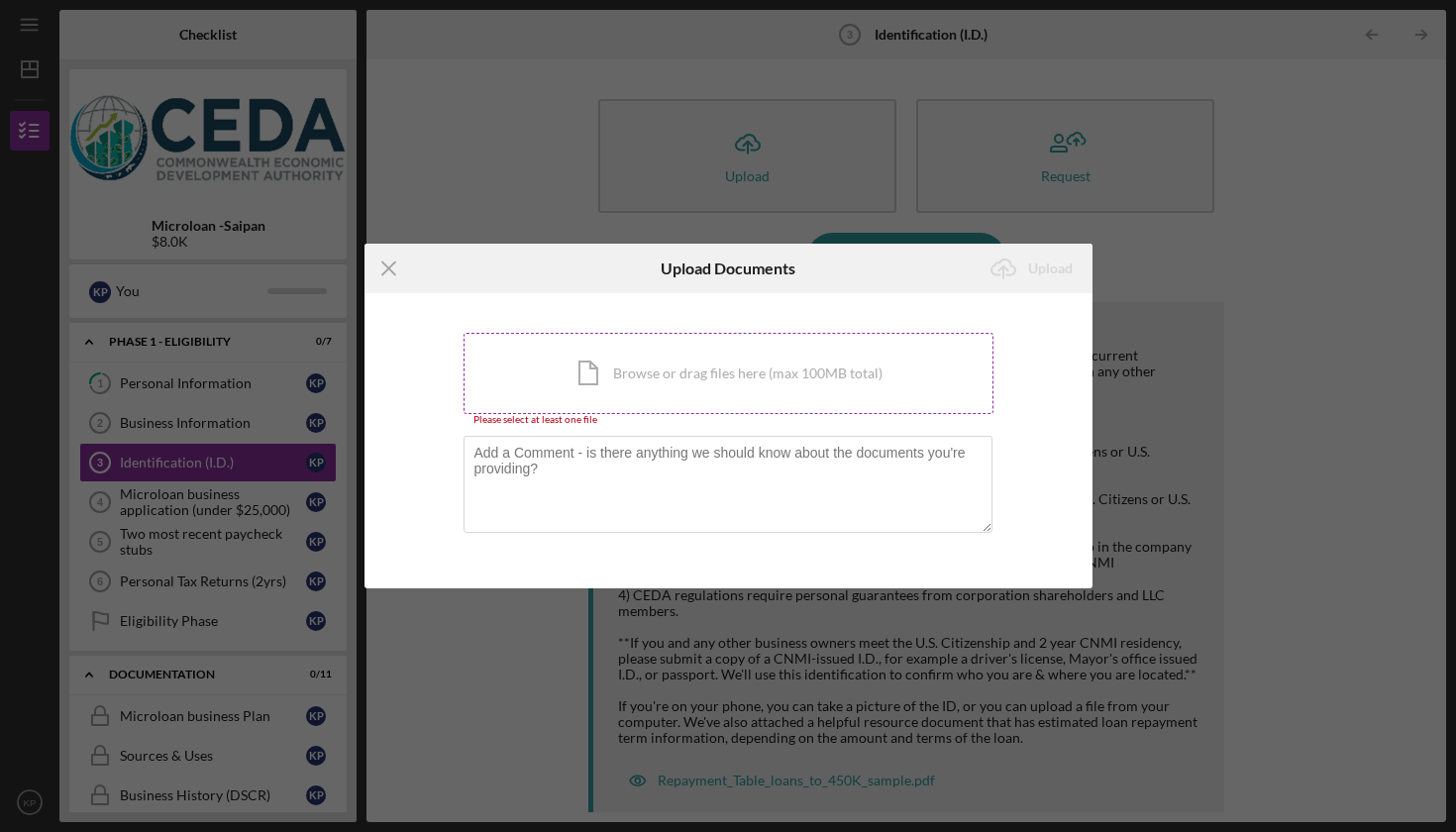 click on "Icon/Document Browse or drag files here (max 100MB total) Tap to choose files or take a photo" at bounding box center [728, 373] 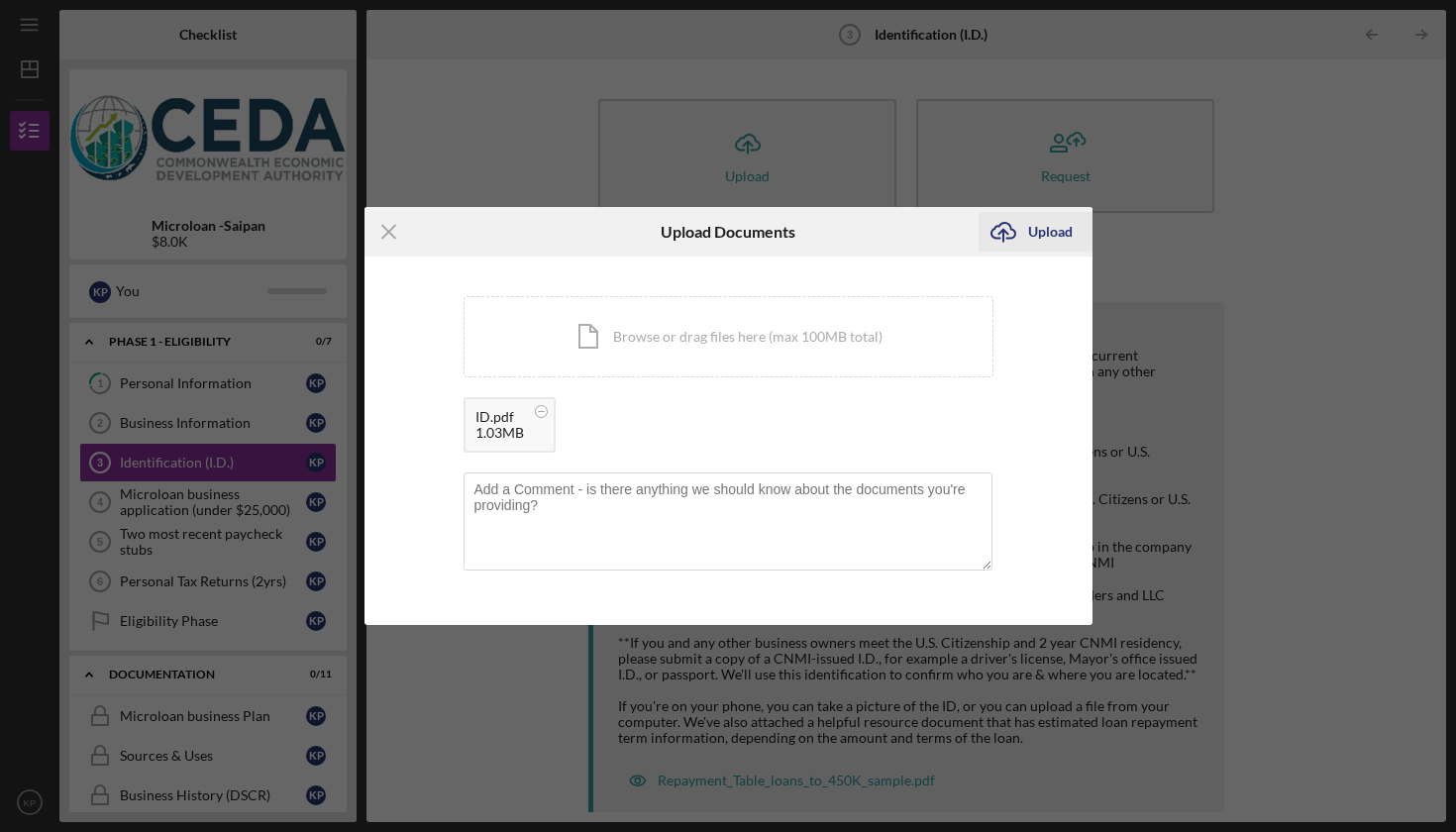 click on "Upload" at bounding box center [1050, 232] 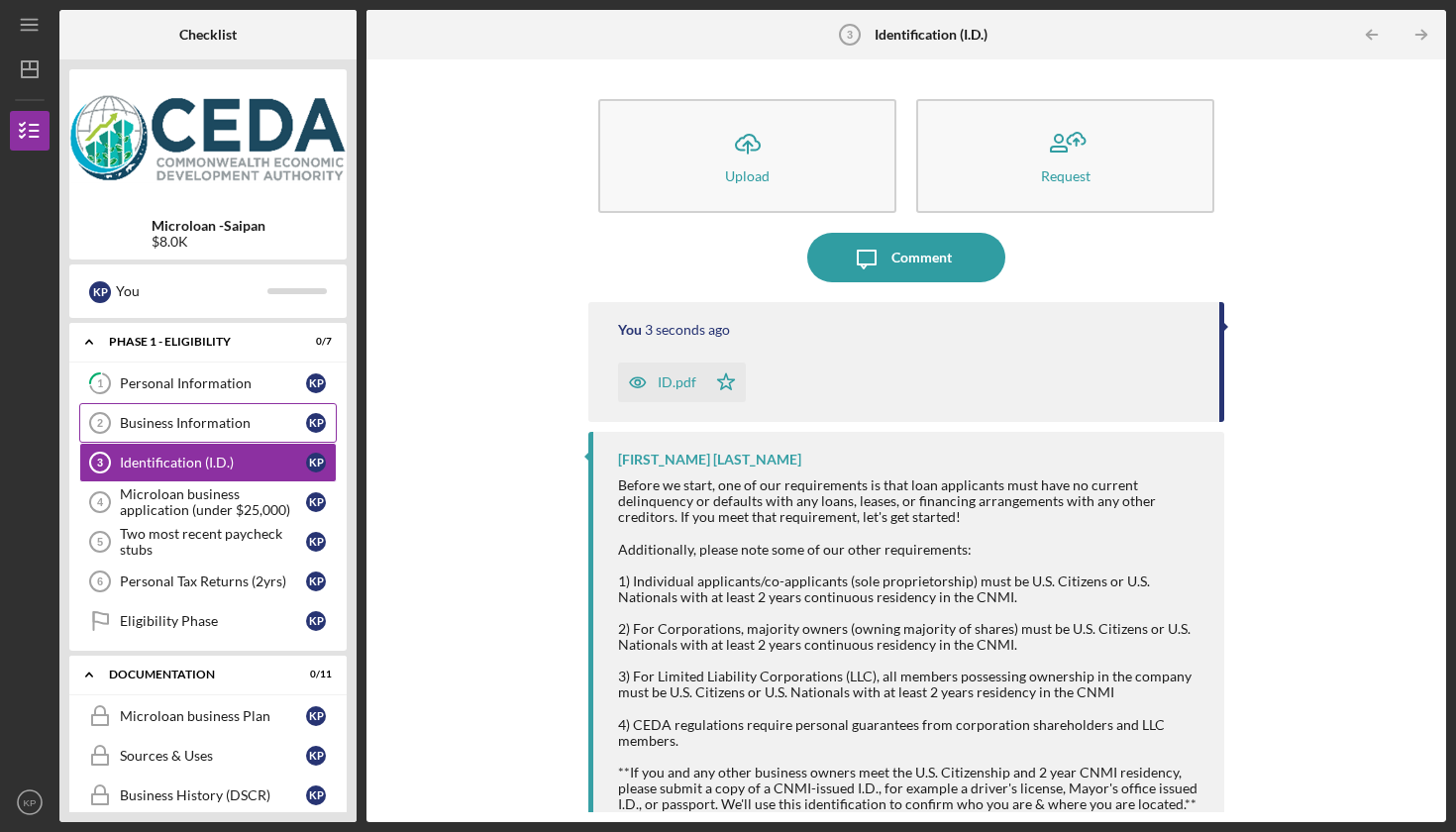 click on "Business Information" at bounding box center (213, 423) 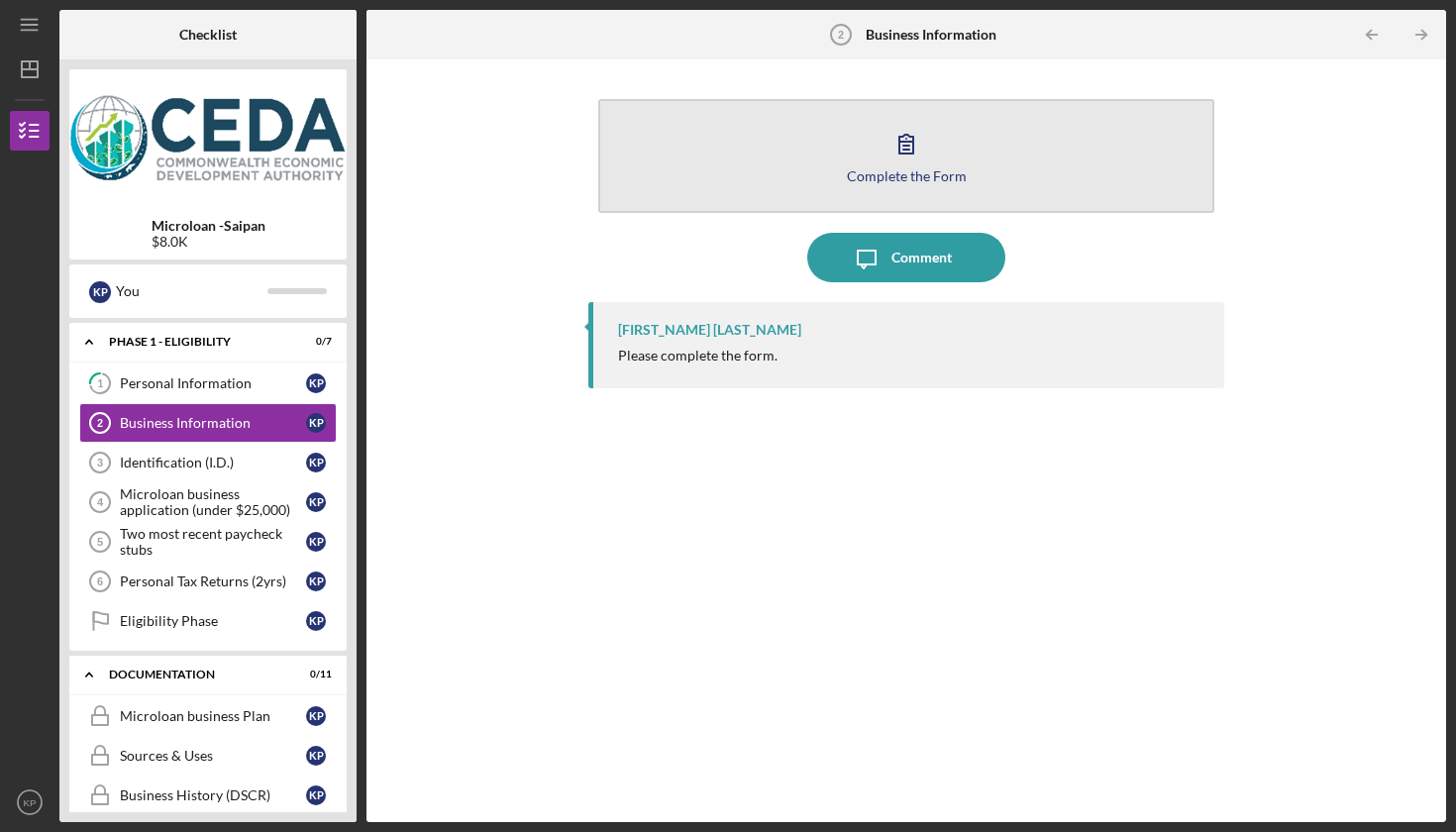 click on "Complete the Form Form" at bounding box center [906, 156] 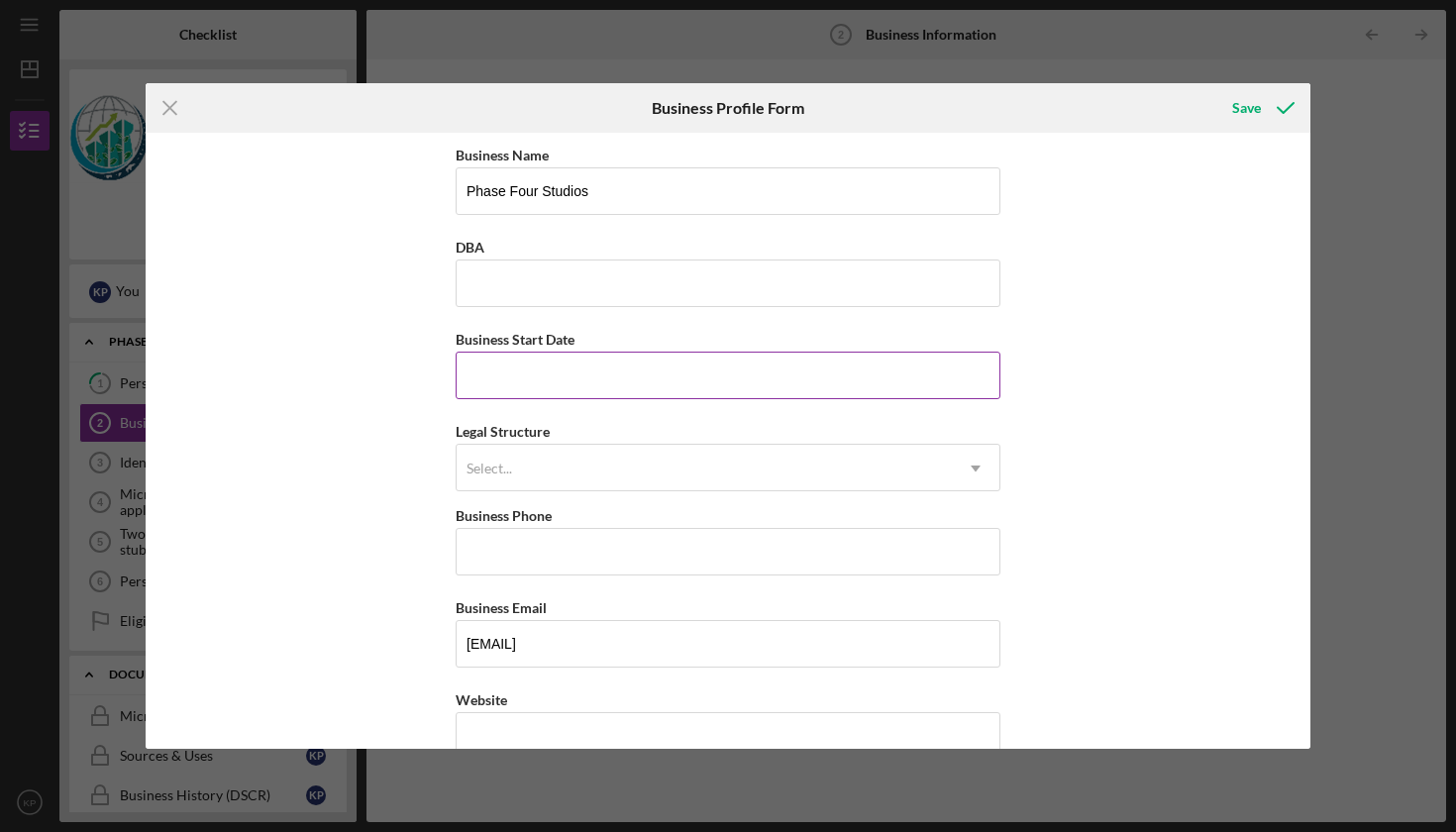 scroll, scrollTop: 154, scrollLeft: 0, axis: vertical 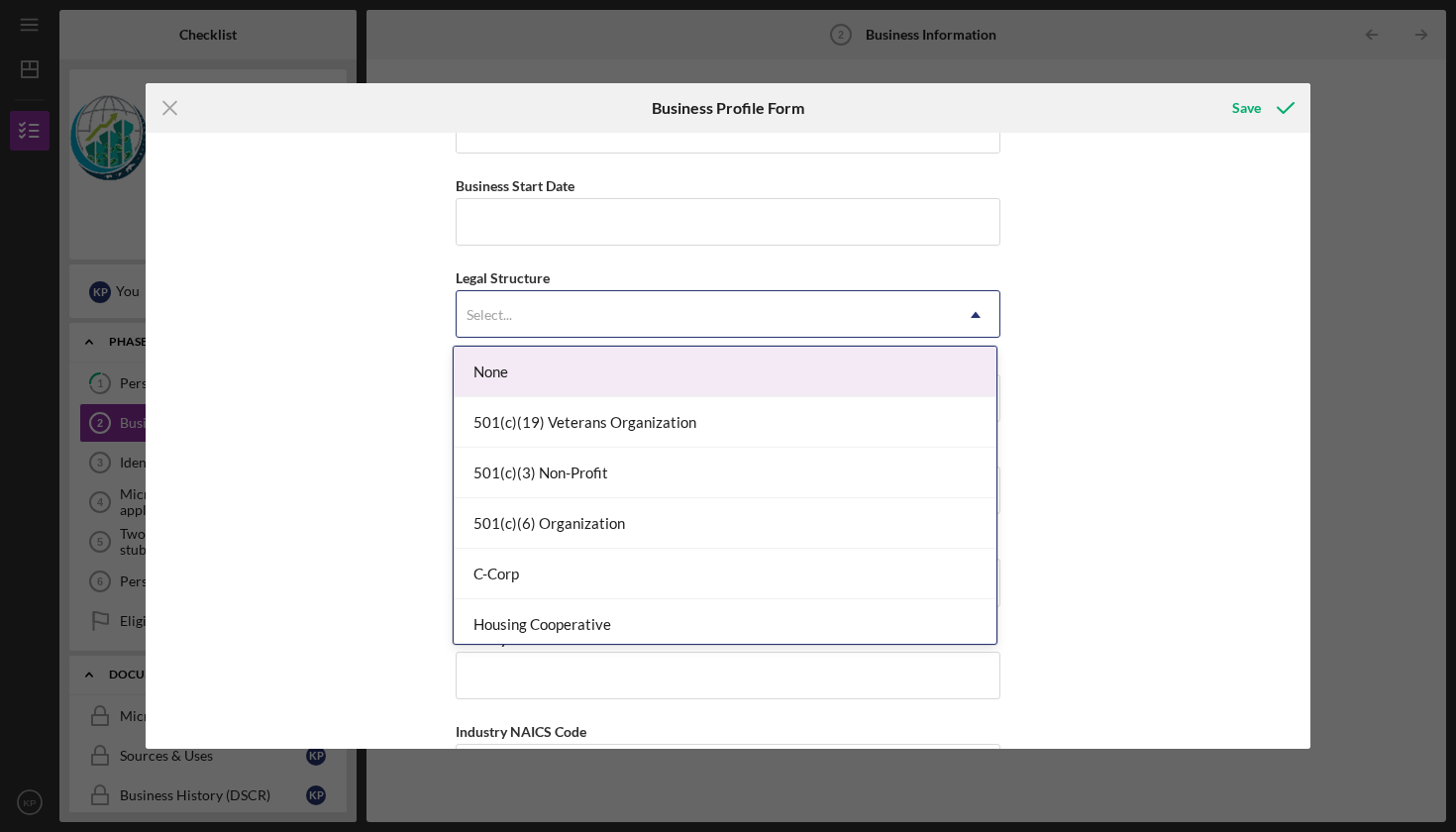 click on "Select..." at bounding box center [704, 315] 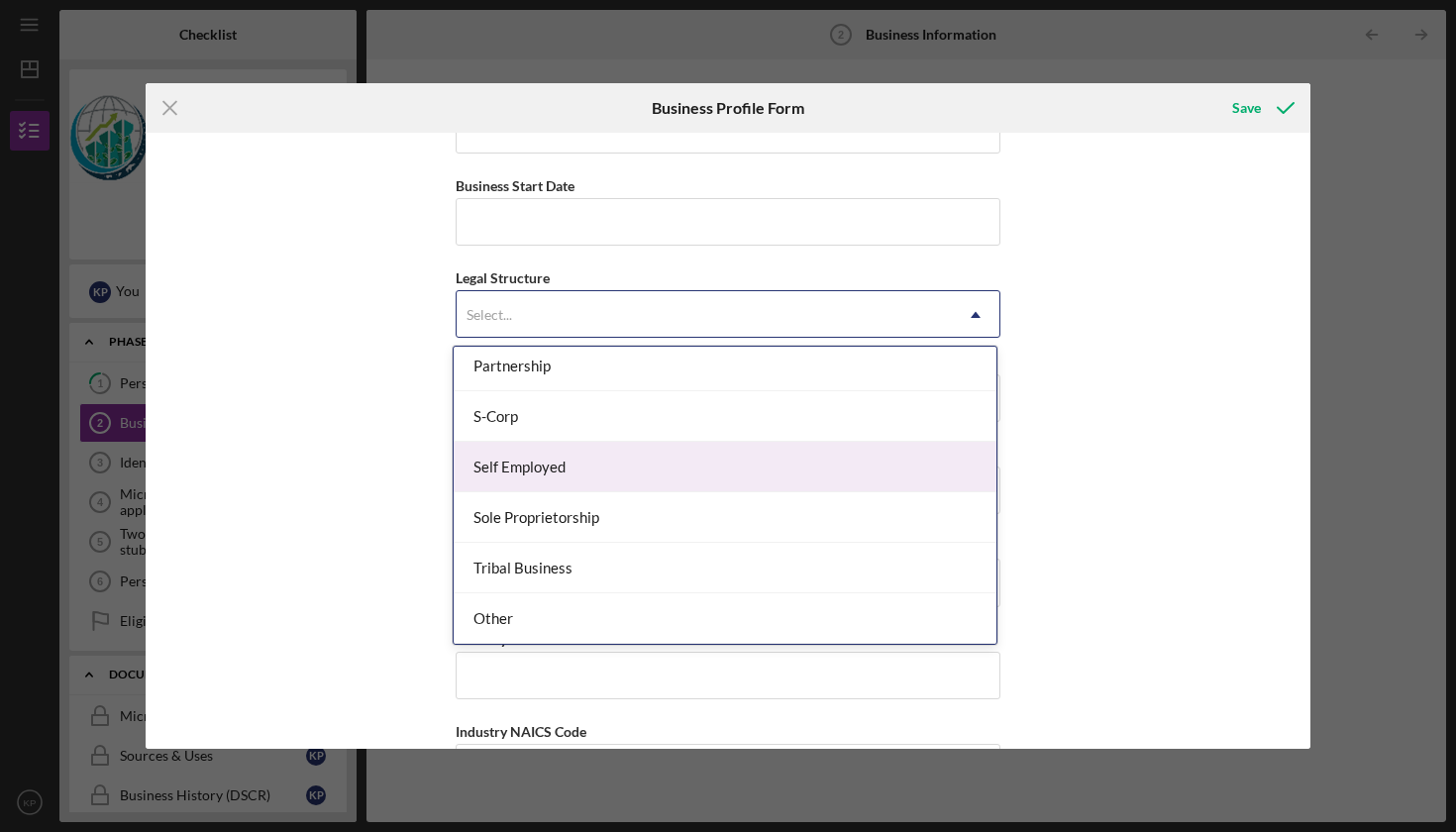 scroll, scrollTop: 461, scrollLeft: 0, axis: vertical 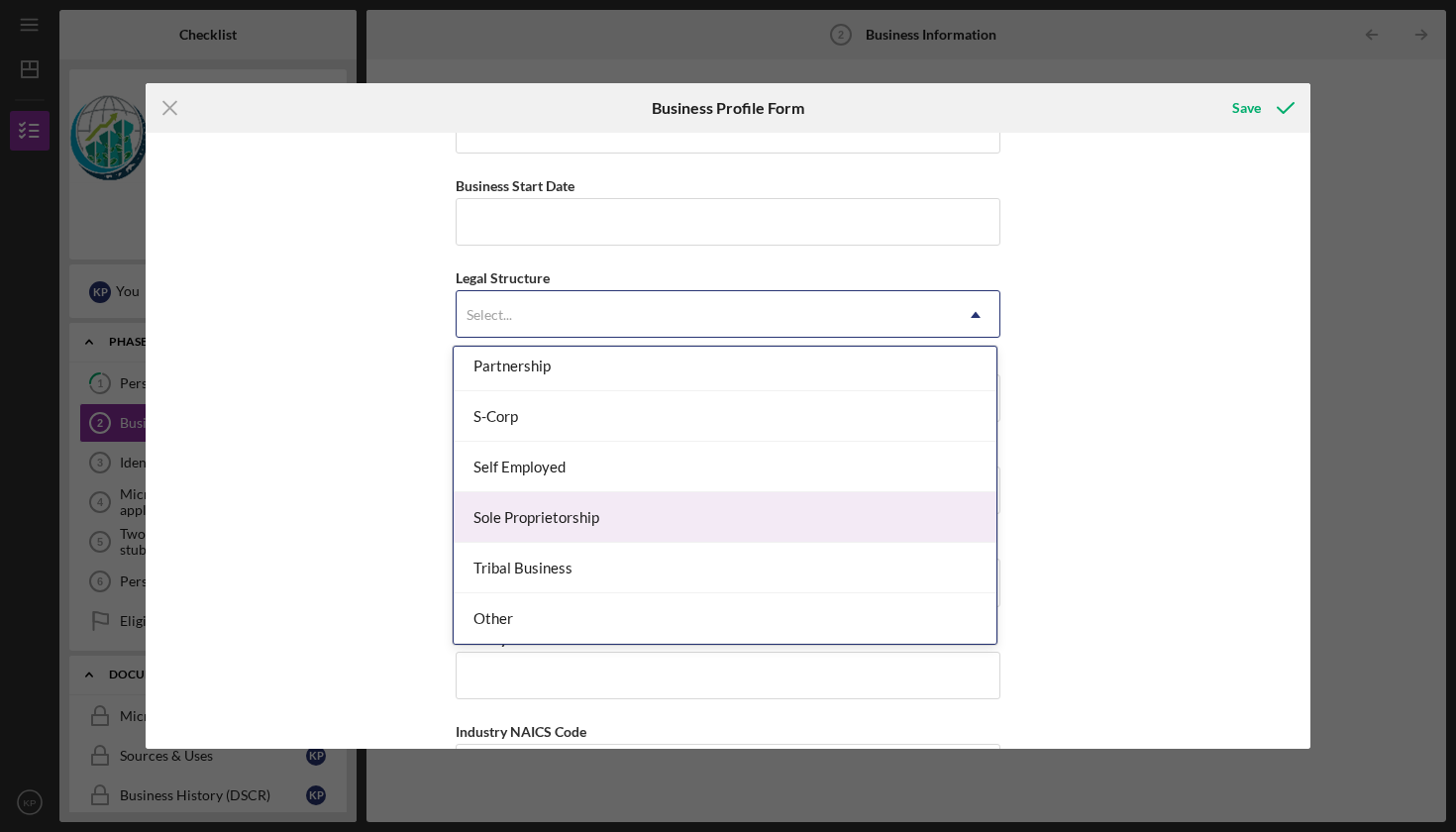 click on "Sole Proprietorship" at bounding box center (725, 517) 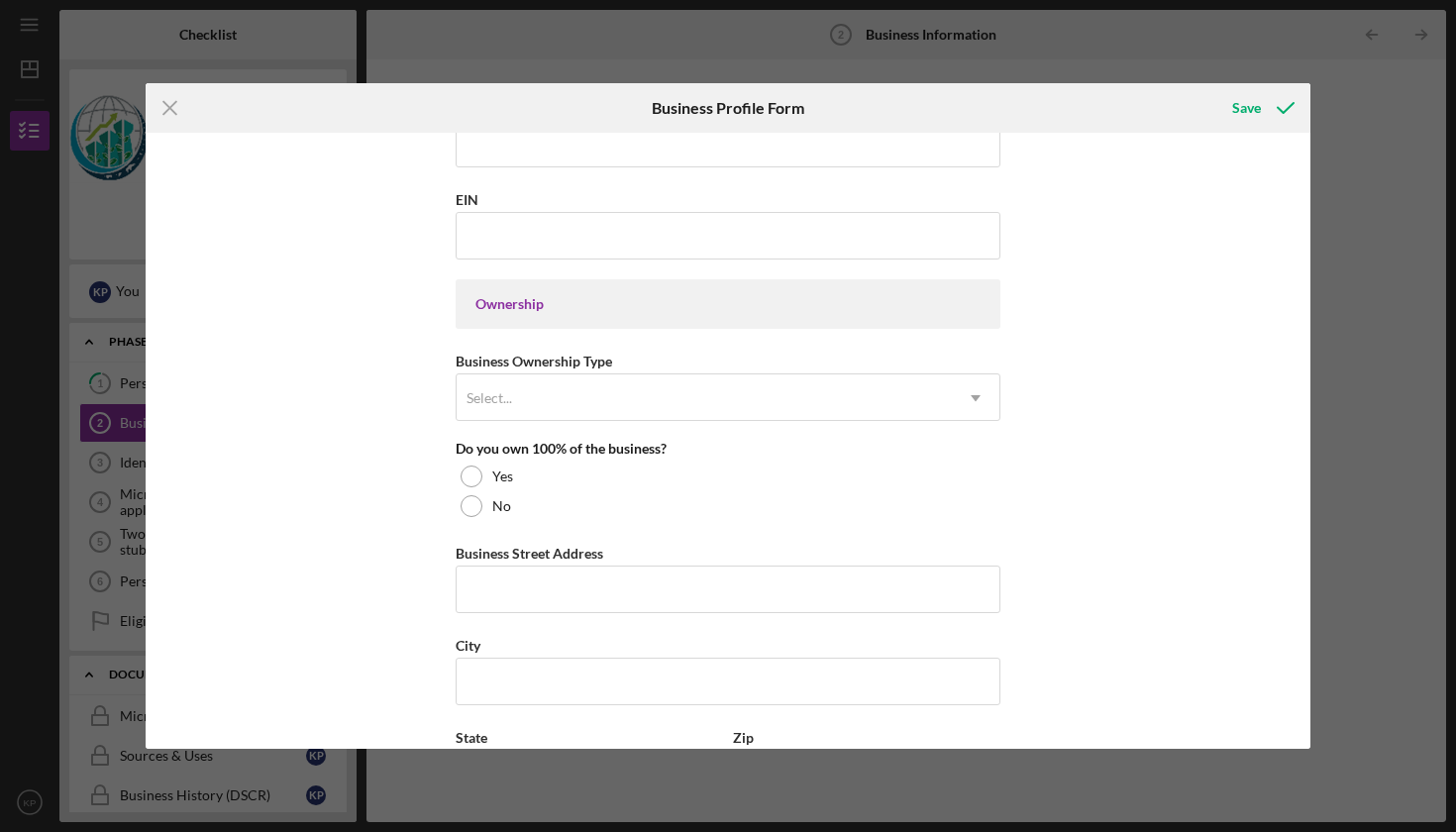 scroll, scrollTop: 792, scrollLeft: 0, axis: vertical 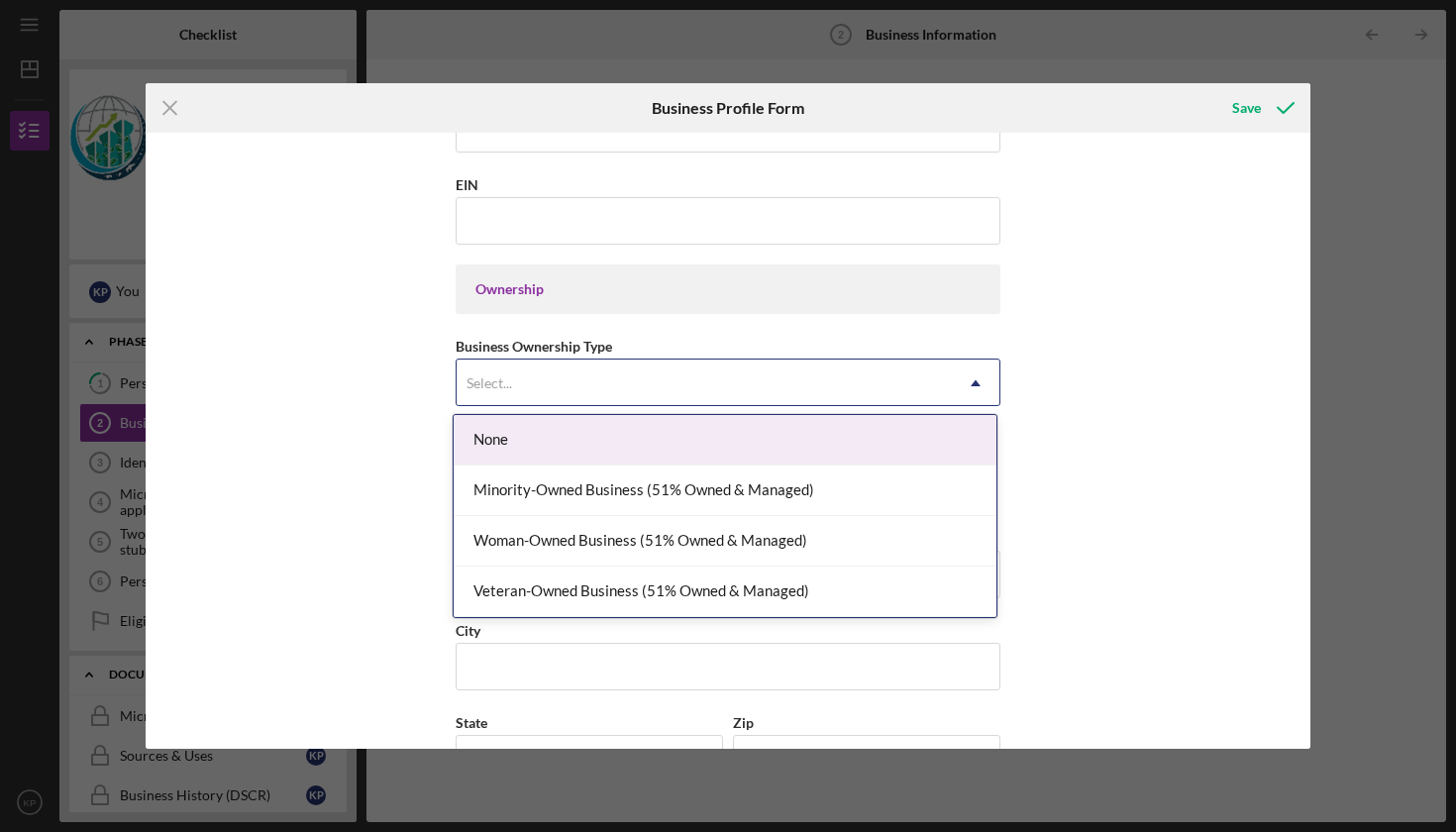 click on "Select..." at bounding box center (704, 383) 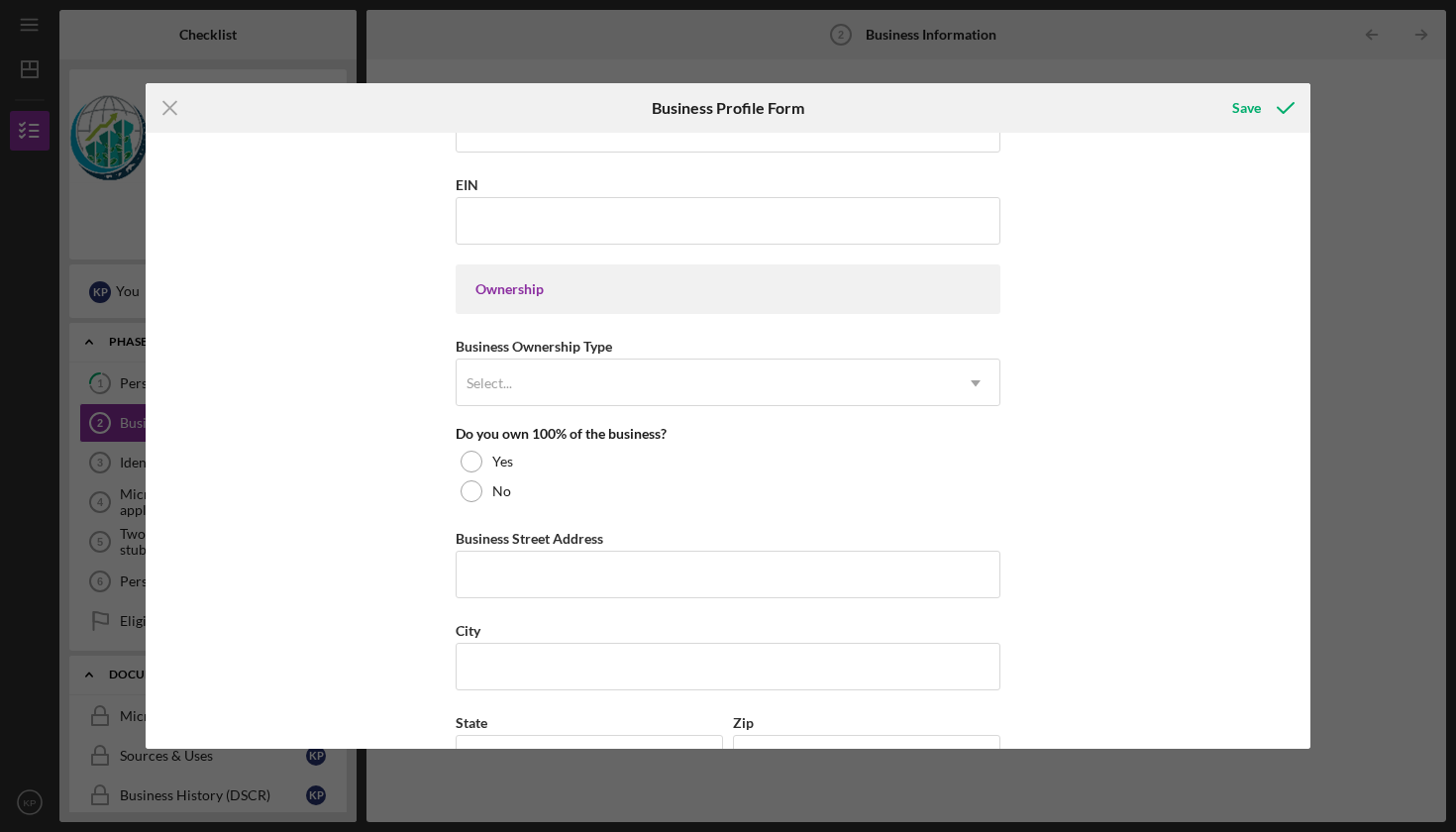 click on "Business Name Phase Four Studios DBA Business Start Date Legal Structure Sole Proprietorship Icon/Dropdown Arrow Business Phone Business Email [EMAIL] Website Industry Industry NAICS Code EIN Ownership Business Ownership Type Select... Icon/Dropdown Arrow Do you own 100% of the business? Yes No Business Street Address City State Select... Icon/Dropdown Arrow Zip County Is your Mailing Address the same as your Business Address? Yes No Do you own or lease your business premisses? Select... Icon/Dropdown Arrow Annual Gross Revenue Number of Full-Time Employees Number of Part-Time Employees" at bounding box center [728, 441] 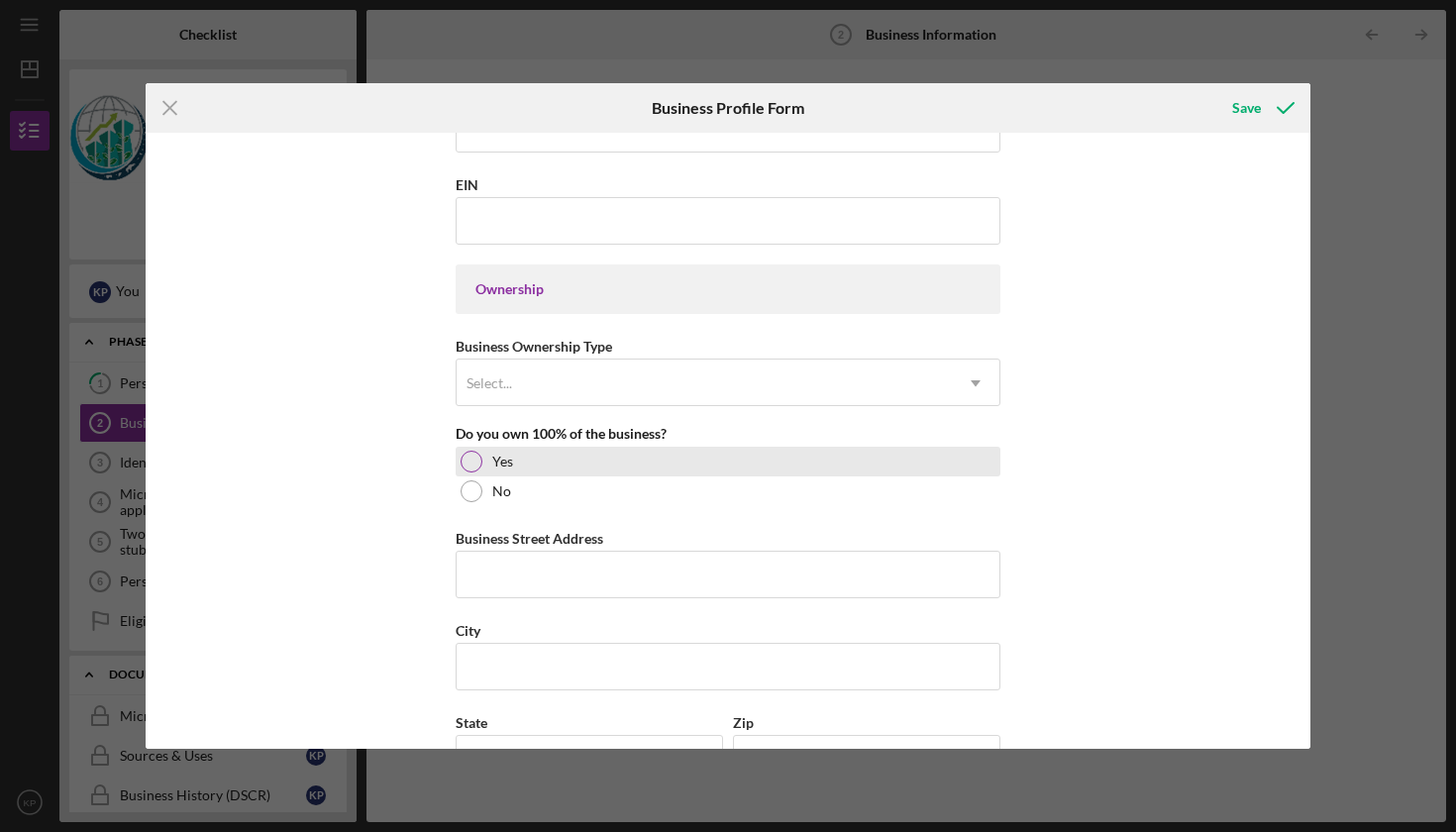 click at bounding box center [471, 462] 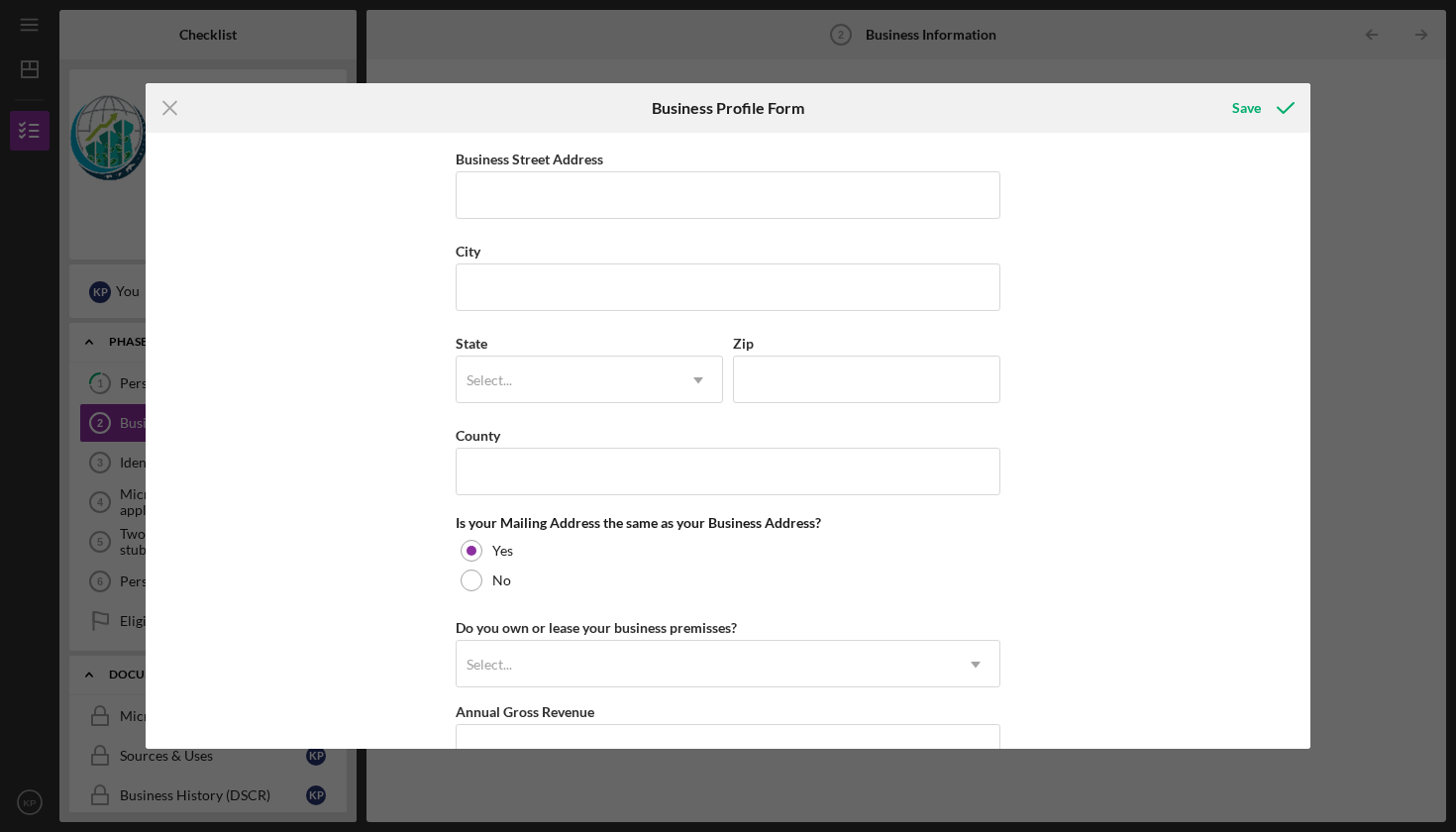 scroll, scrollTop: 1175, scrollLeft: 0, axis: vertical 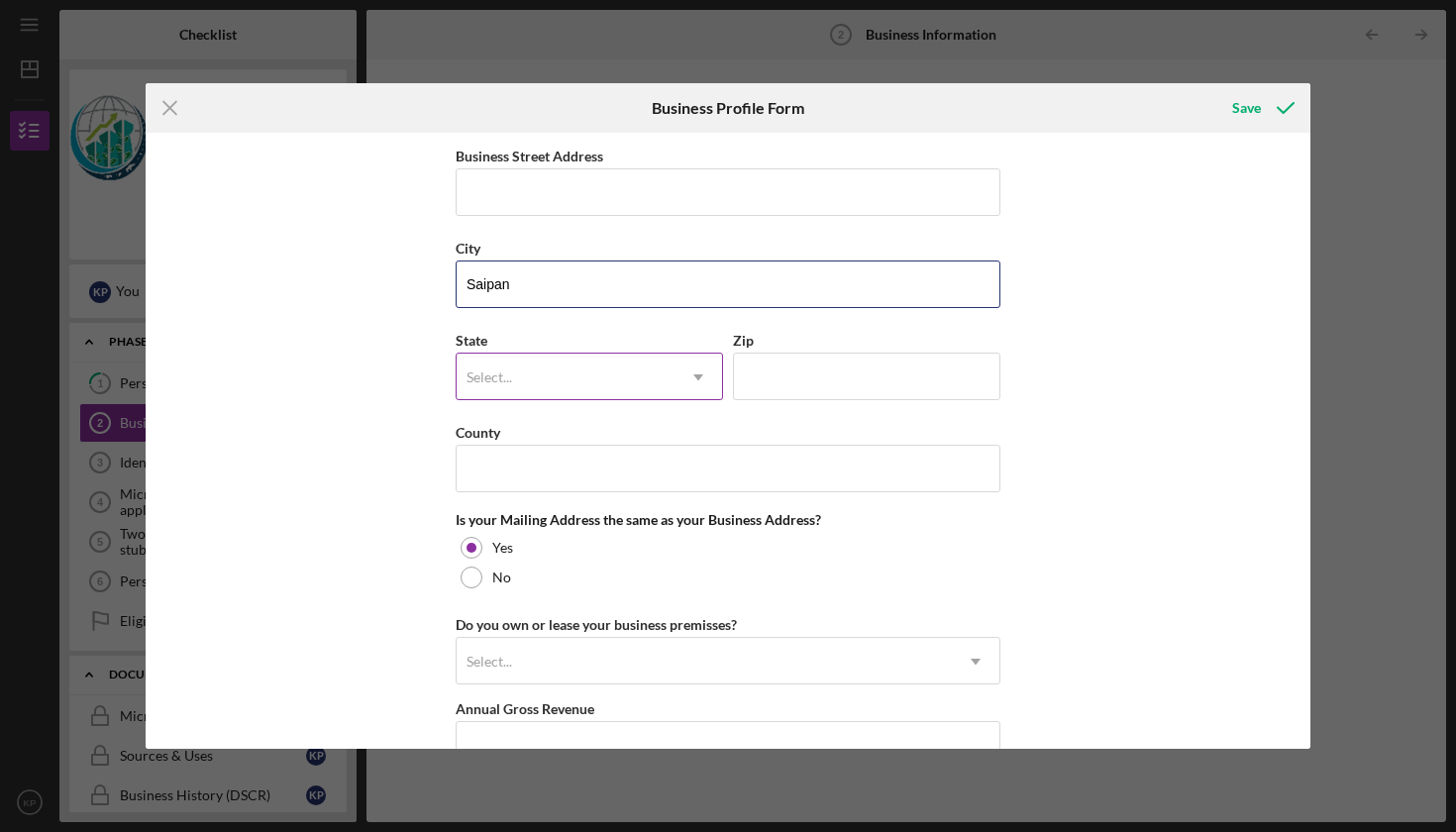 type on "Saipan" 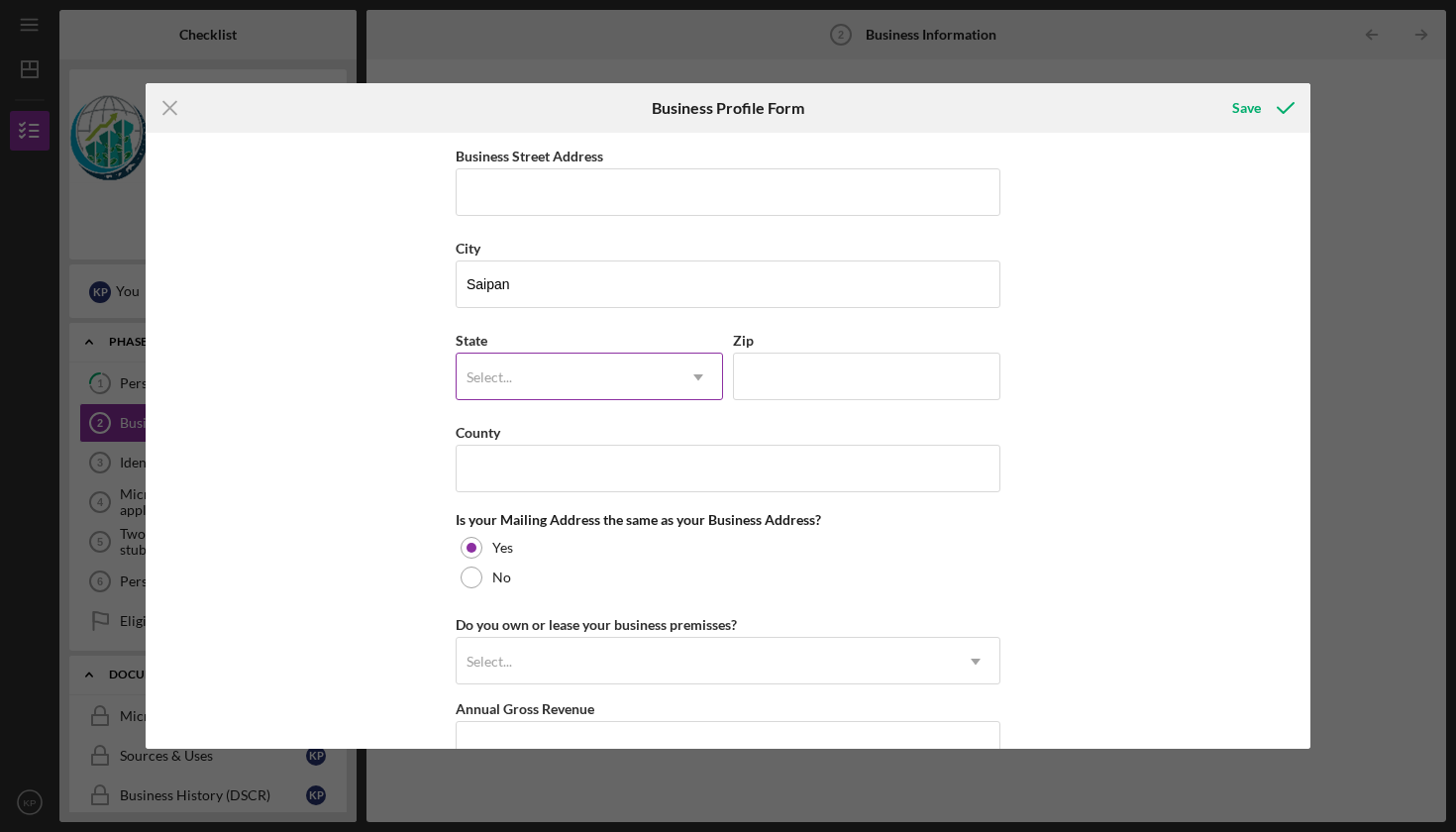 click on "Select..." at bounding box center [566, 377] 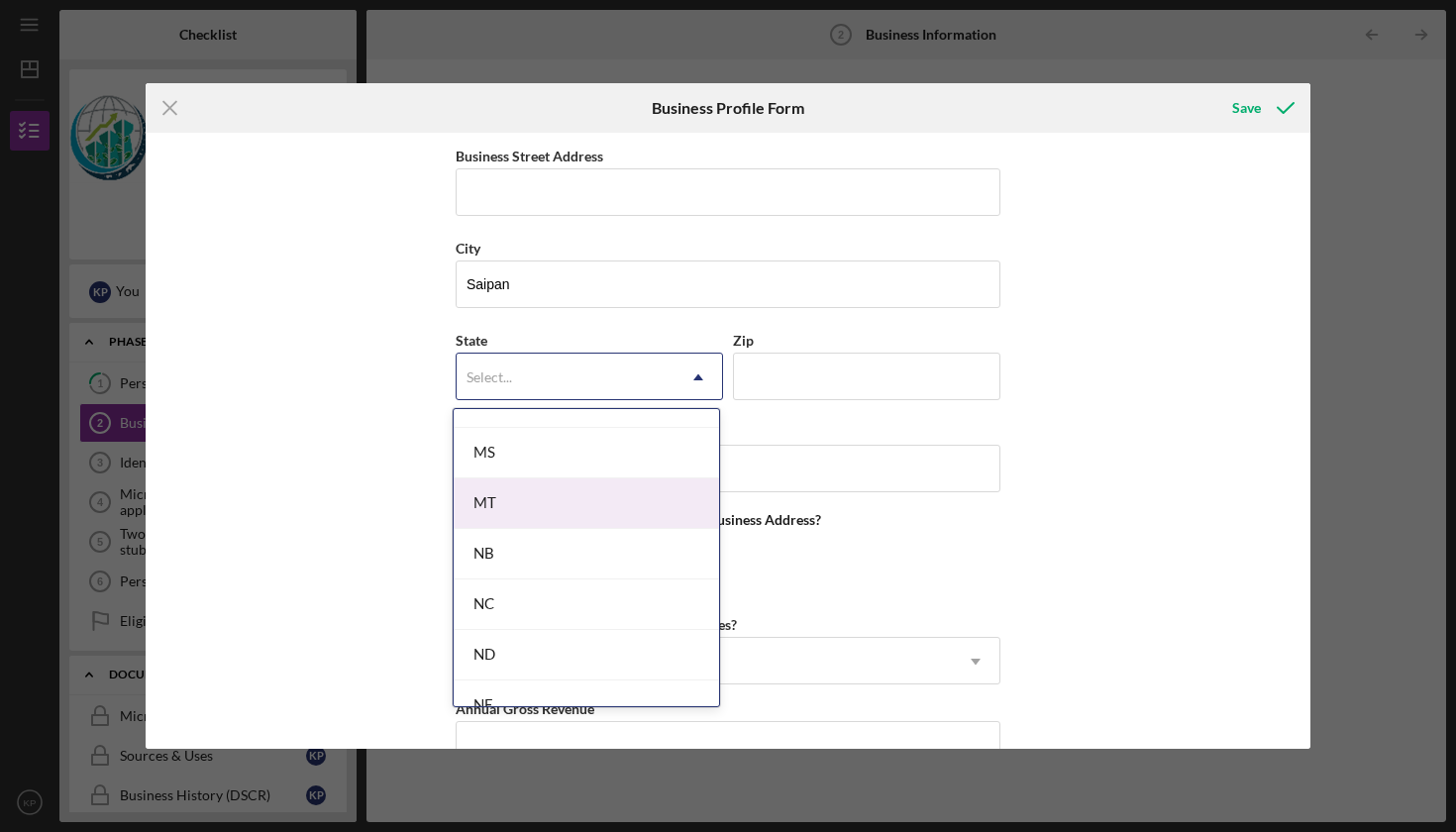 scroll, scrollTop: 1820, scrollLeft: 0, axis: vertical 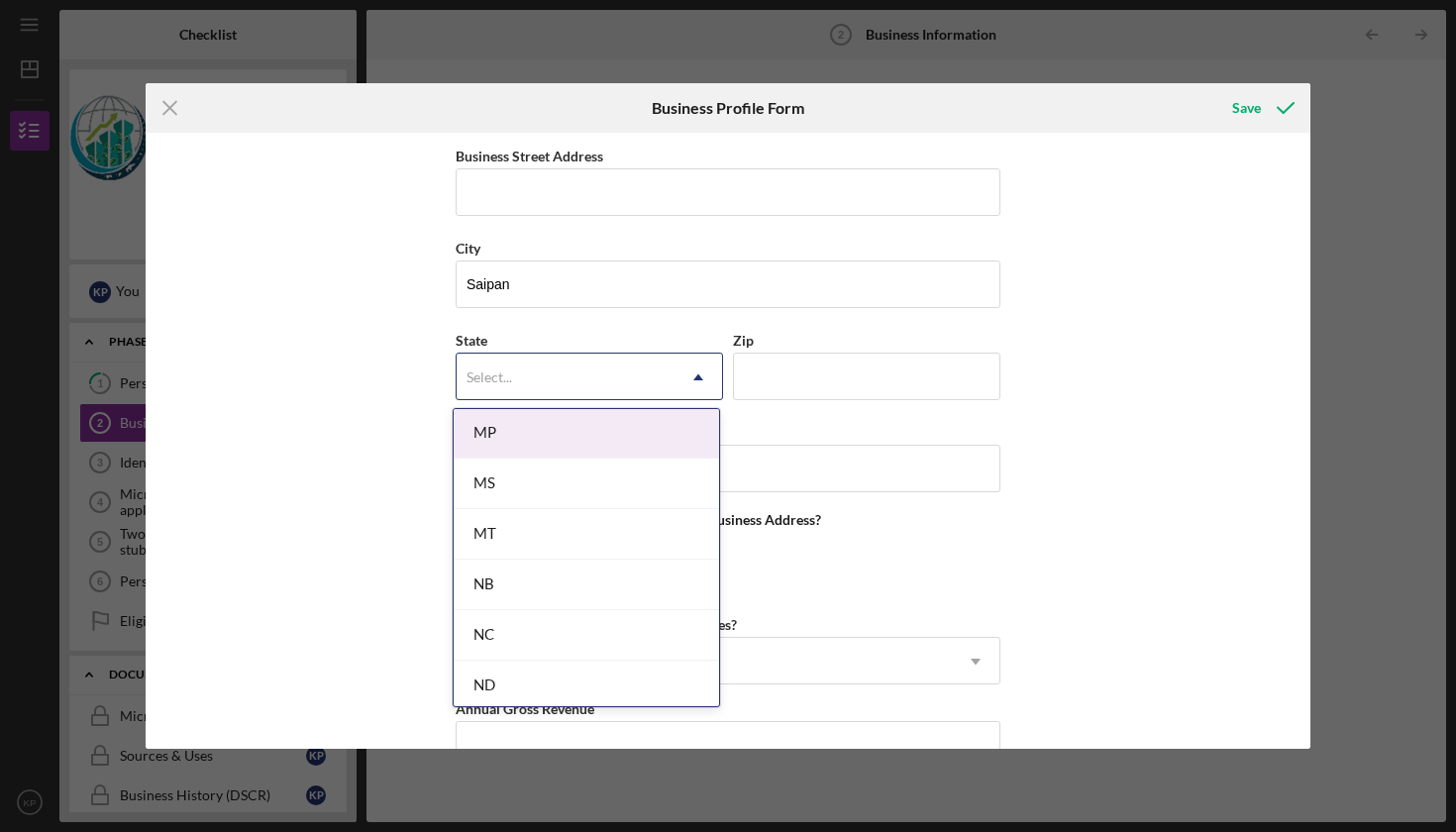 click on "MP" at bounding box center (586, 433) 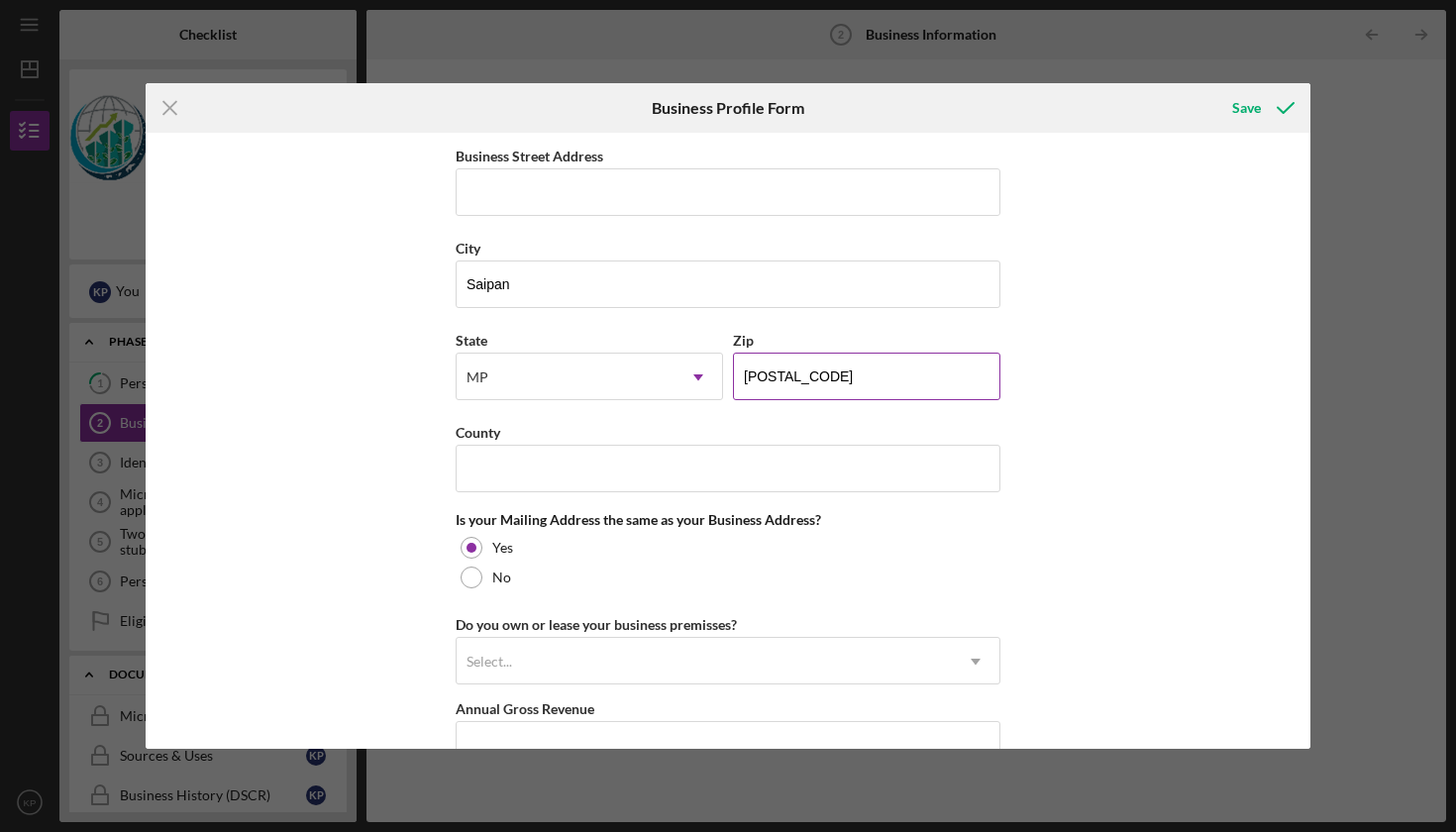 type on "[POSTAL_CODE]" 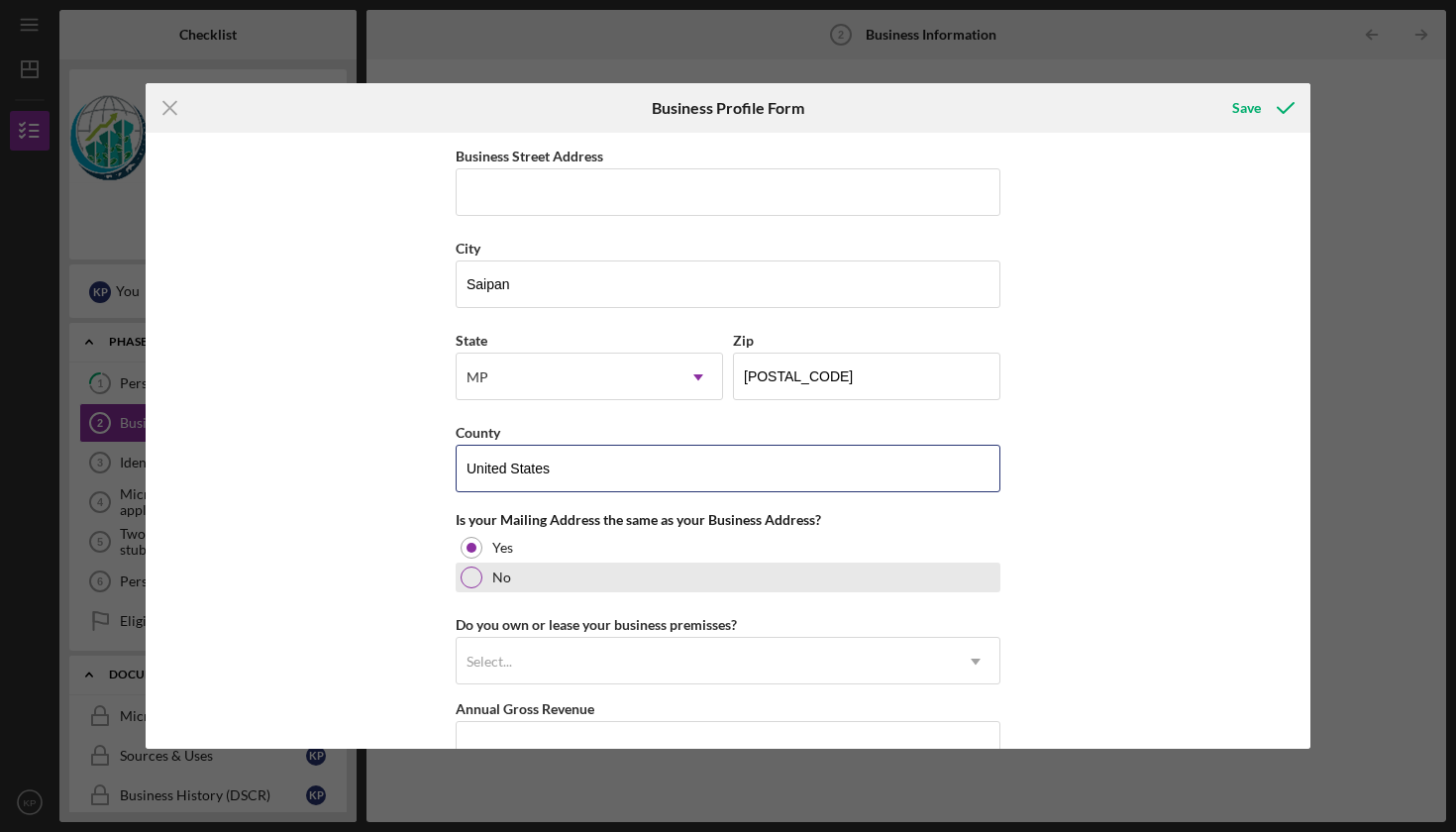 type on "United States" 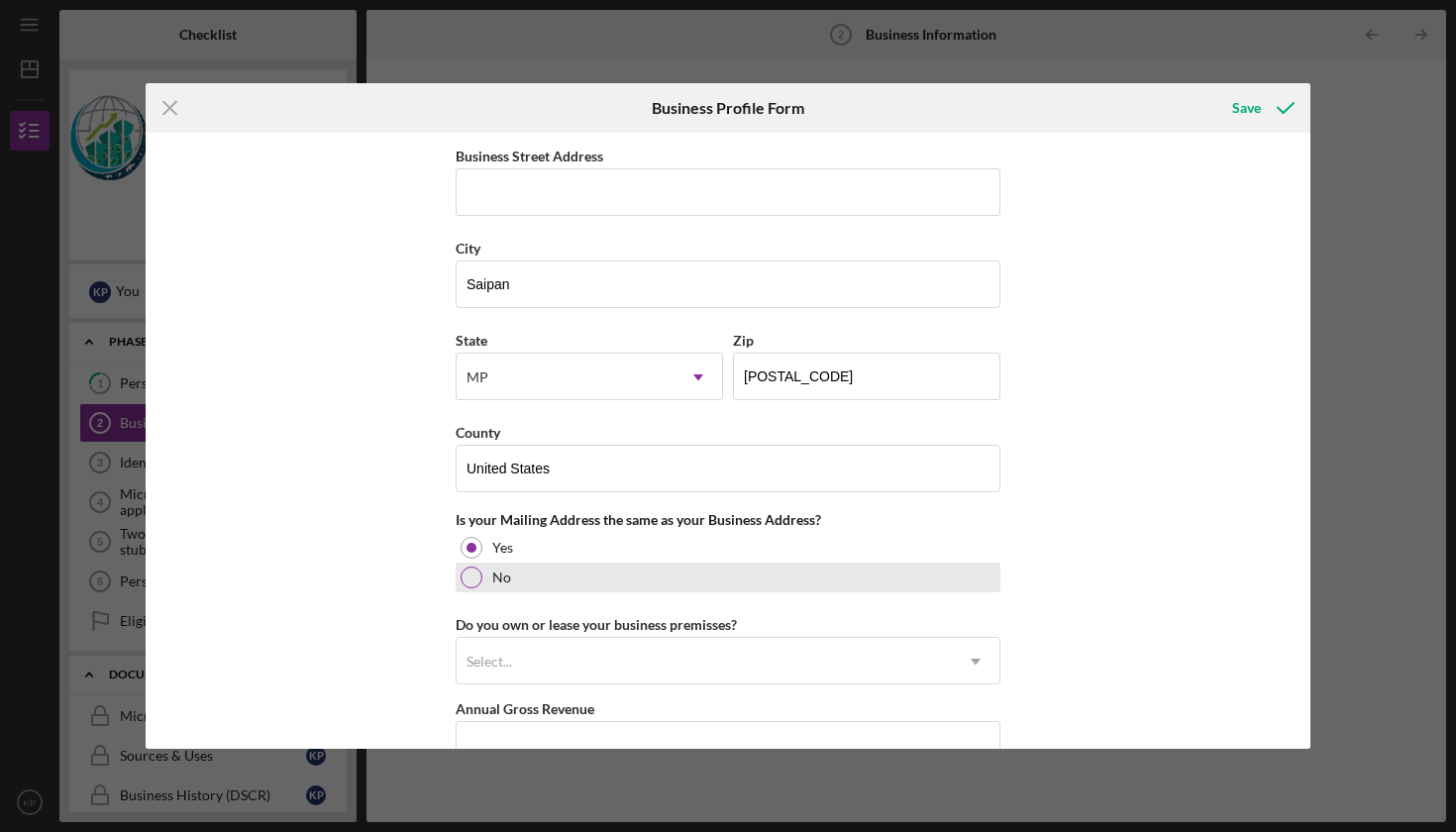 click on "No" at bounding box center [728, 577] 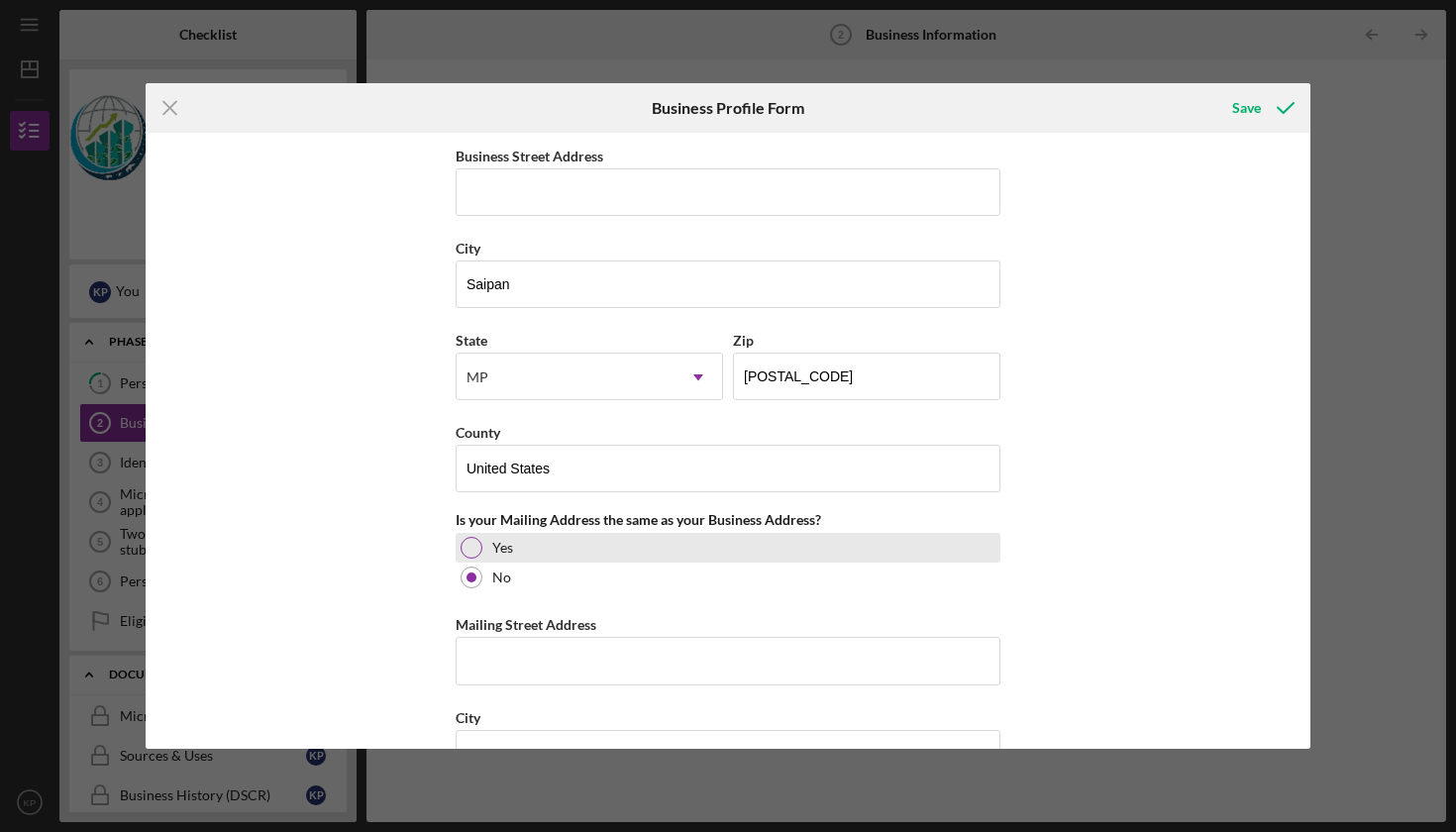 click on "Yes" at bounding box center (728, 548) 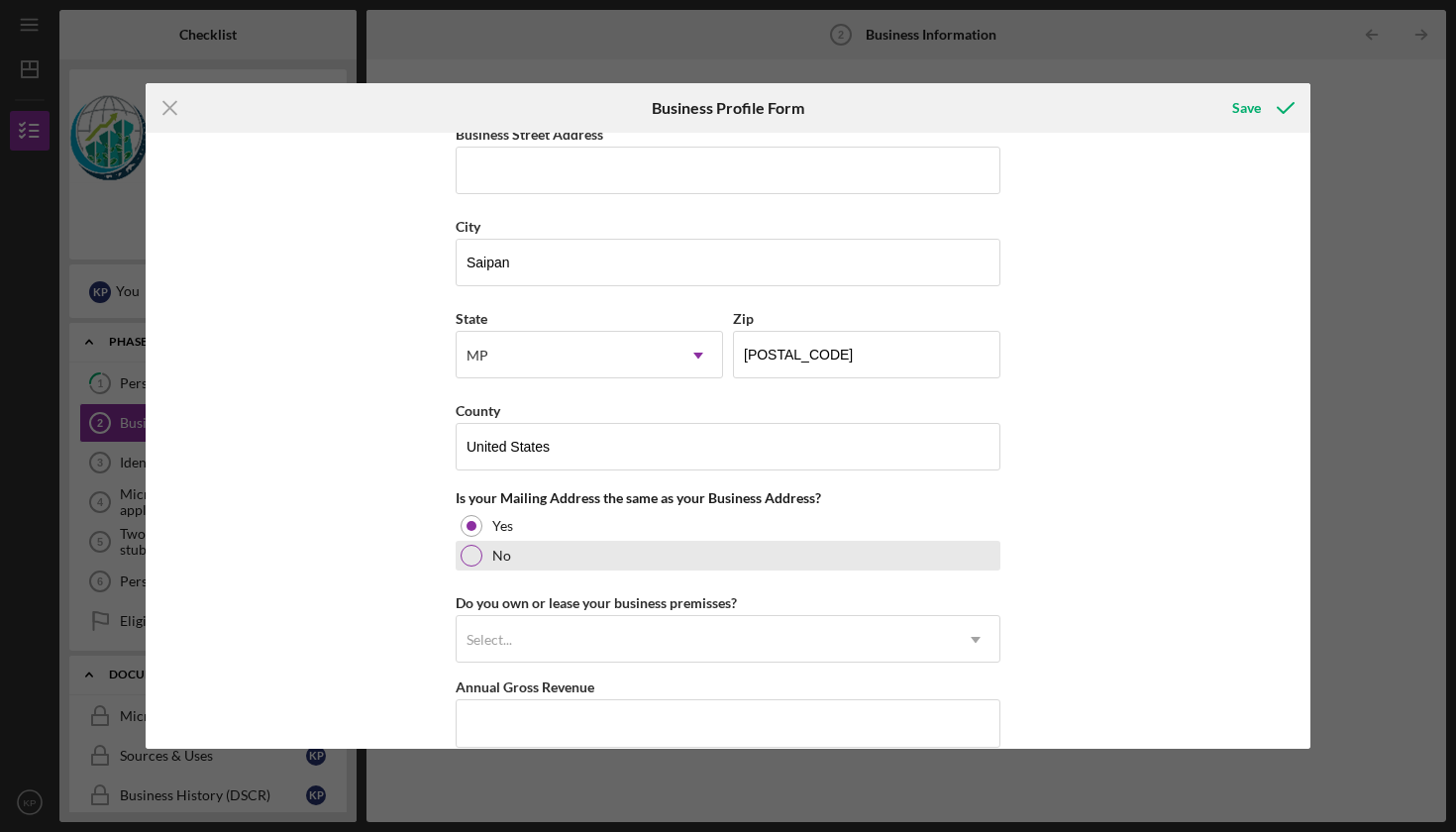 scroll, scrollTop: 1231, scrollLeft: 0, axis: vertical 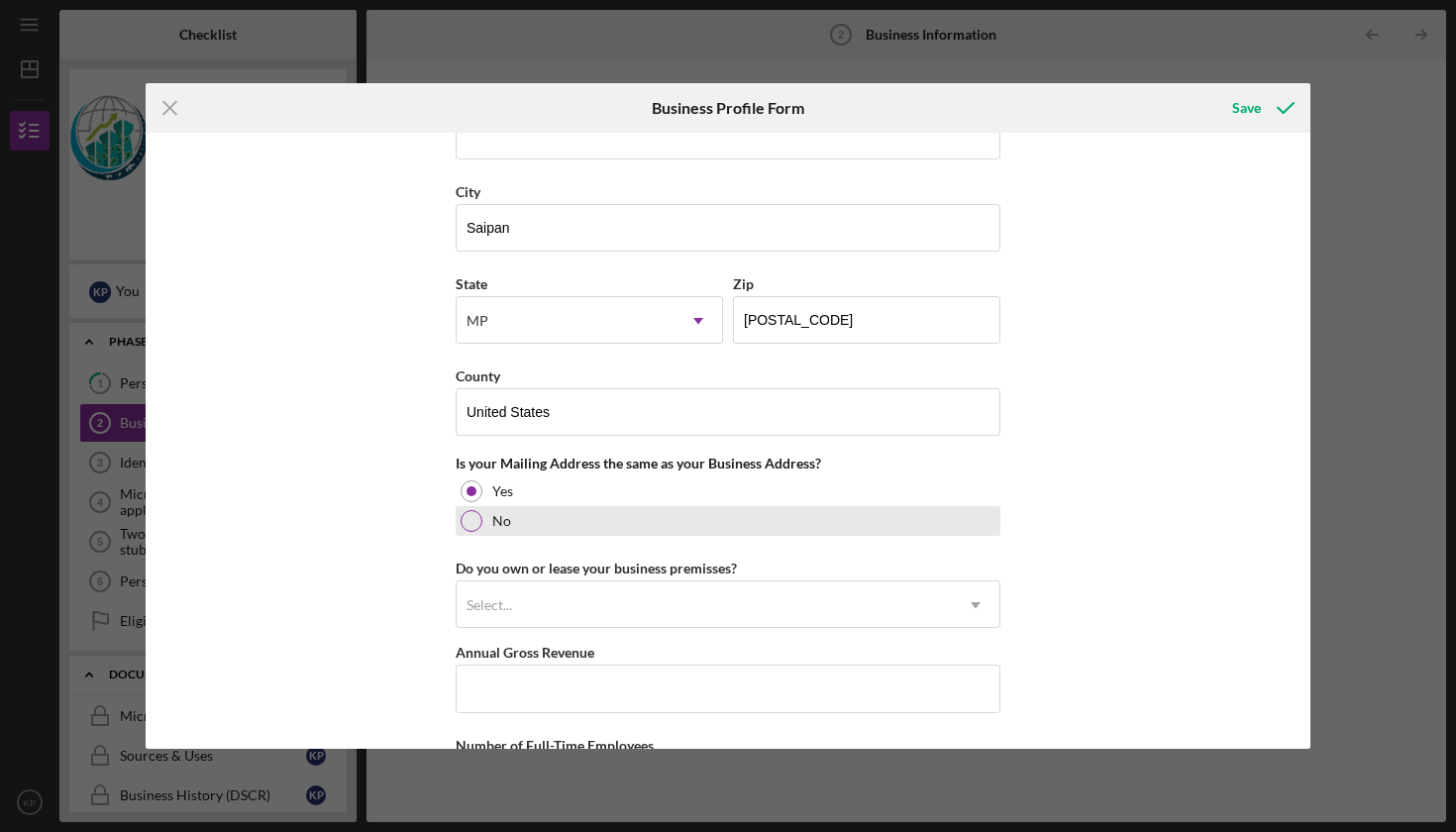 click at bounding box center [471, 521] 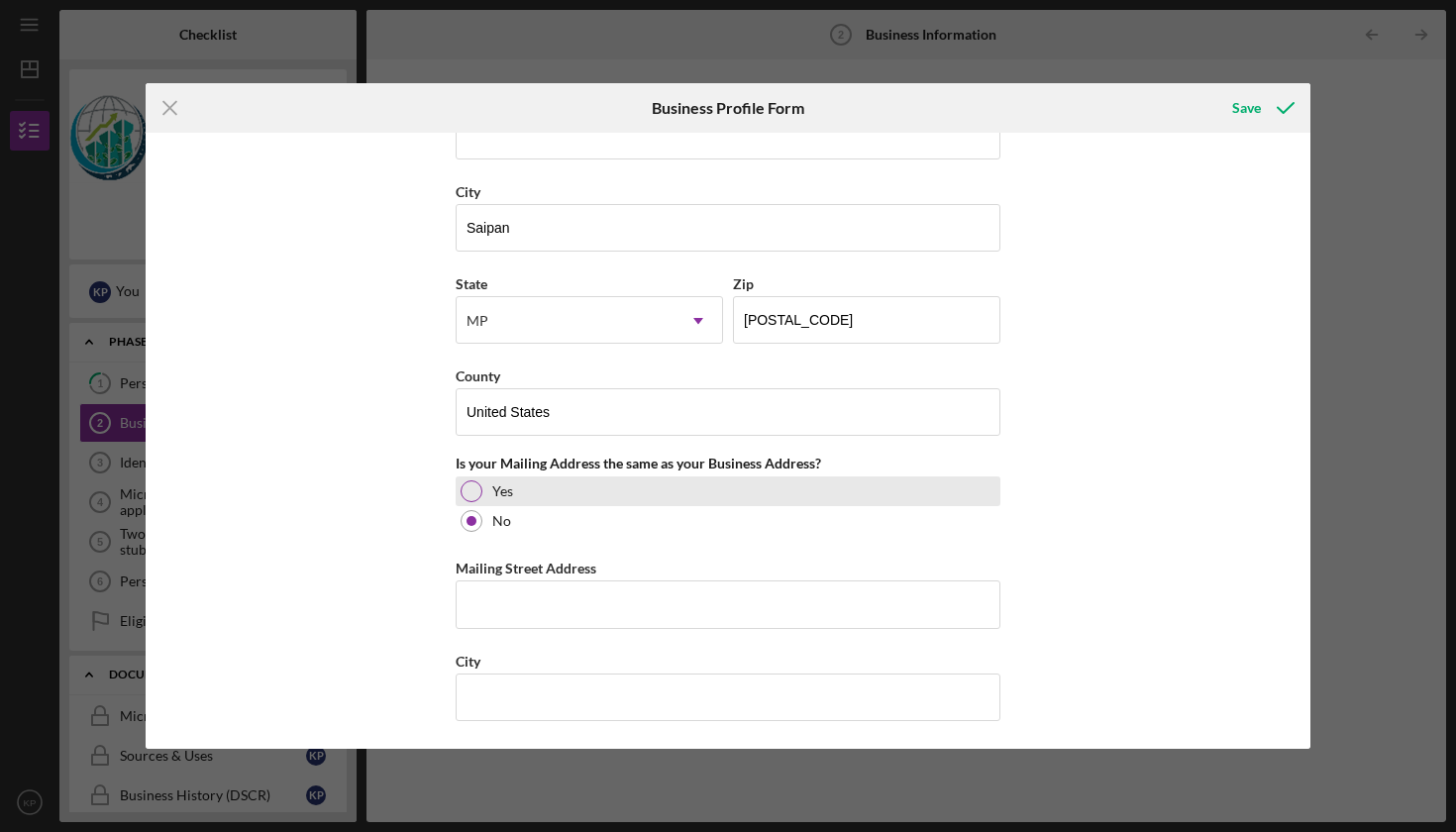 click on "Yes" at bounding box center (728, 491) 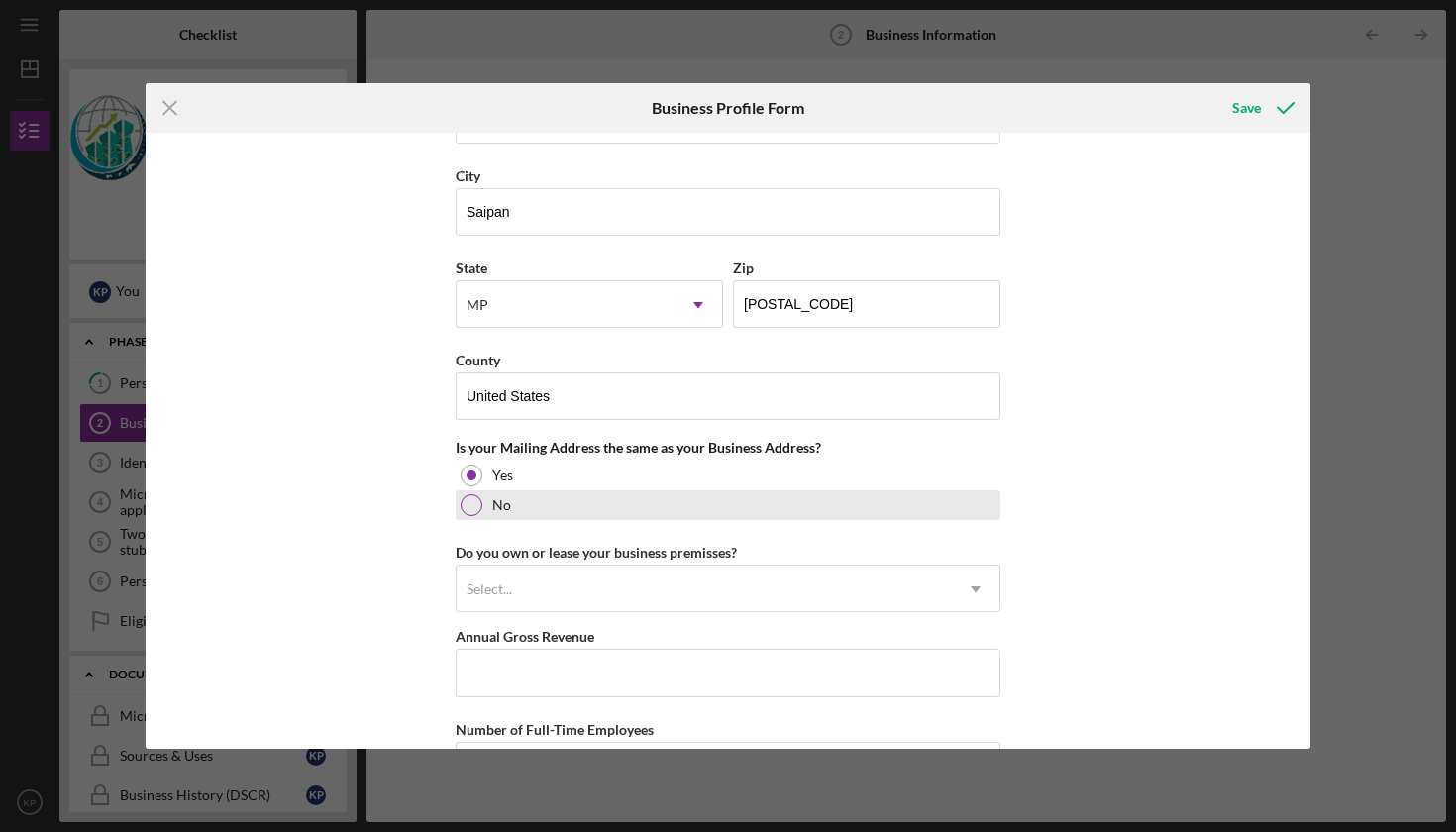 scroll, scrollTop: 1342, scrollLeft: 0, axis: vertical 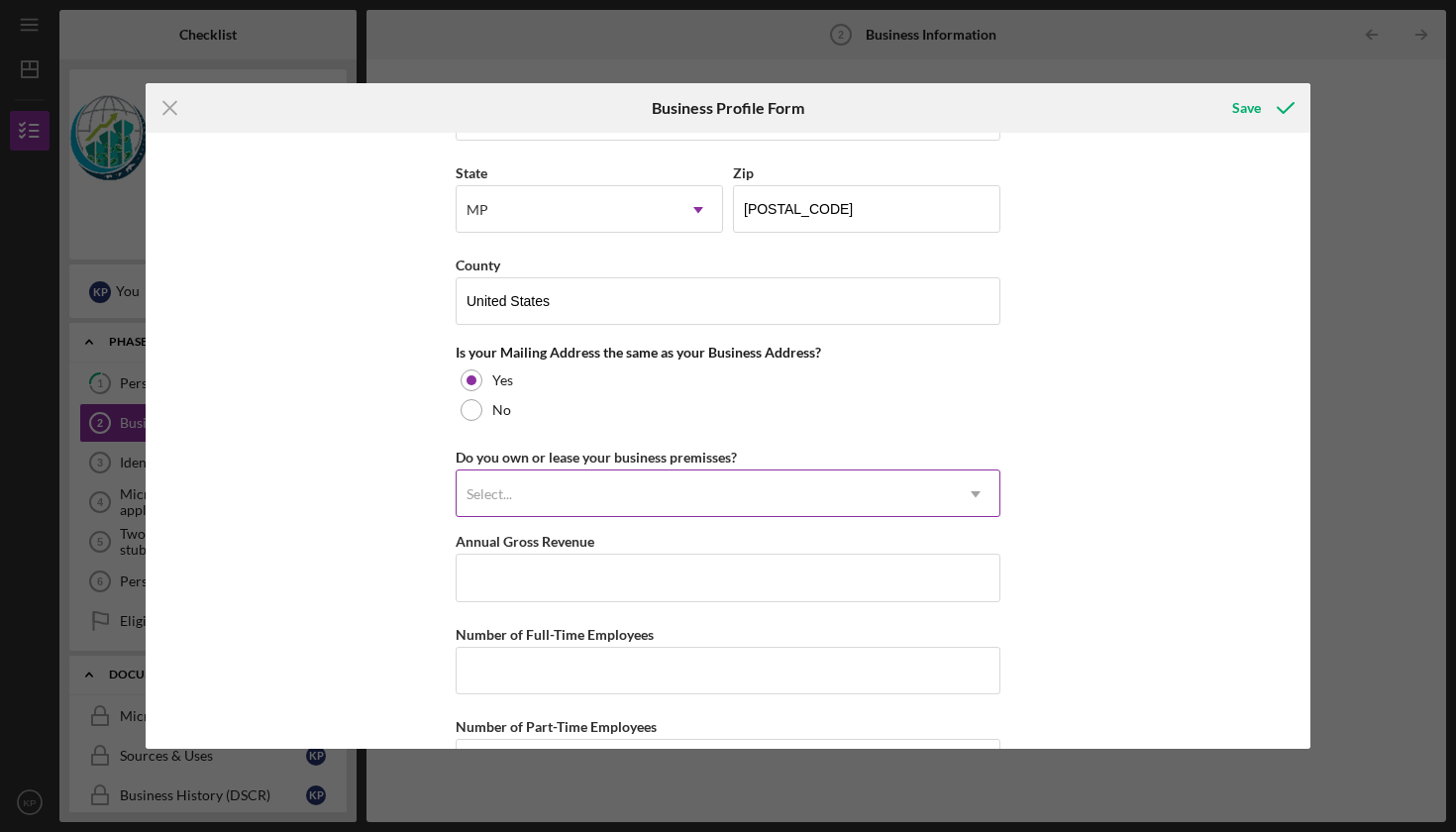 click on "Select..." at bounding box center [704, 494] 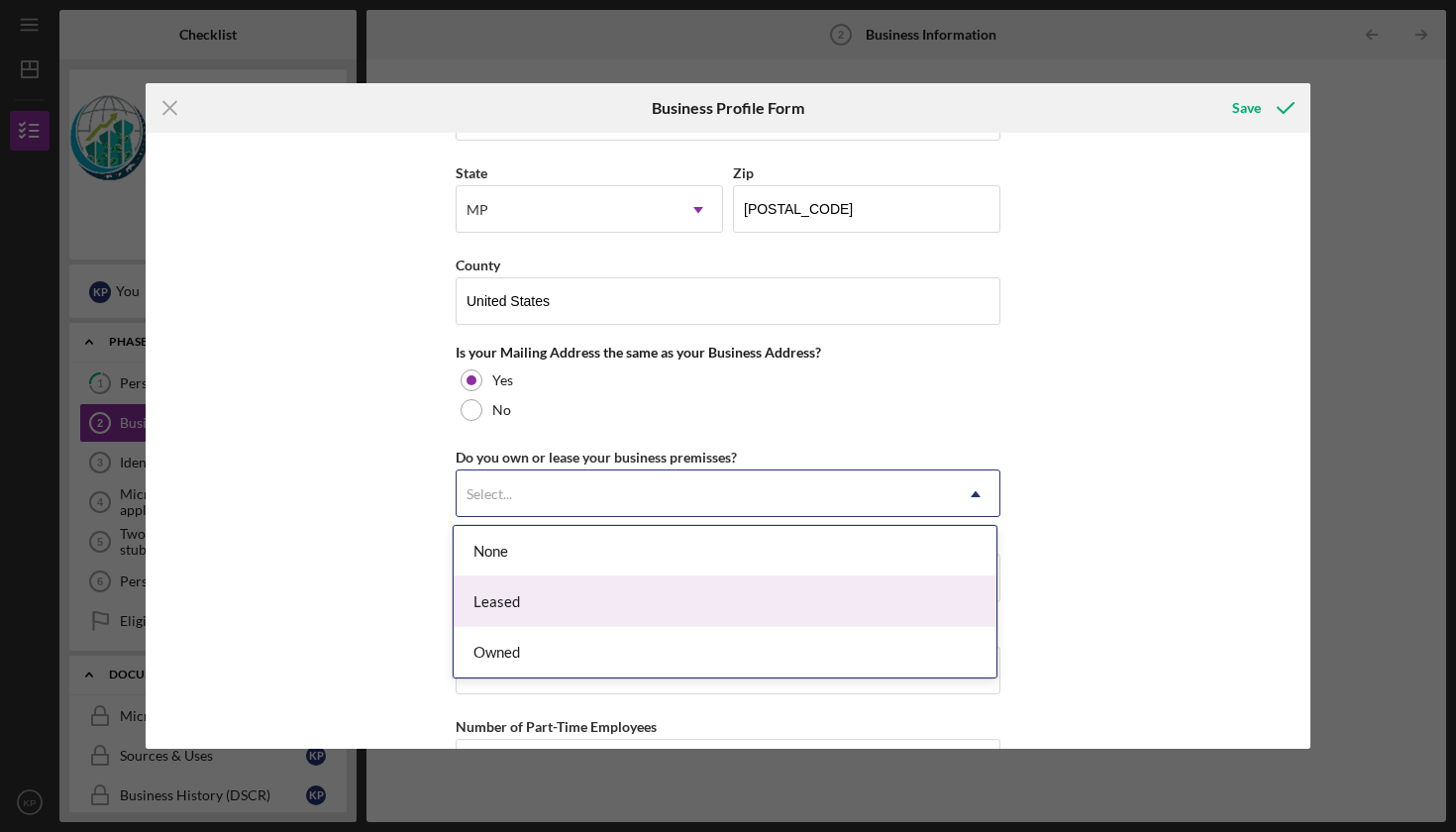 click on "Leased" at bounding box center [725, 601] 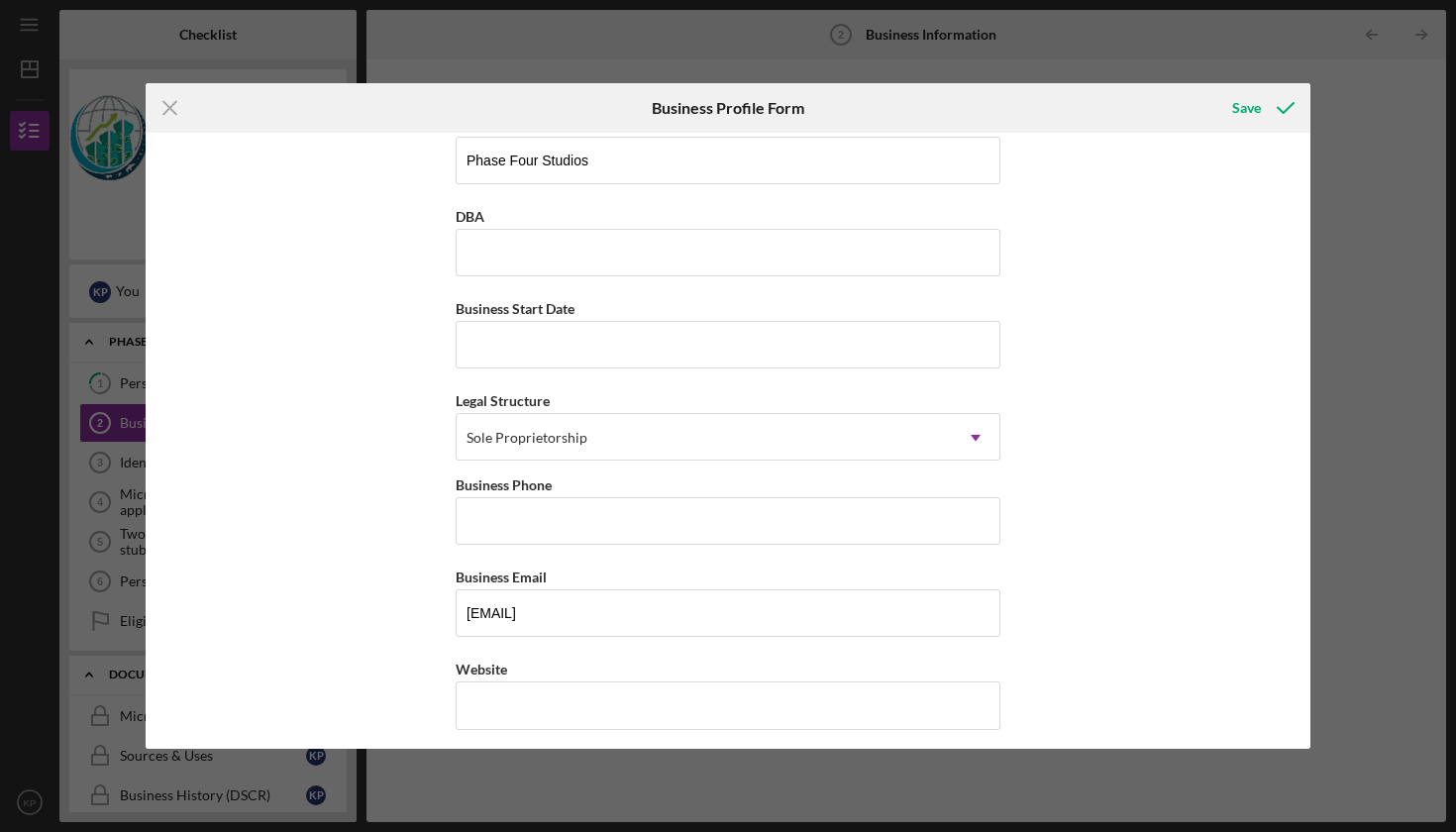 scroll, scrollTop: 0, scrollLeft: 0, axis: both 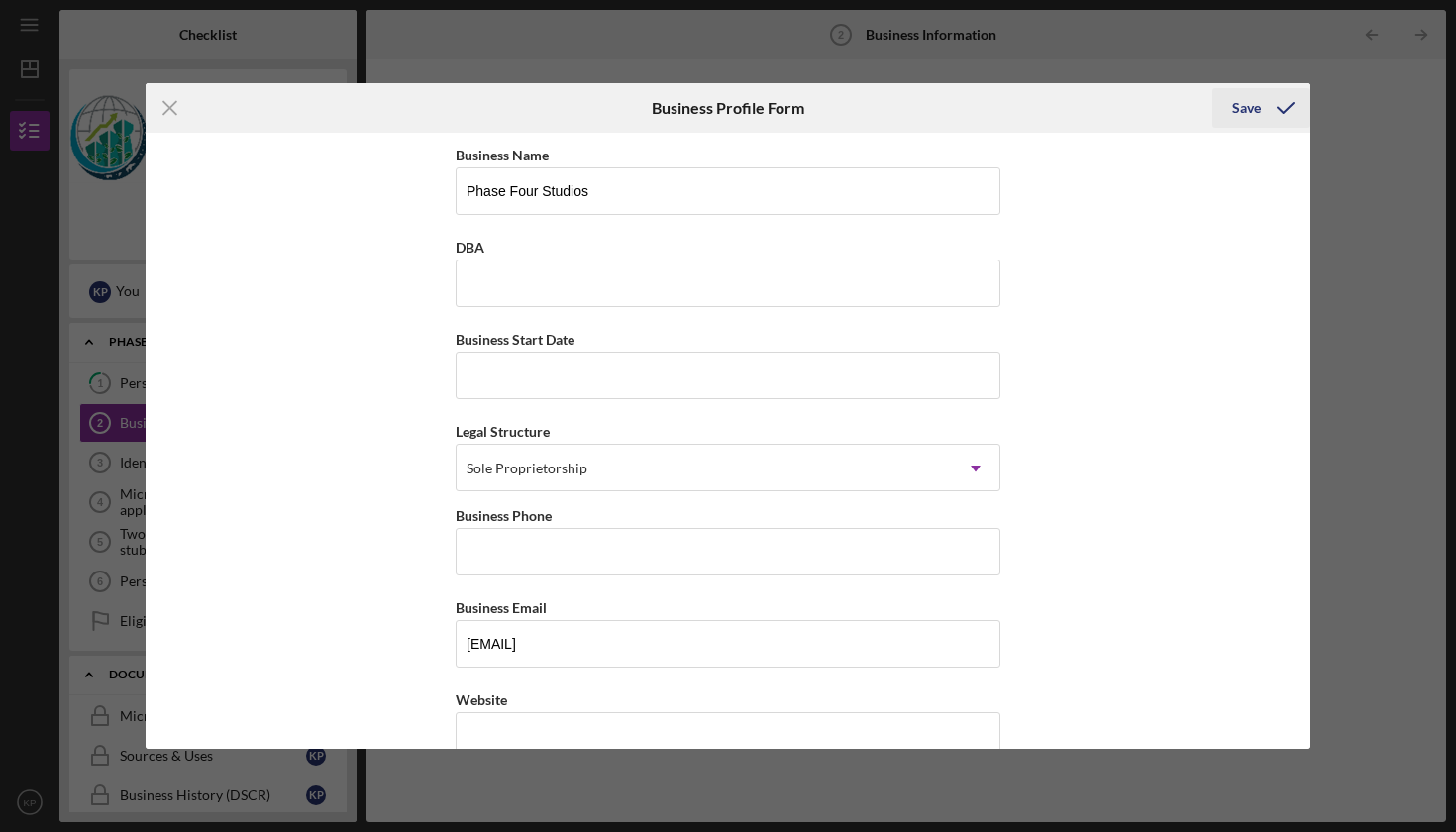 click on "Save" at bounding box center [1246, 108] 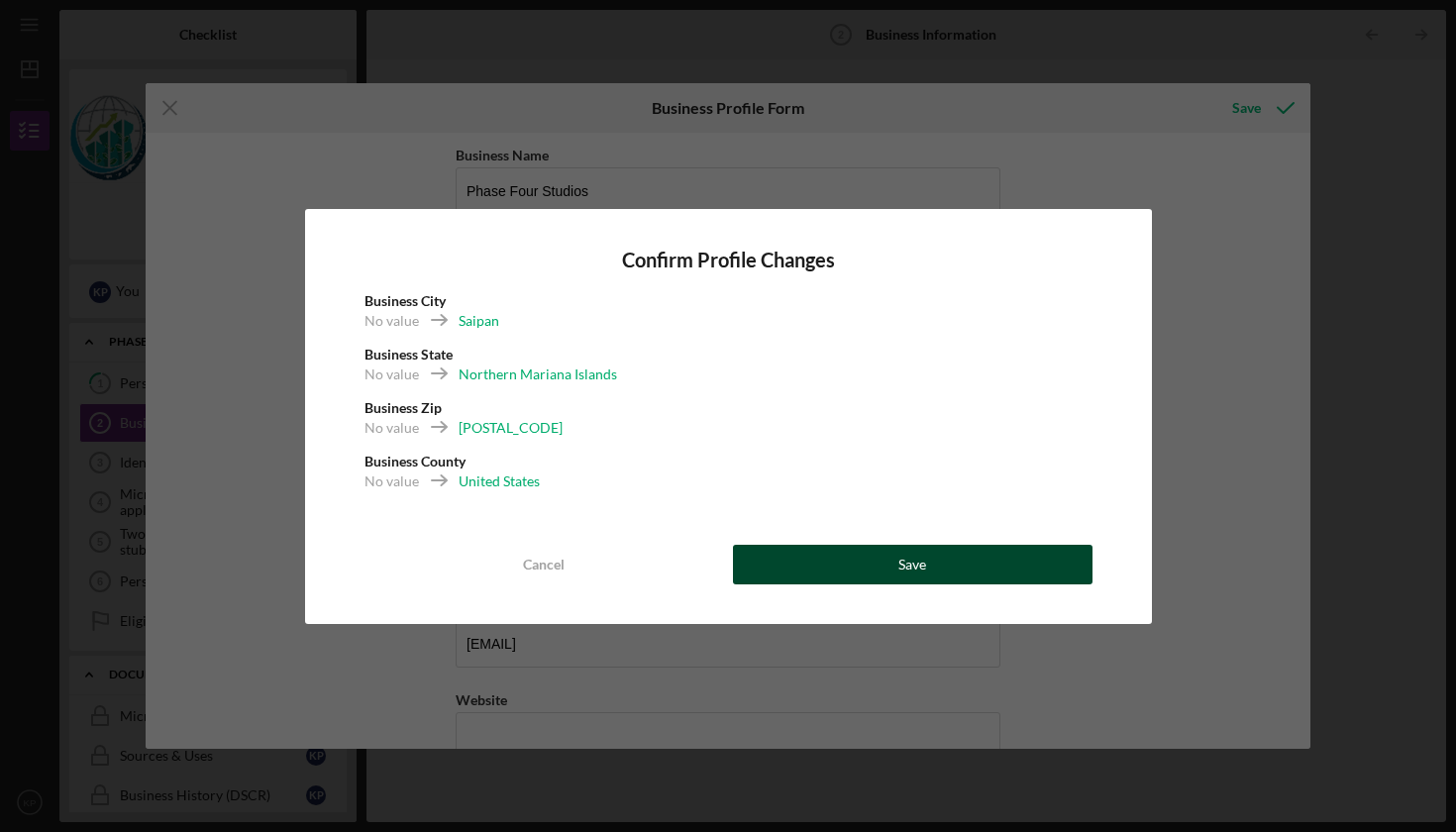 click on "Save" at bounding box center (912, 565) 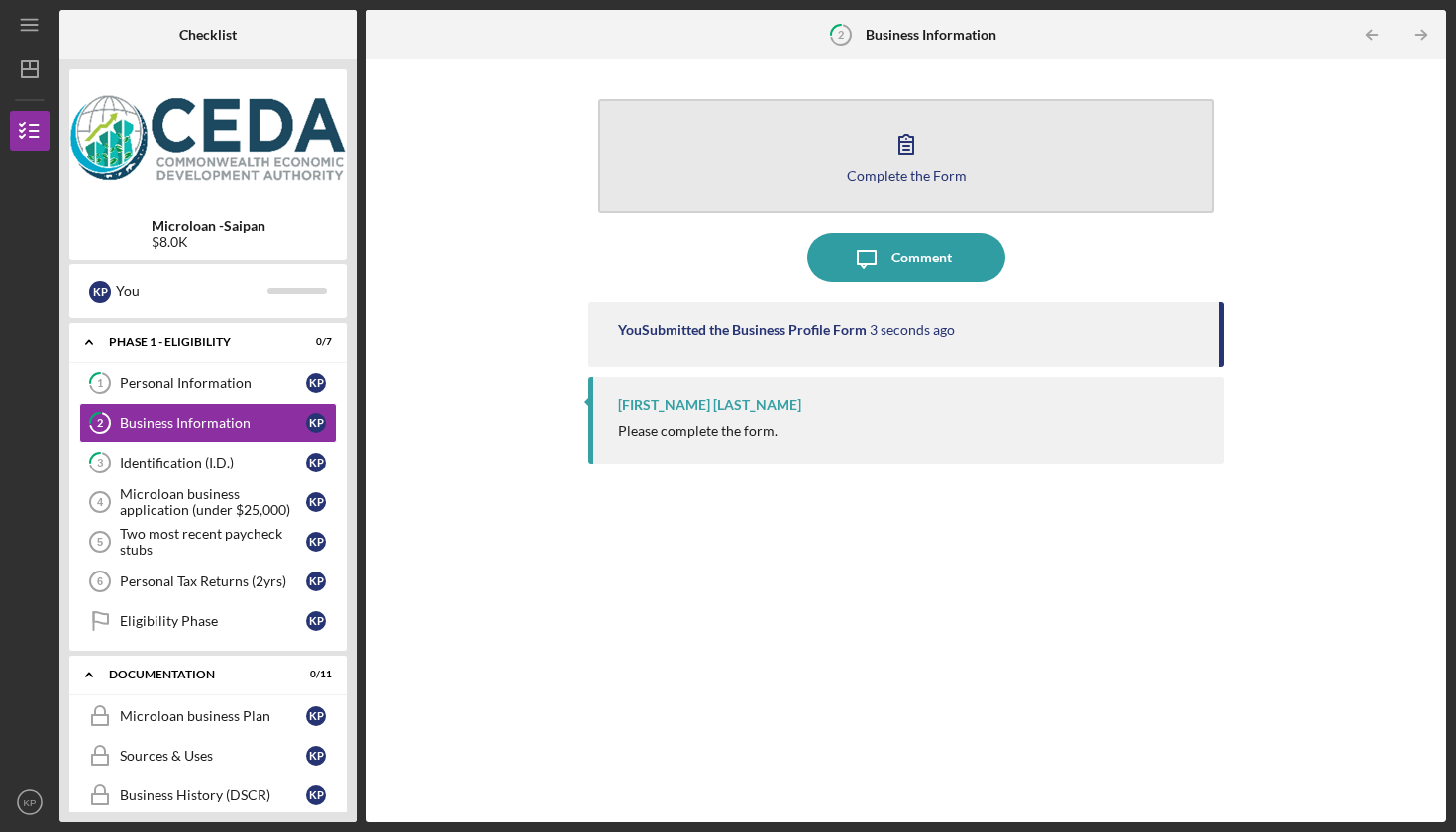 click 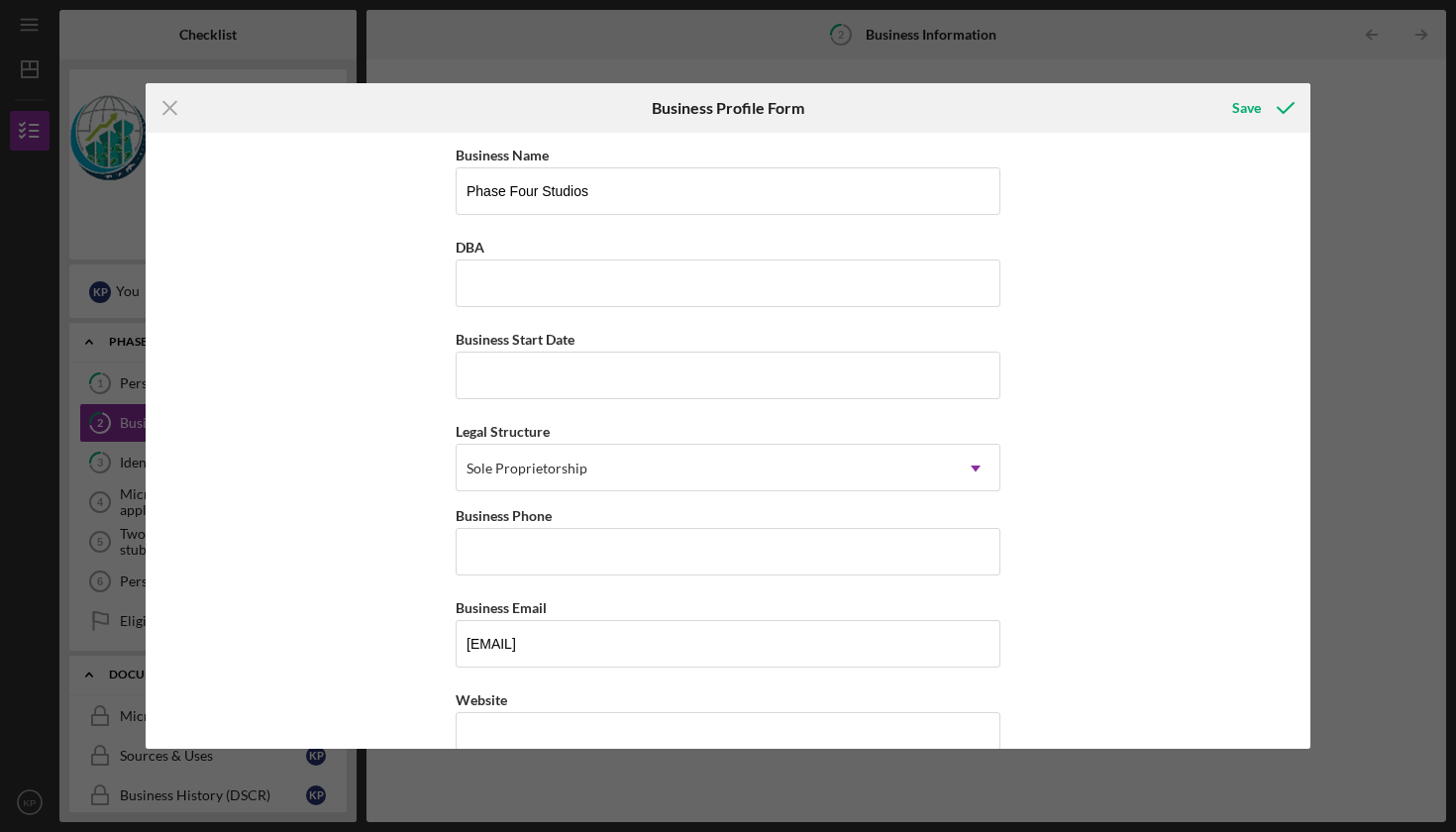 click on "Icon/Menu Close Business Profile Form Save Business Name Phase Four Studios DBA Business Start Date Legal Structure Sole Proprietorship Icon/Dropdown Arrow Business Phone Business Email [EMAIL] Website Industry Industry NAICS Code EIN Ownership Business Ownership Type Select... Icon/Dropdown Arrow Do you own 100% of the business? Yes No Business Street Address City [CITY] State MP Icon/Dropdown Arrow Zip [POSTAL_CODE] County United States Is your Mailing Address the same as your Business Address? Yes No Do you own or lease your business premisses? Leased Icon/Dropdown Arrow Annual Gross Revenue Number of Full-Time Employees Number of Part-Time Employees Cancel Save" at bounding box center [728, 416] 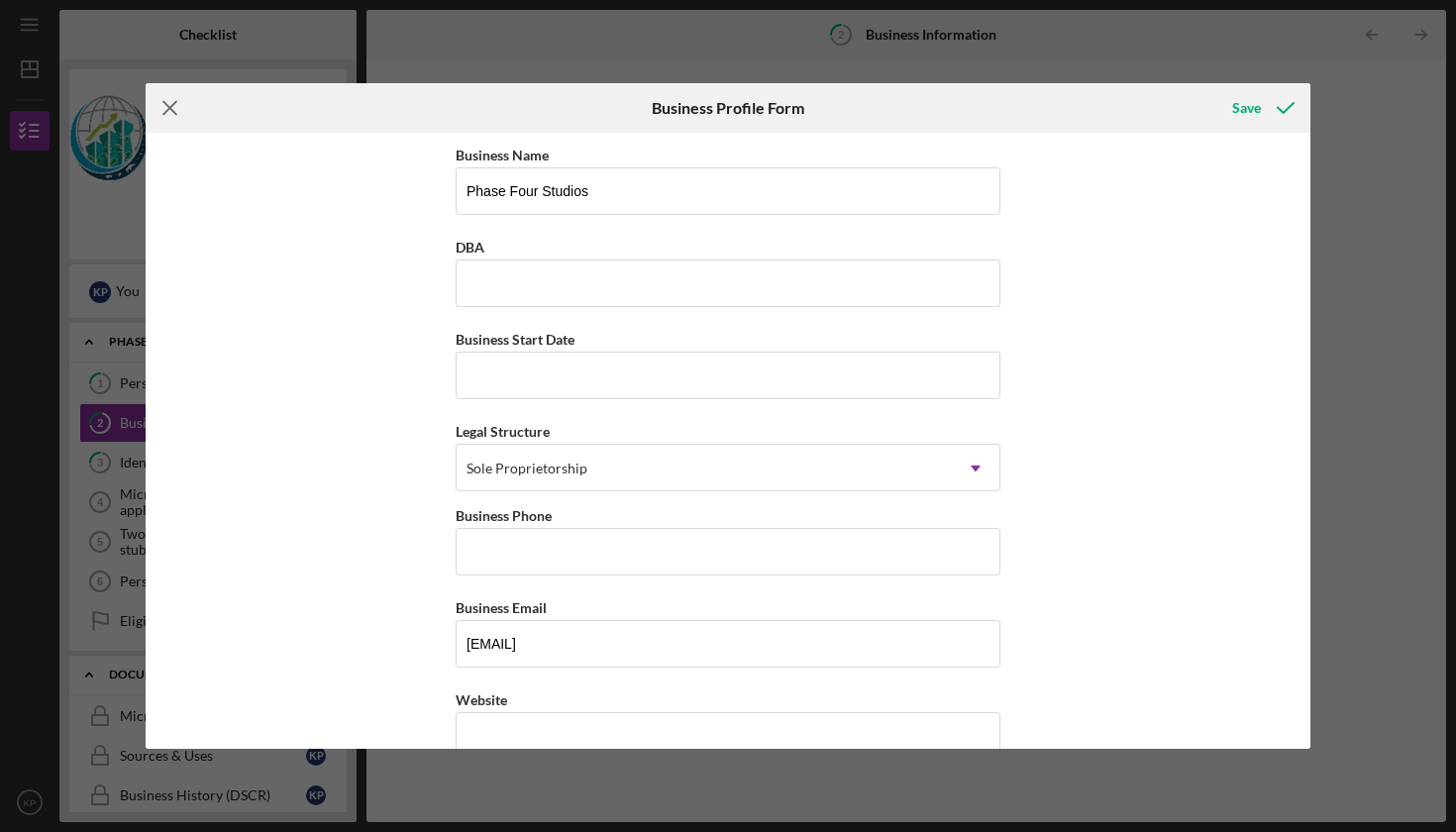 click on "Icon/Menu Close" 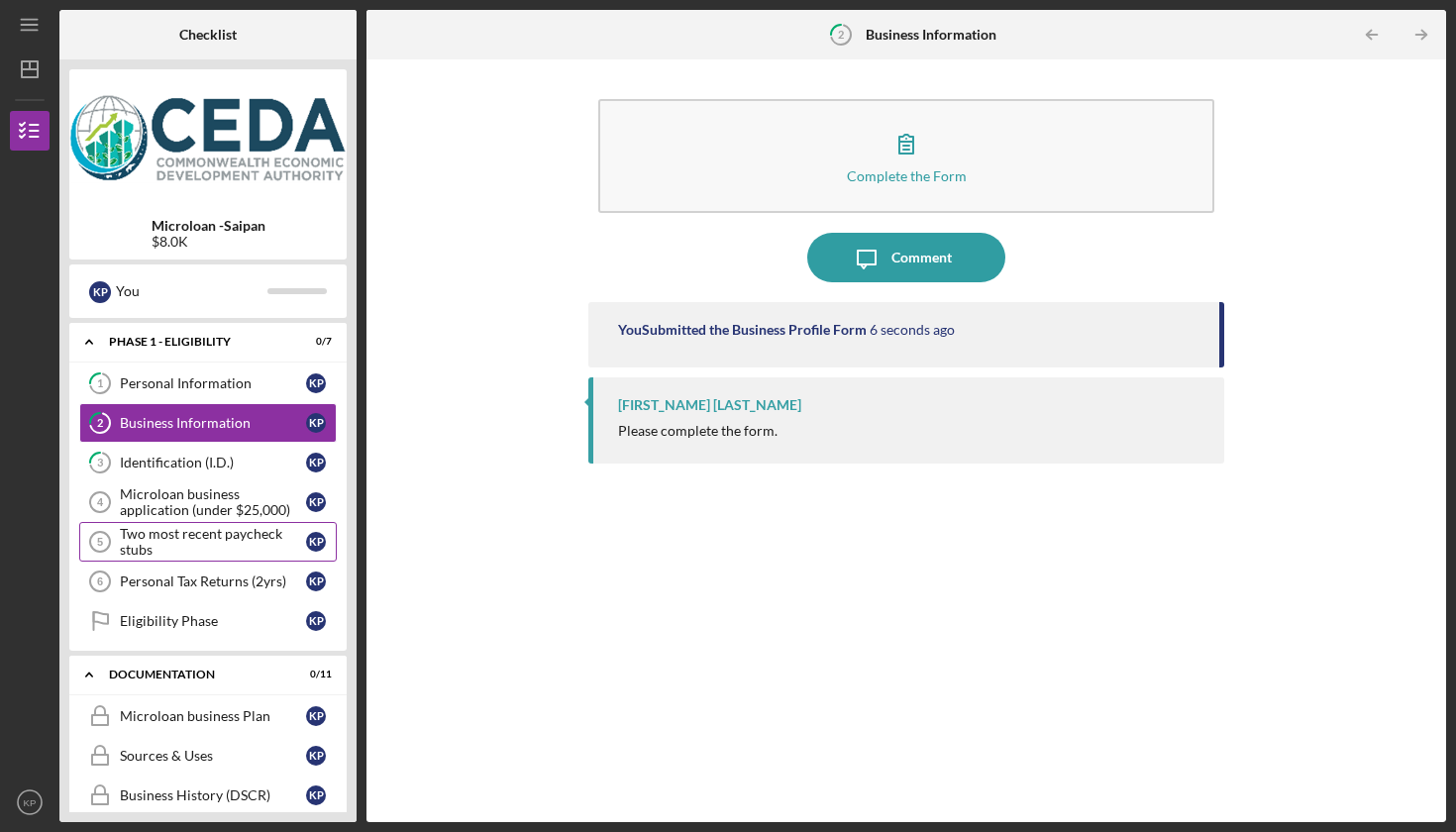 scroll, scrollTop: 11, scrollLeft: 0, axis: vertical 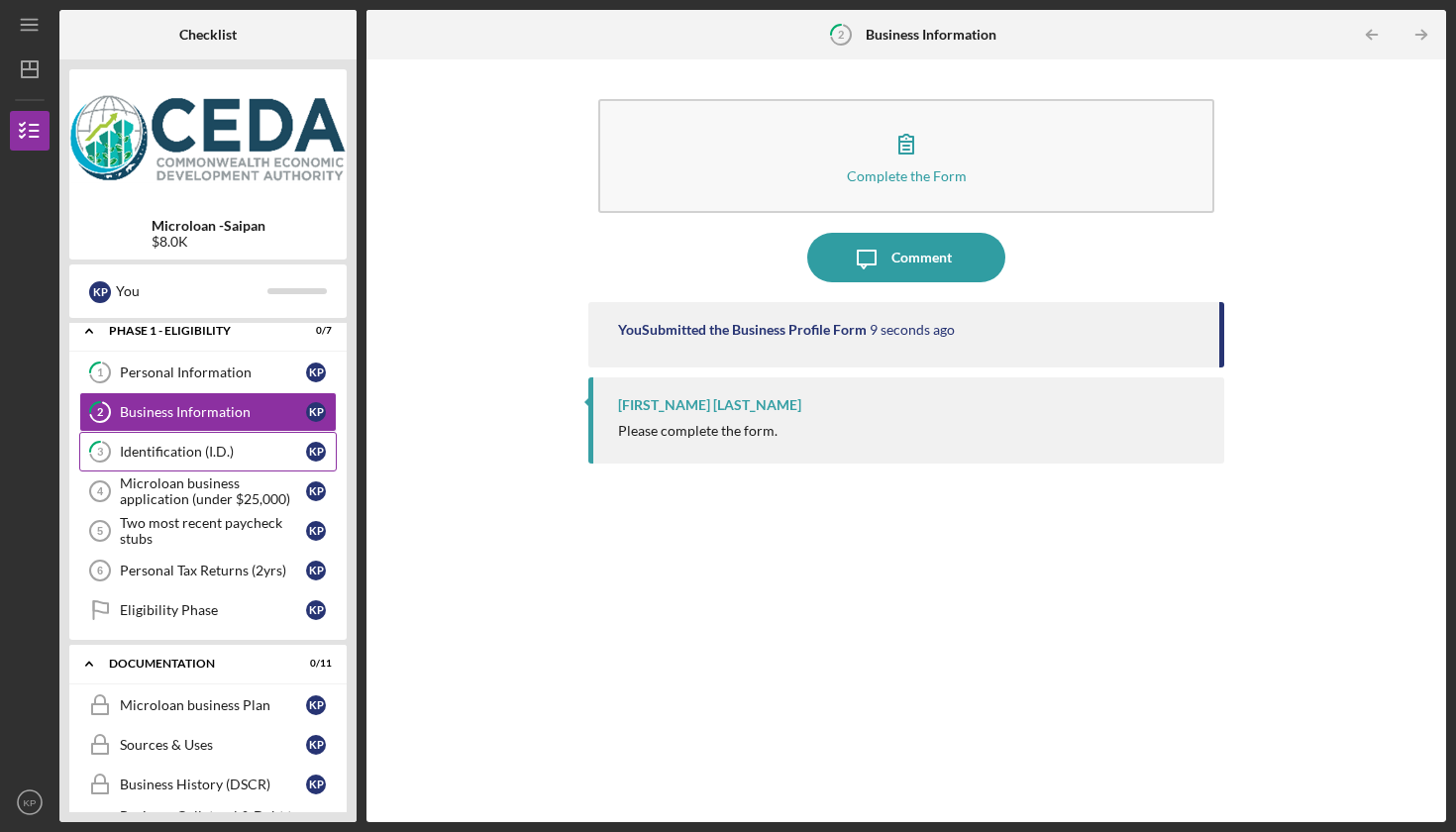 click on "Identification (I.D.)" at bounding box center [213, 452] 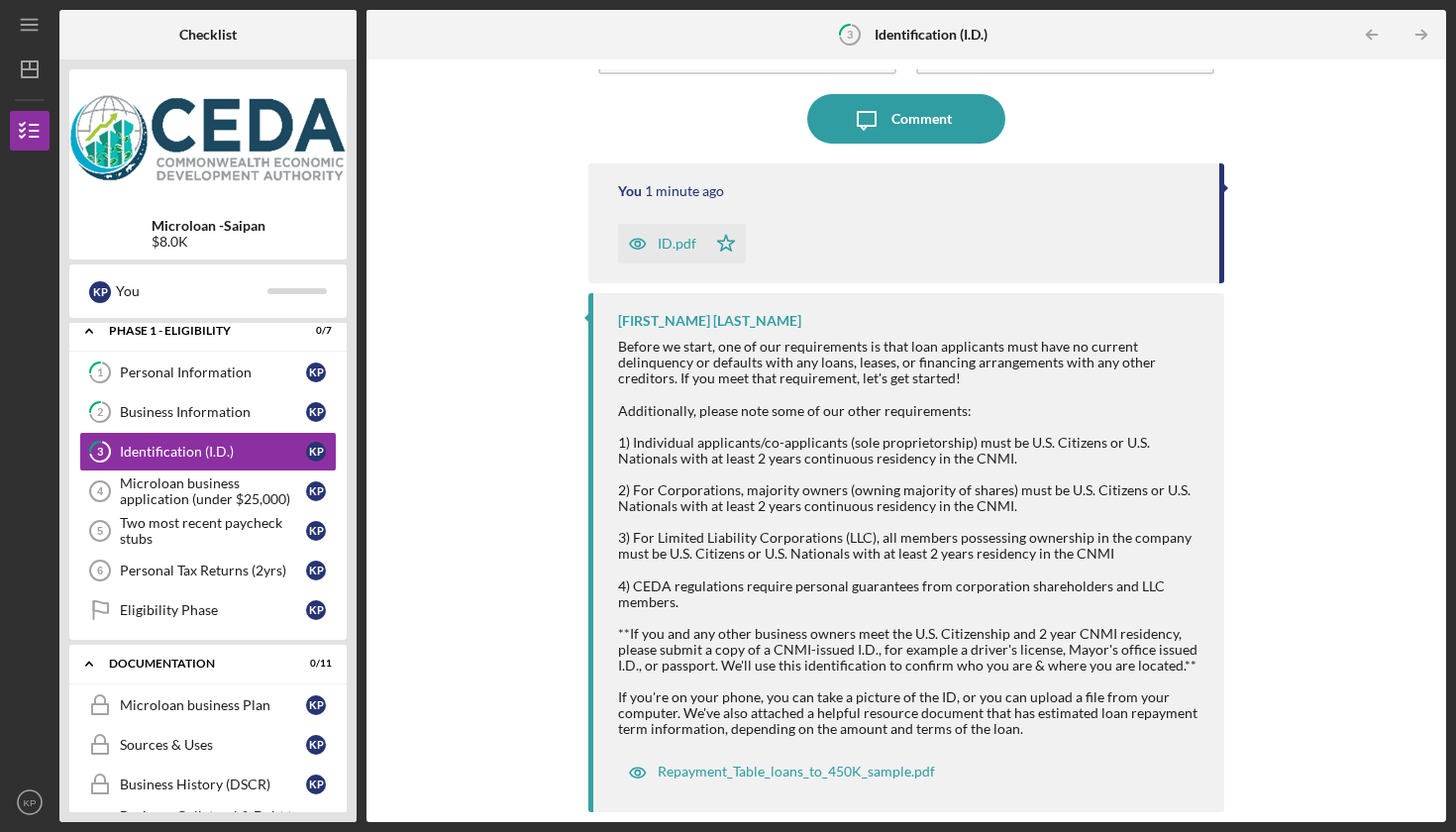 scroll, scrollTop: 136, scrollLeft: 0, axis: vertical 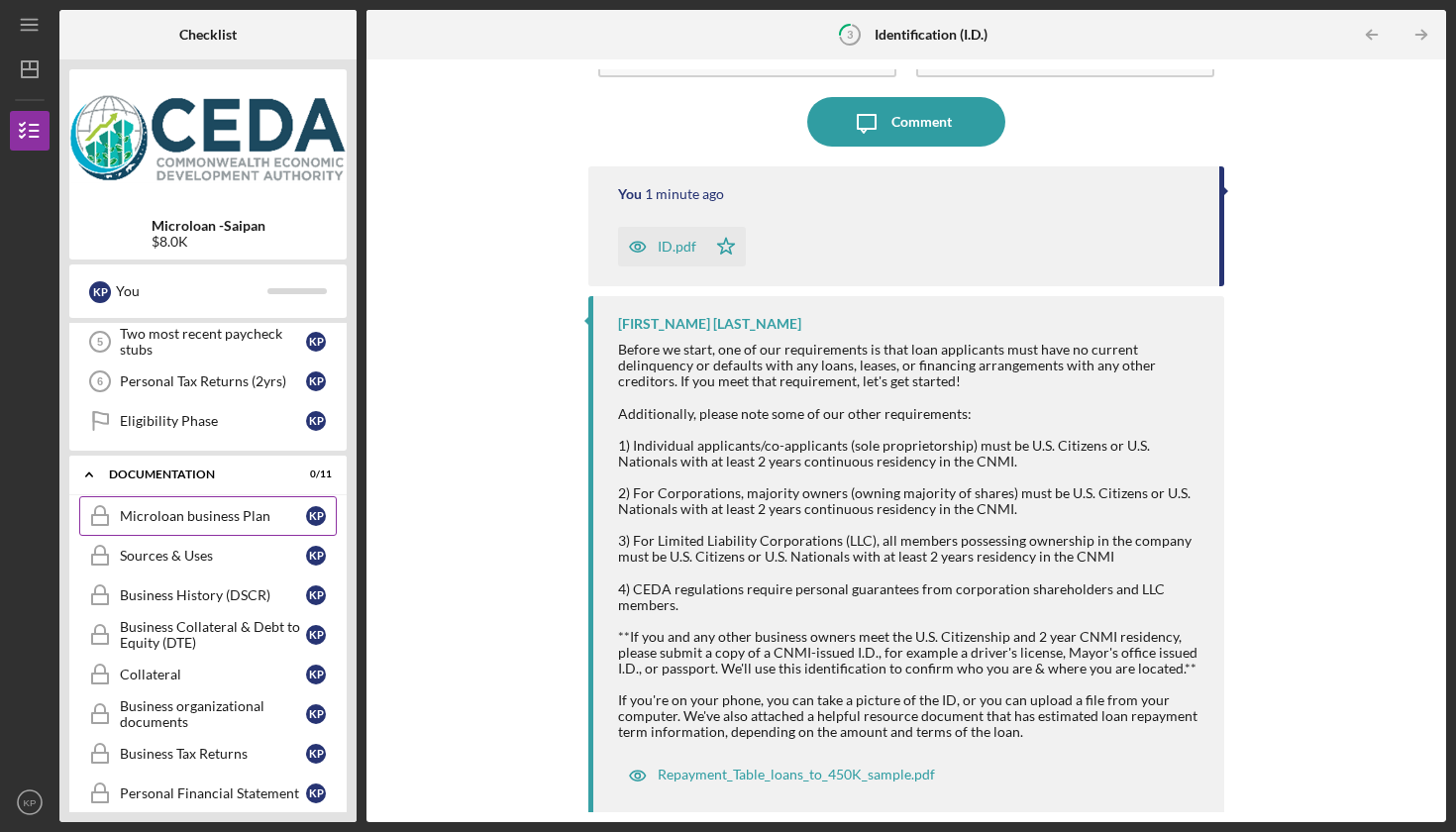 click on "Microloan business Plan" at bounding box center [213, 516] 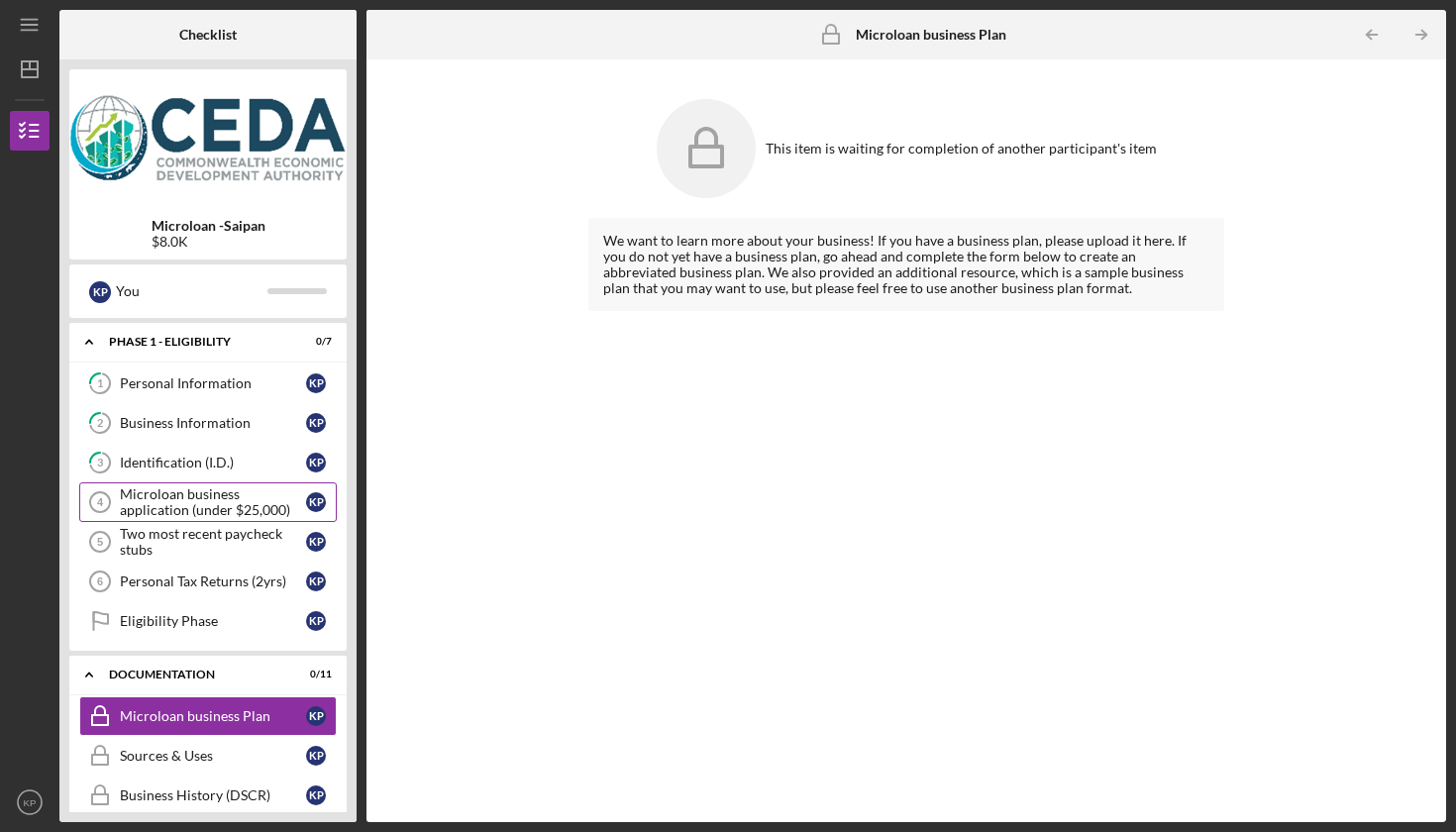 scroll, scrollTop: 265, scrollLeft: 0, axis: vertical 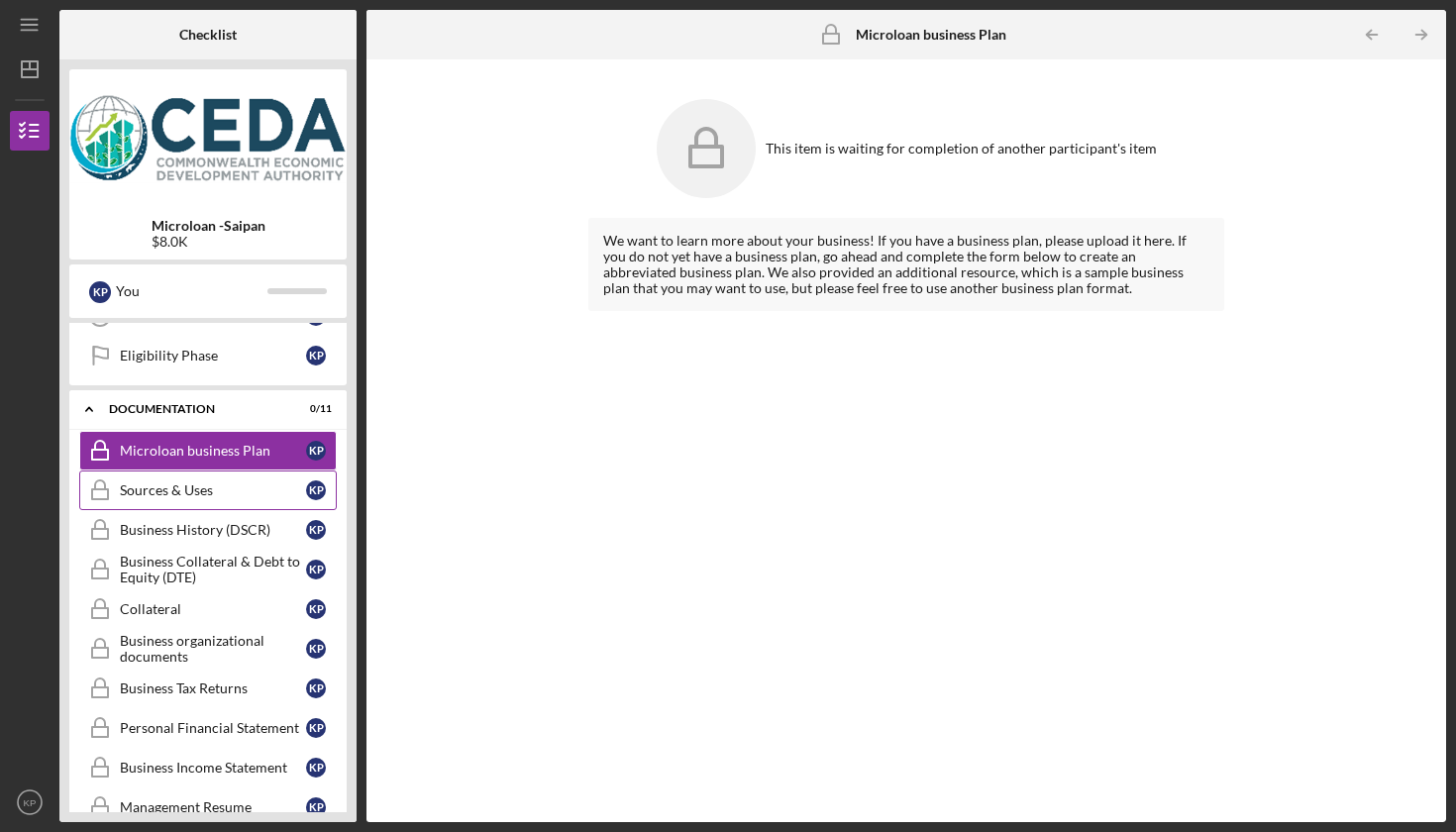 click on "Sources & Uses" at bounding box center (213, 490) 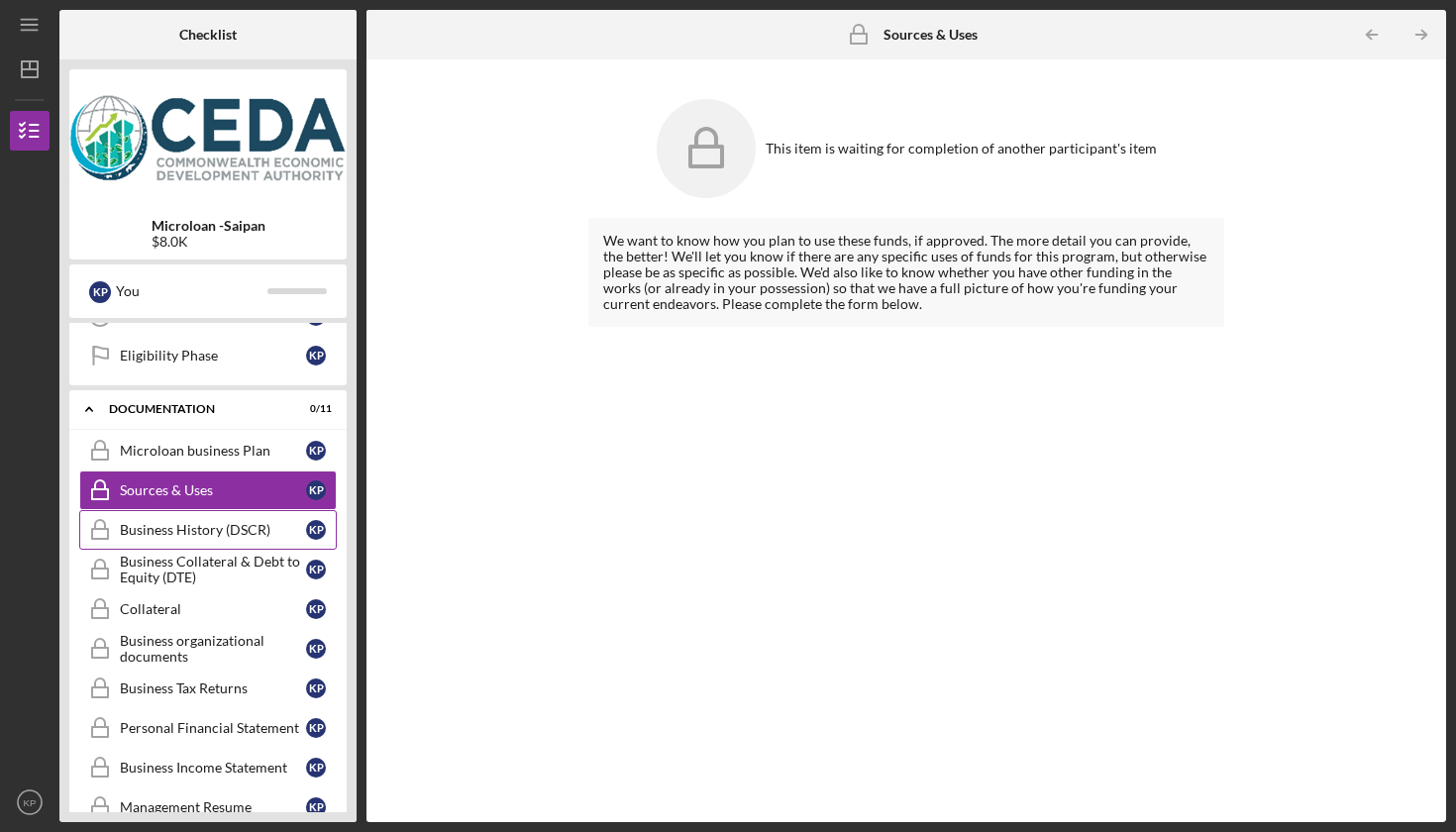 click on "Business History (DSCR)" at bounding box center (213, 530) 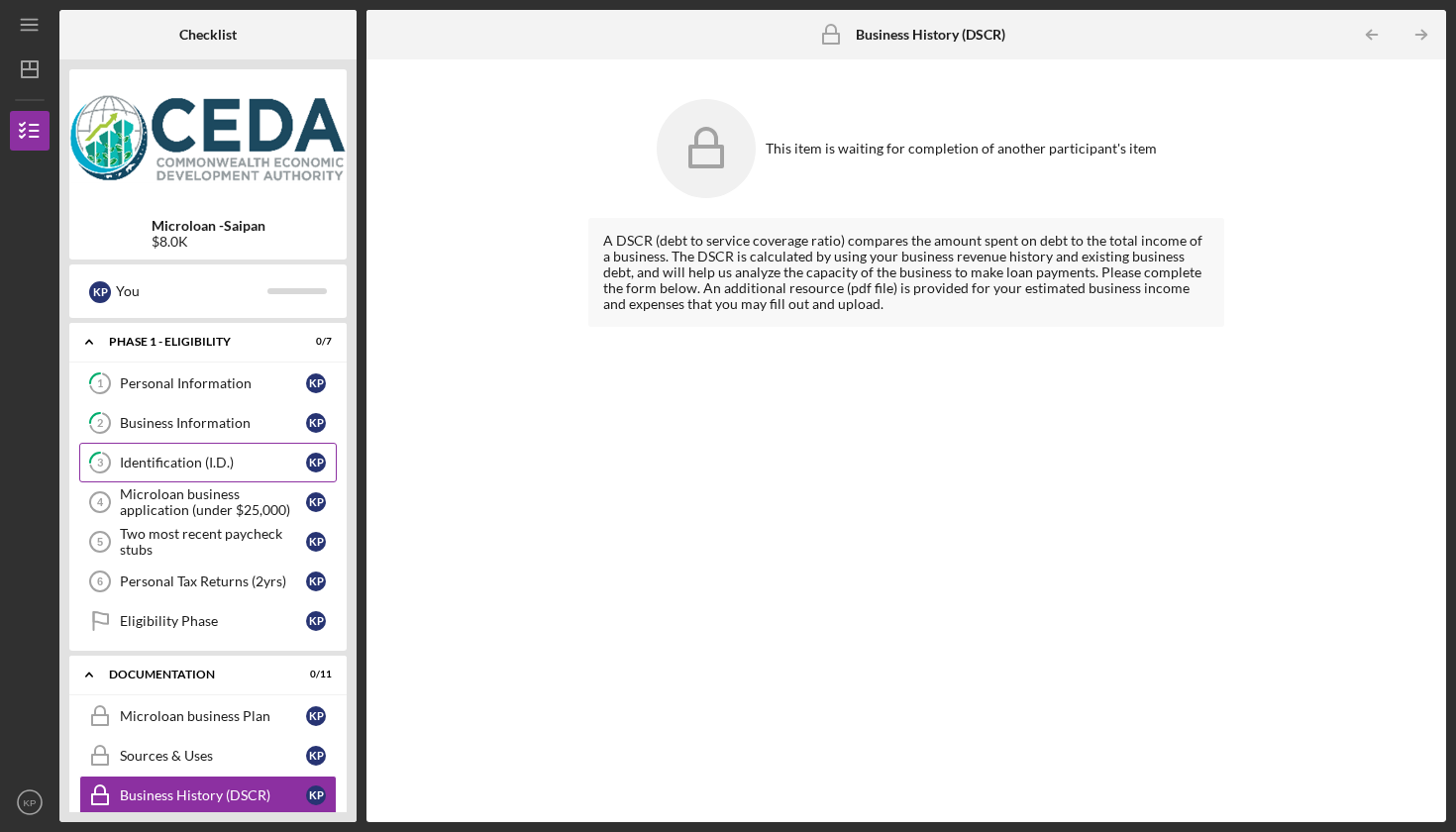 scroll, scrollTop: 0, scrollLeft: 0, axis: both 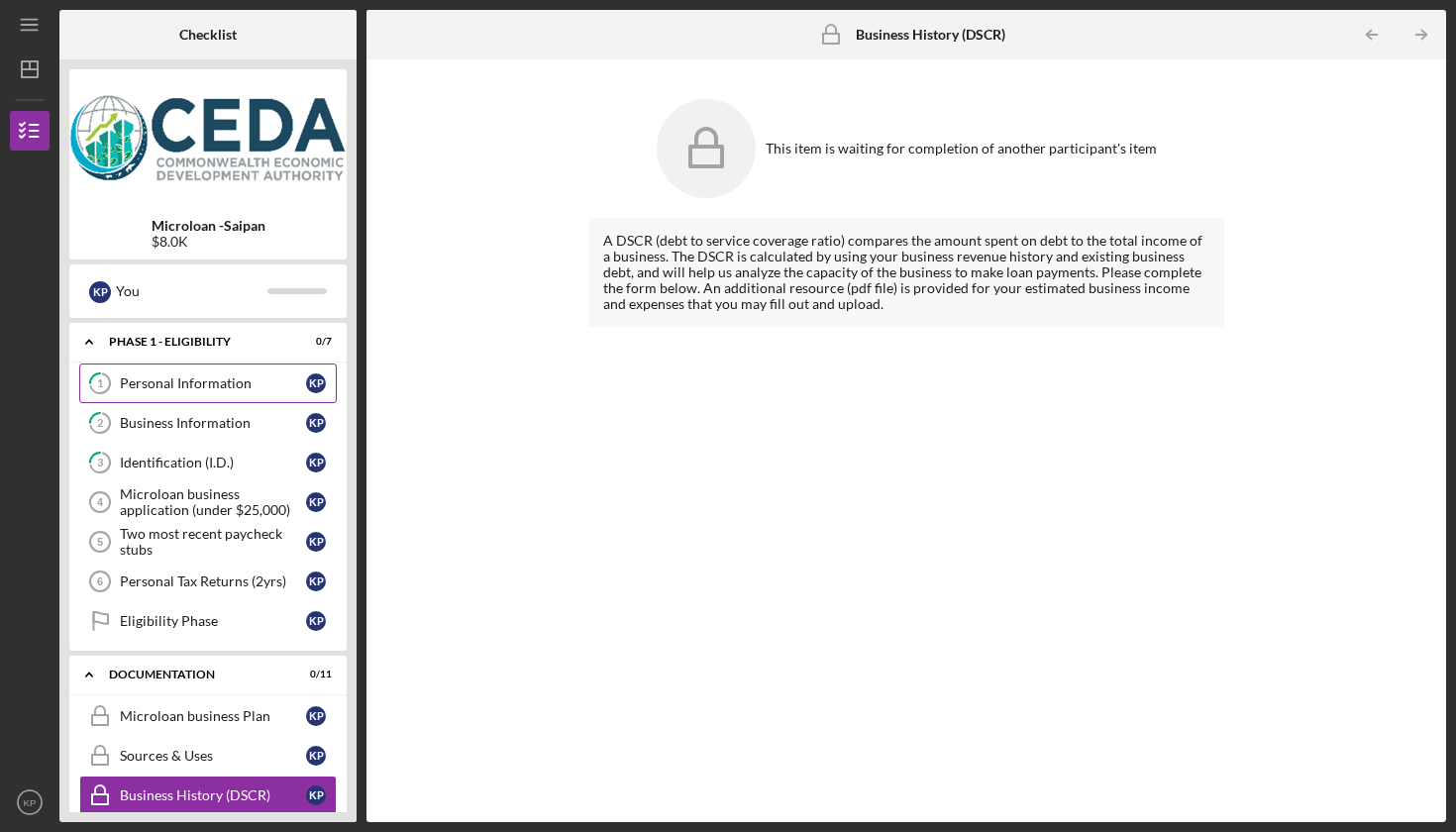 click on "Personal Information" at bounding box center (213, 383) 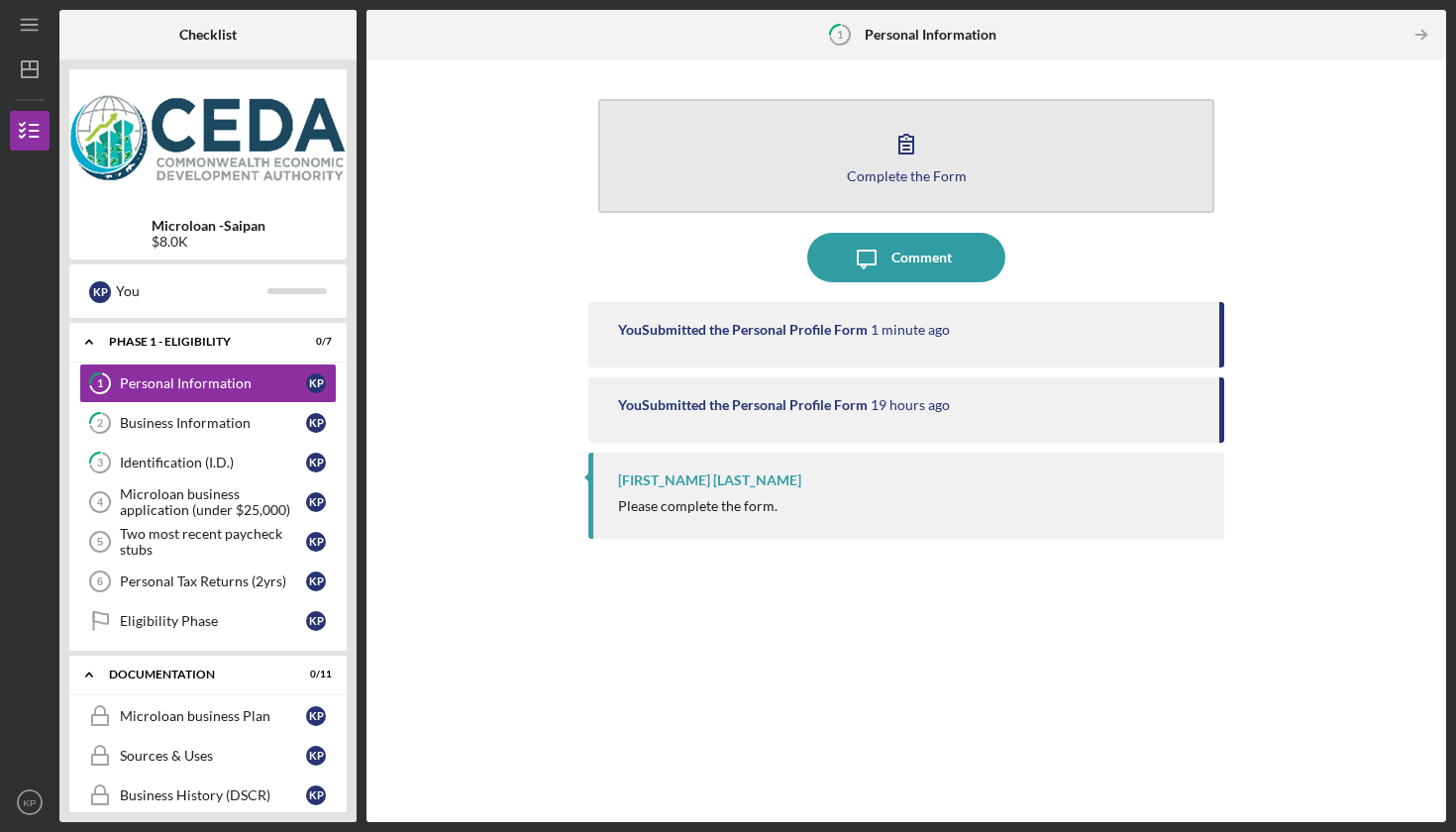 click 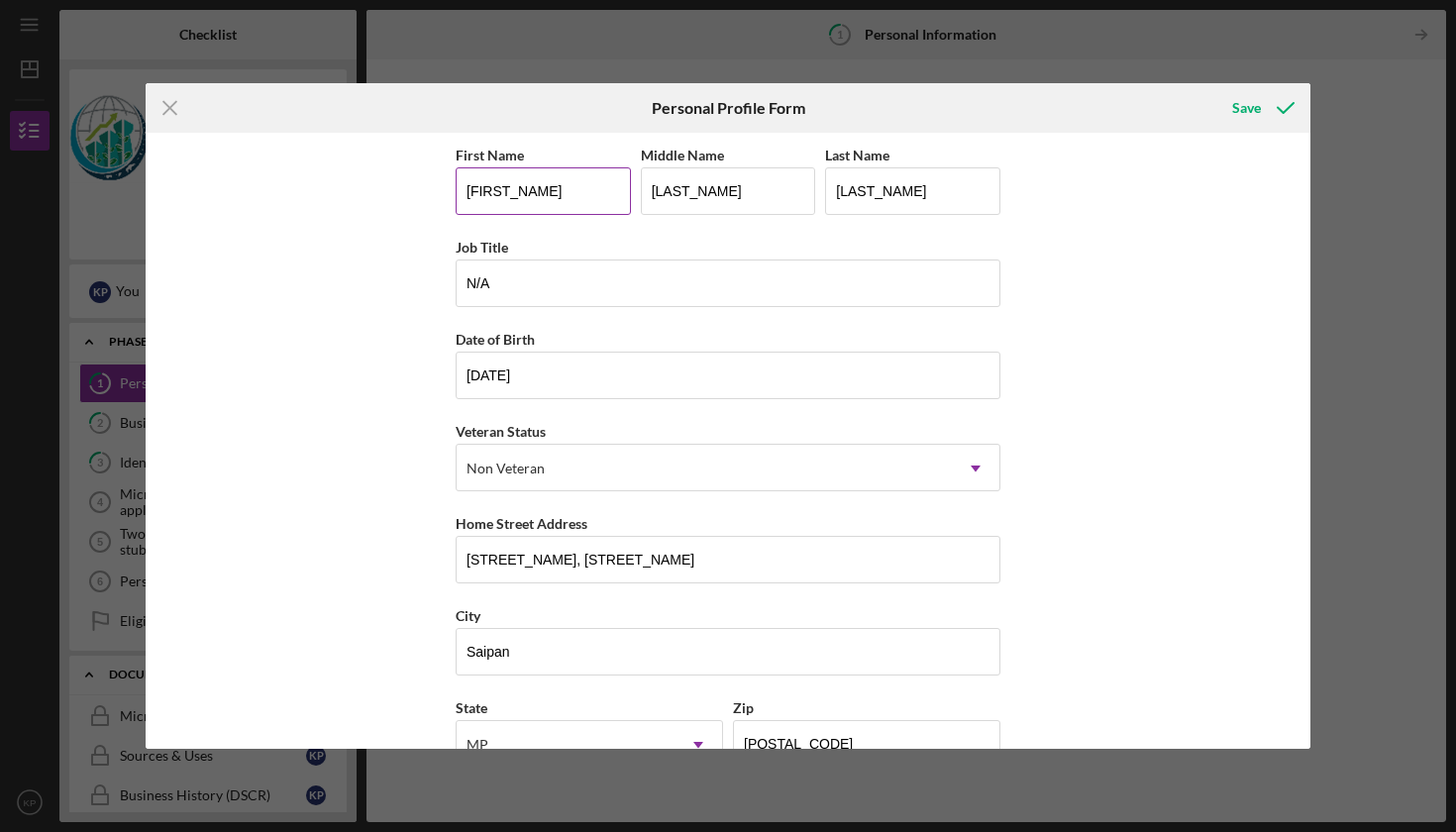 scroll, scrollTop: 0, scrollLeft: 0, axis: both 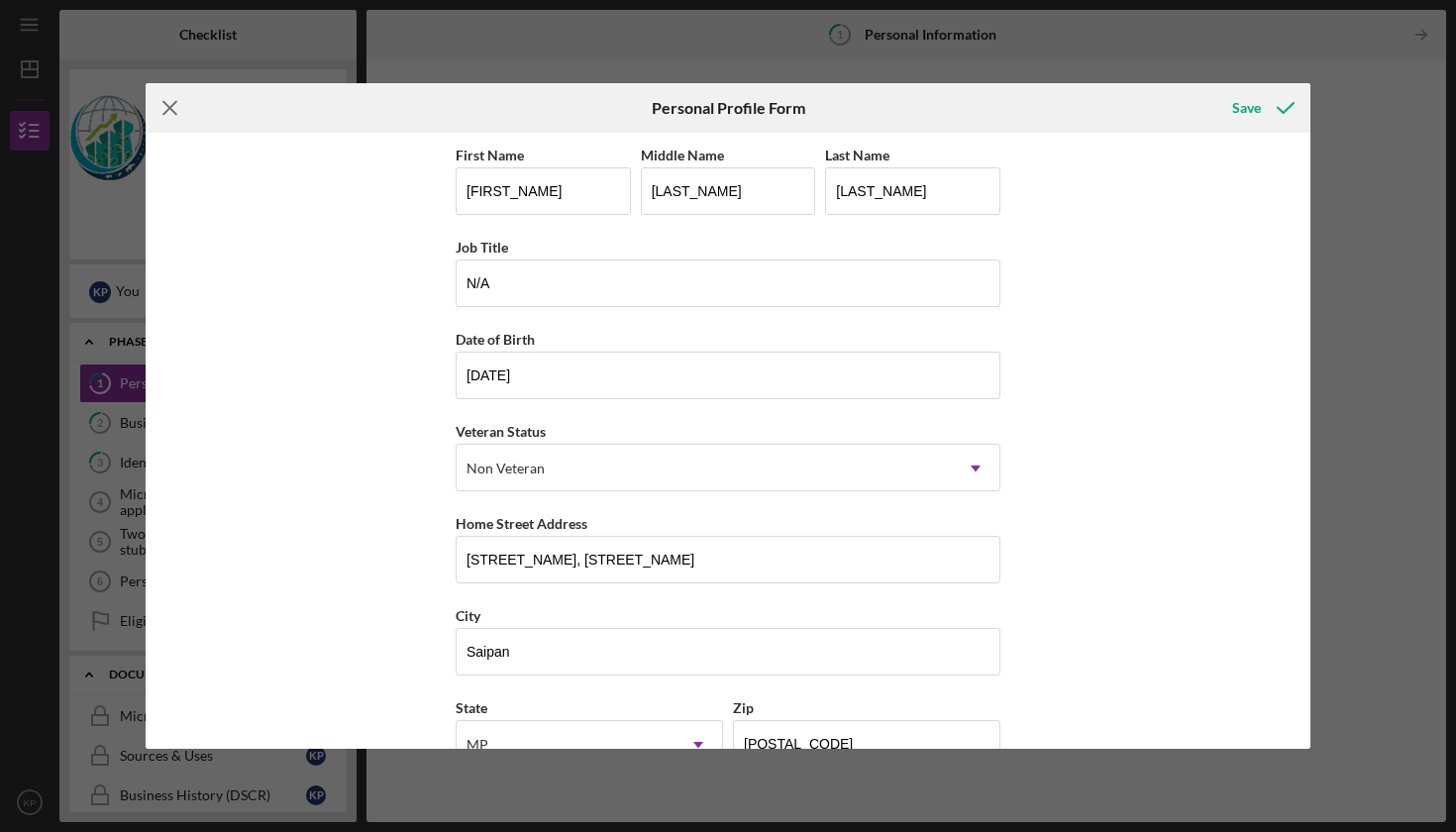 click on "Icon/Menu Close" 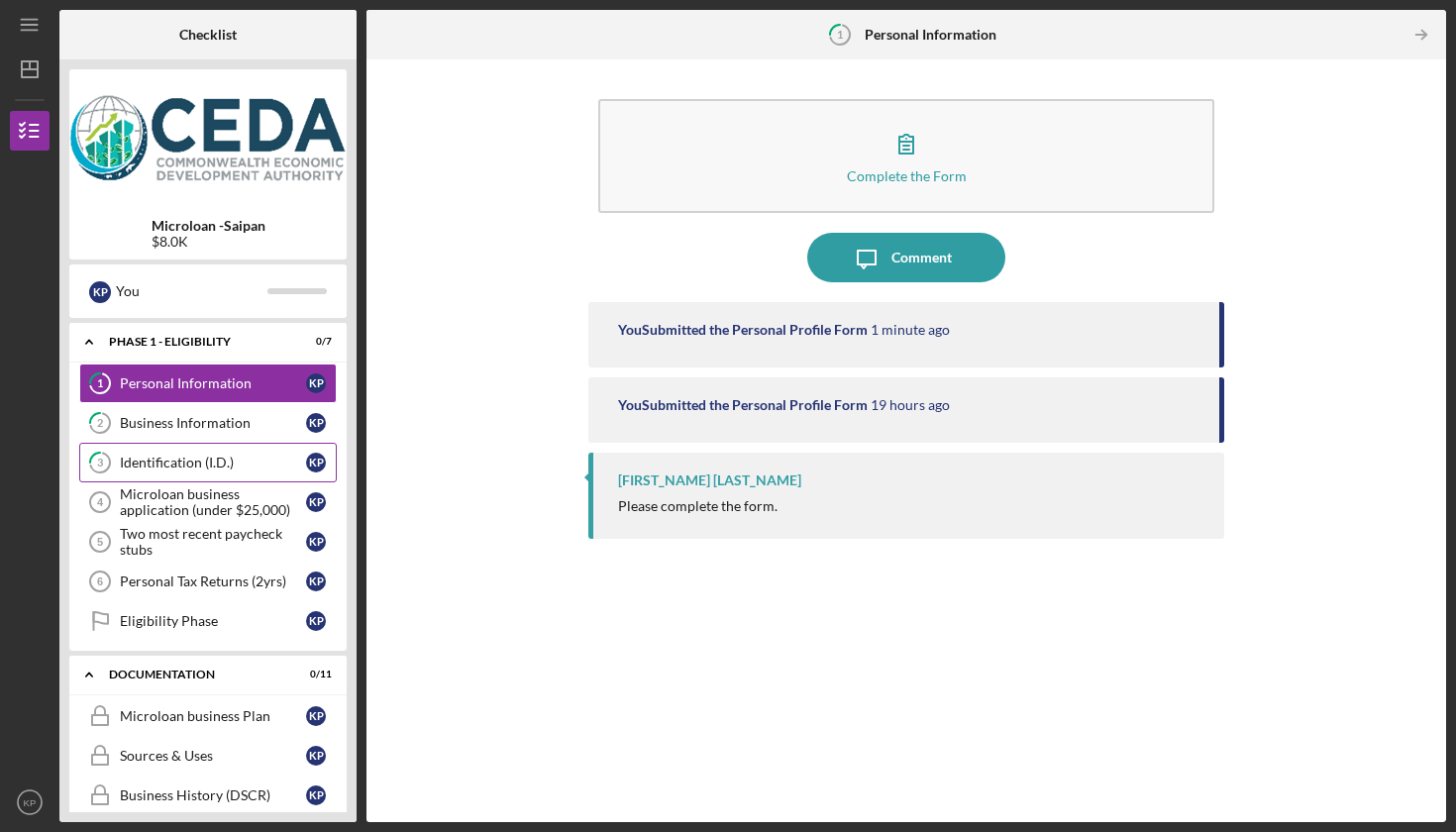 click on "Identification (I.D.)" at bounding box center [213, 463] 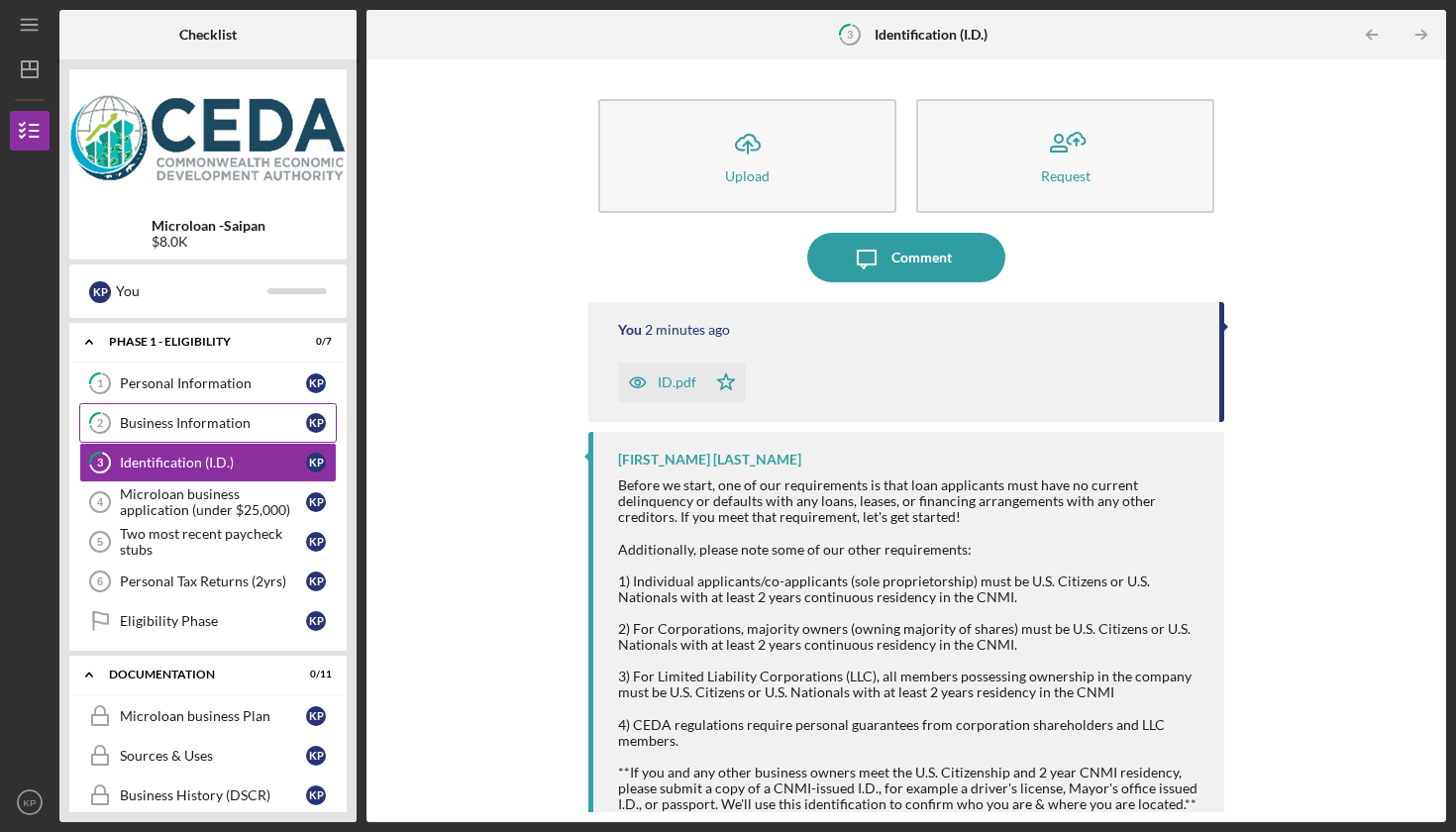 click on "2 Business Information K P" at bounding box center [208, 423] 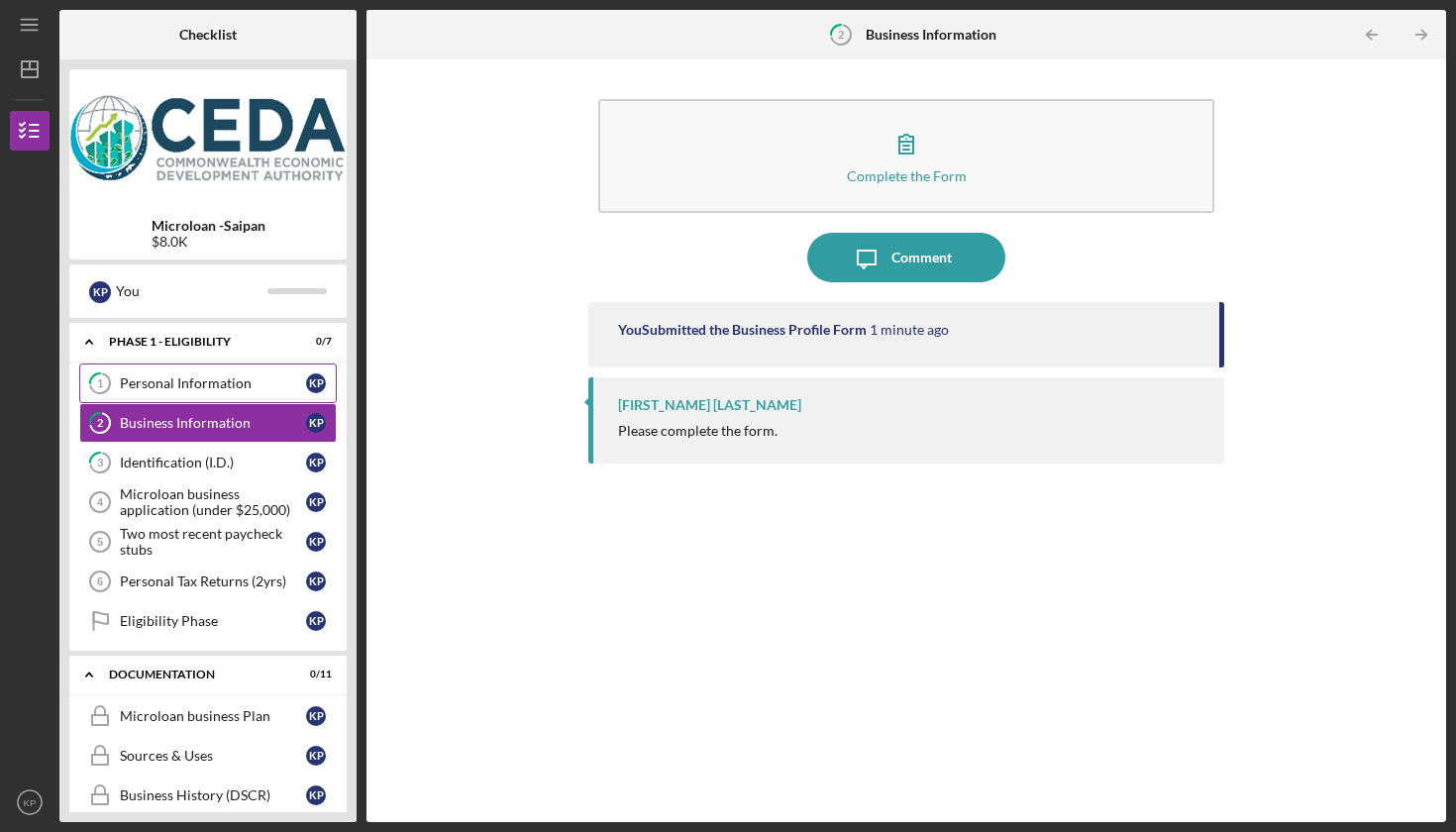 click on "Personal Information" at bounding box center (213, 383) 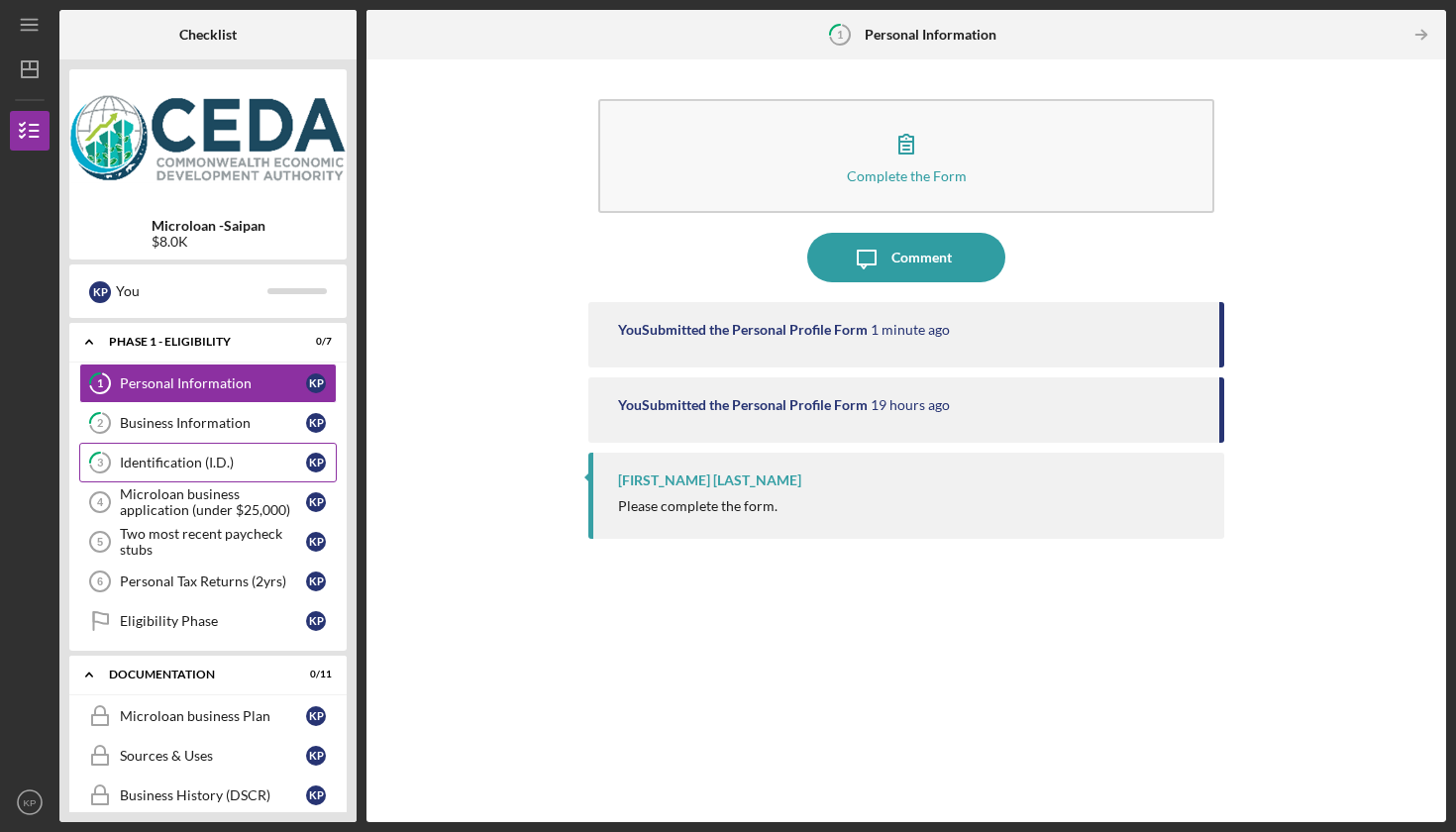click on "Identification (I.D.)" at bounding box center [213, 463] 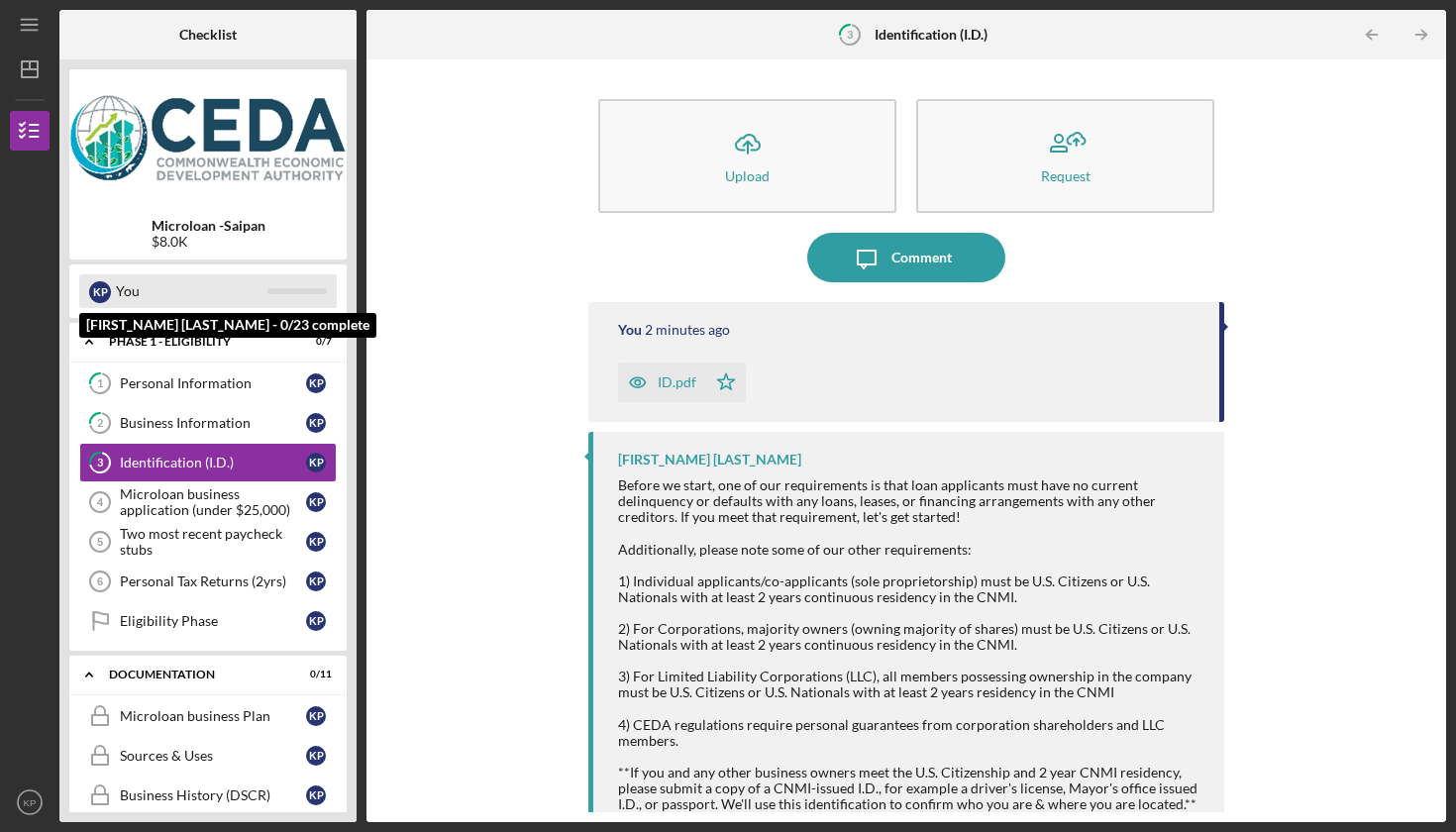 click on "You" at bounding box center (191, 291) 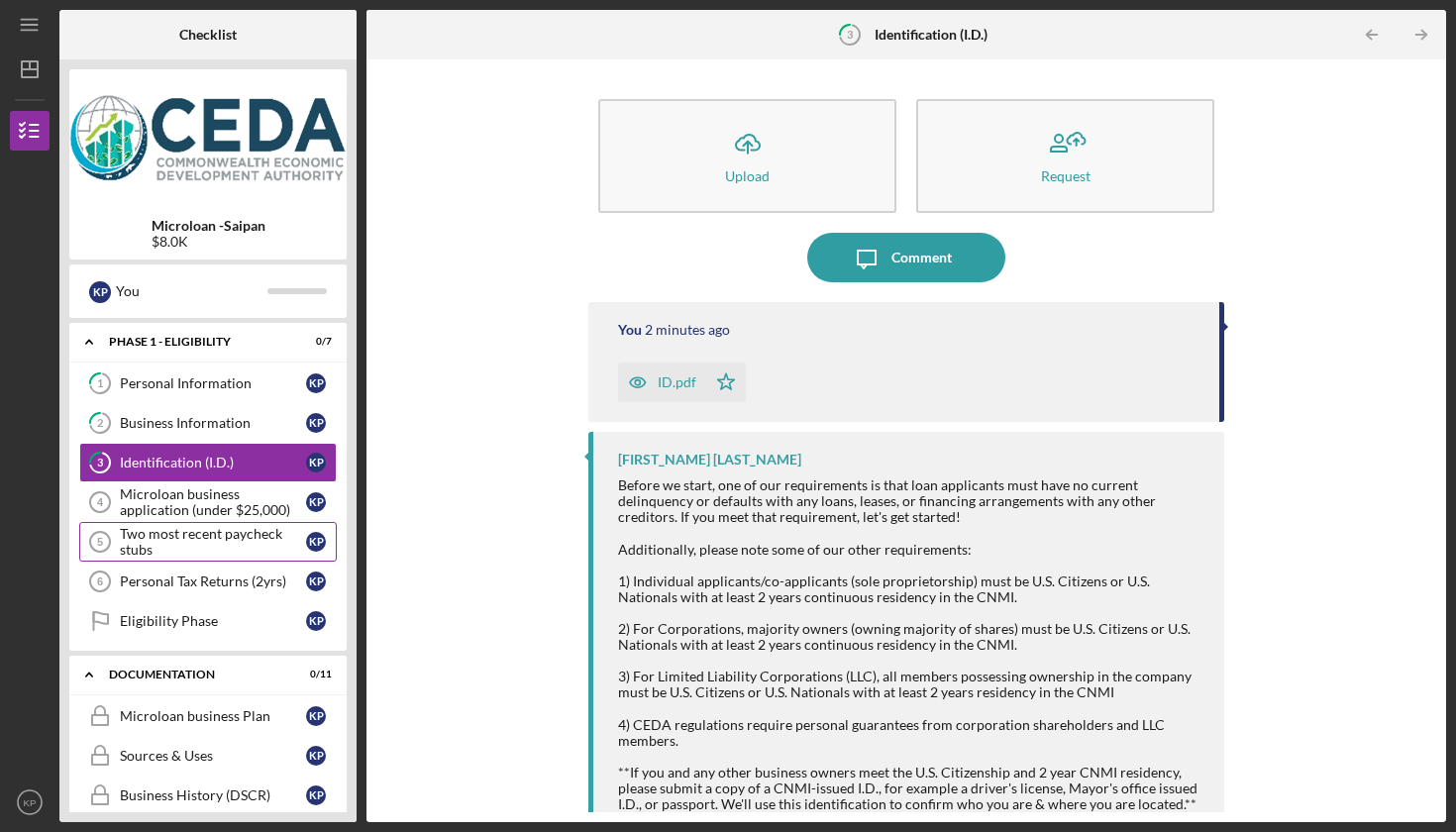 scroll, scrollTop: 0, scrollLeft: 0, axis: both 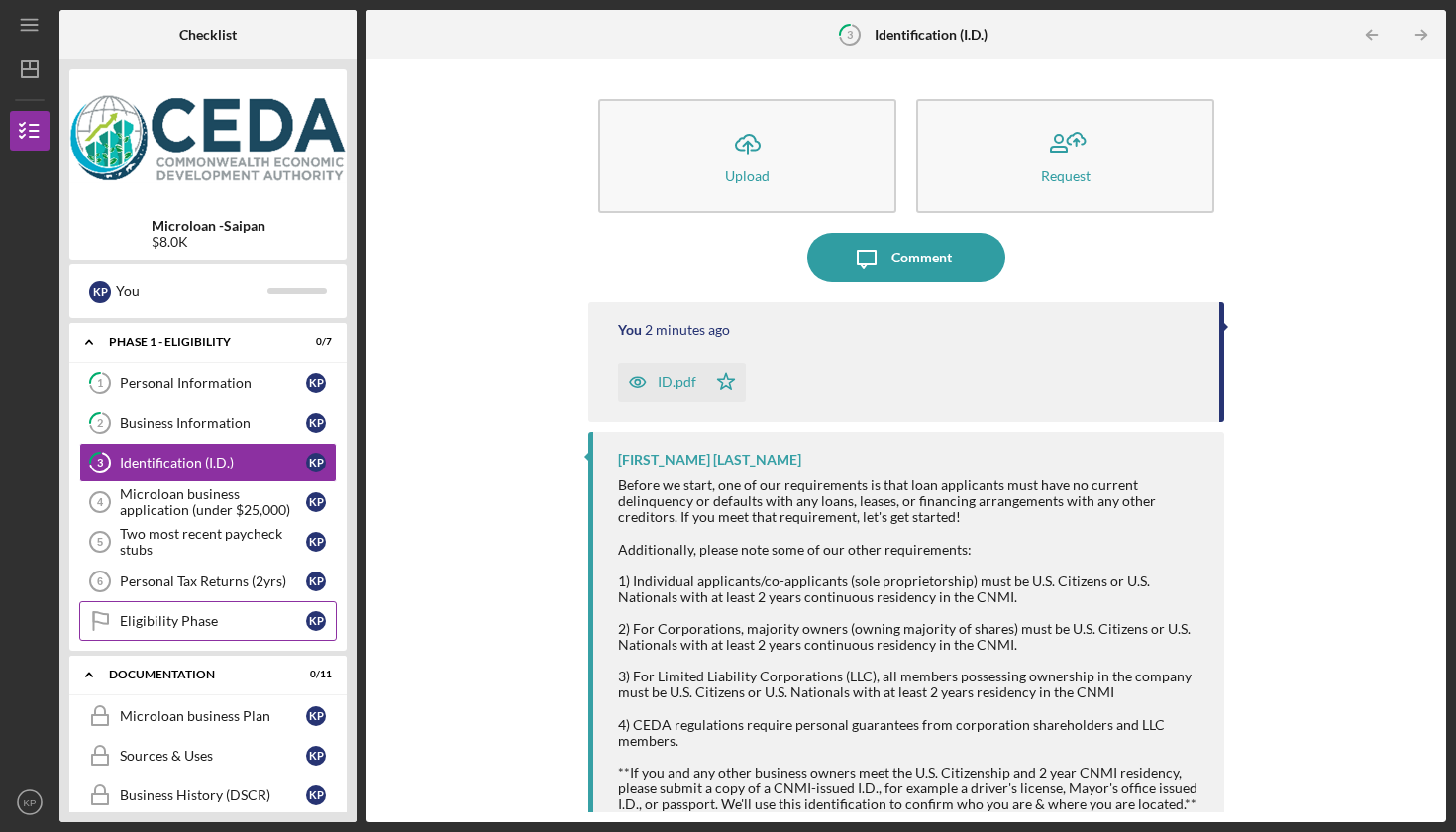 click on "Eligibility Phase" at bounding box center (213, 621) 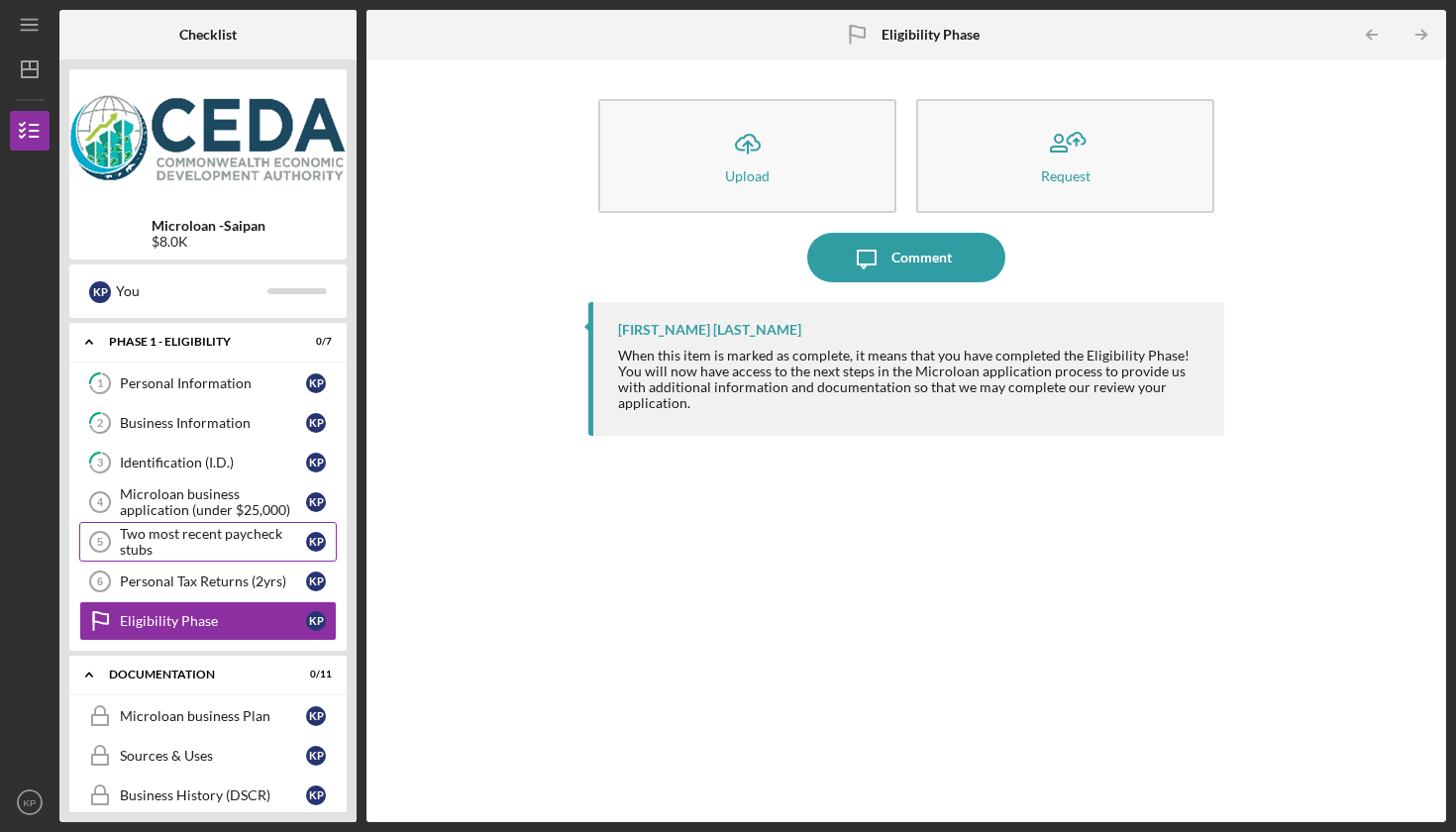 click on "Two most recent paycheck stubs" at bounding box center (213, 542) 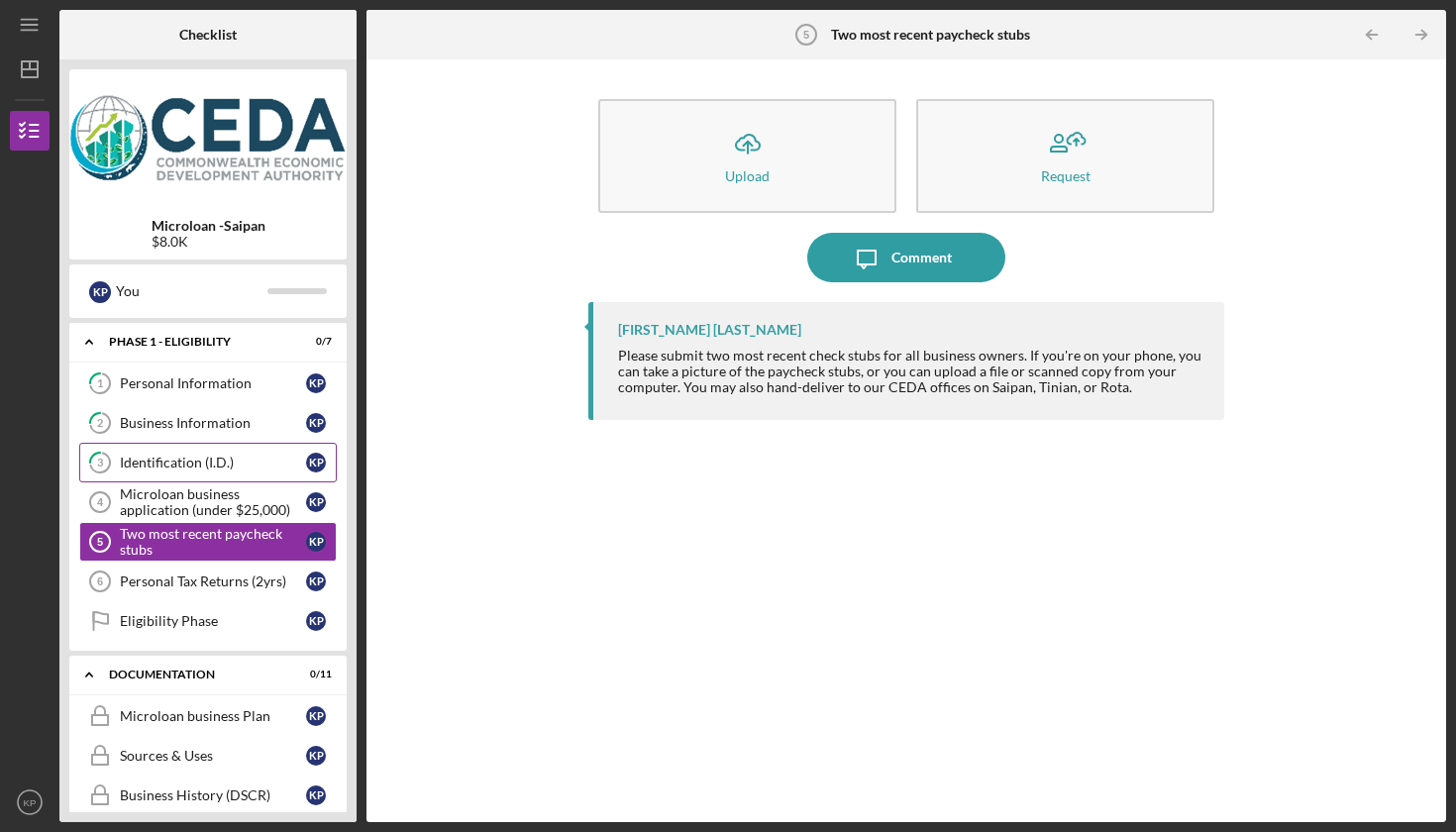 click on "2 Identification (I.D.) K P" at bounding box center [208, 463] 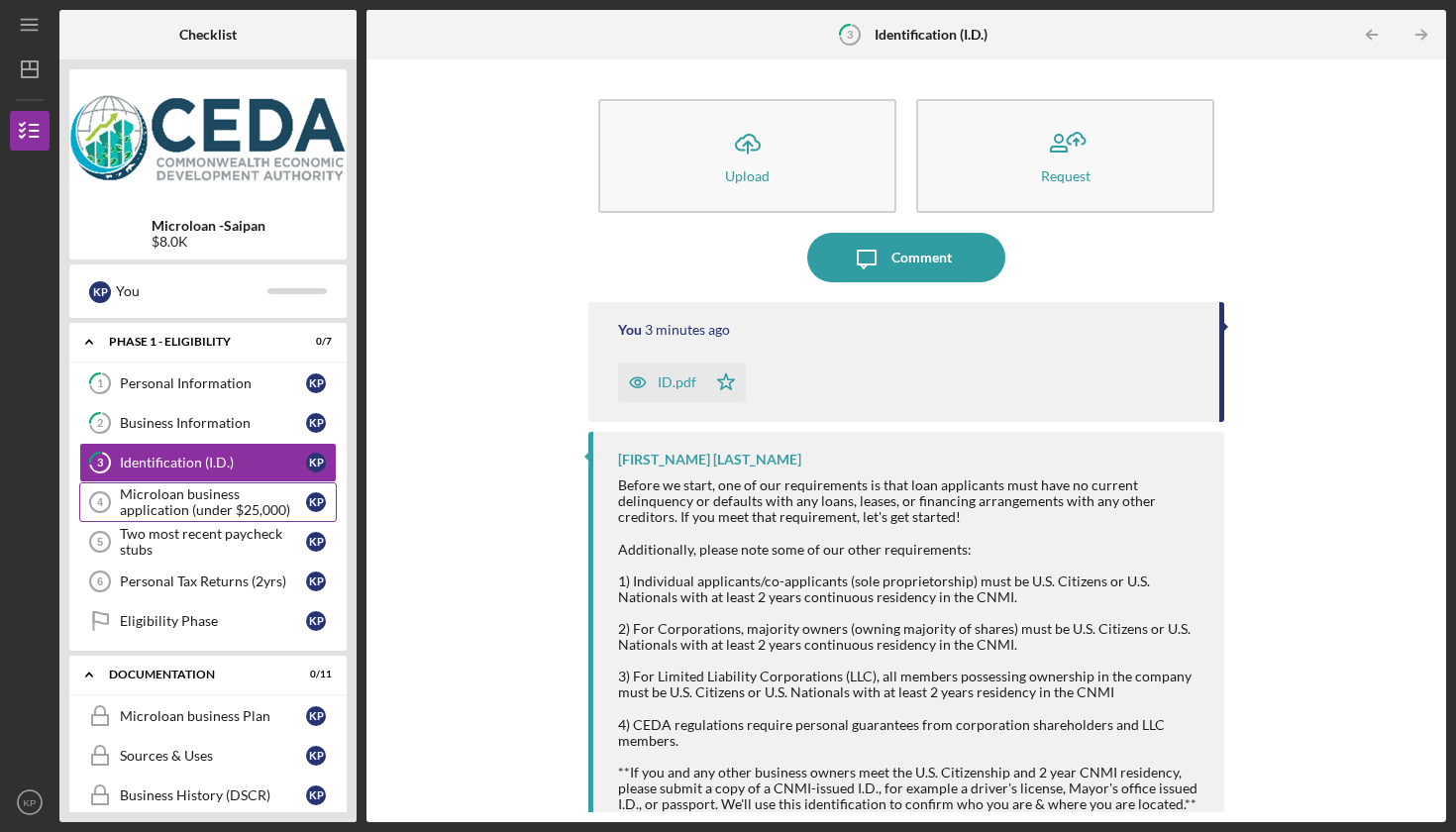 click on "Microloan business application (under $25,000)" at bounding box center [213, 502] 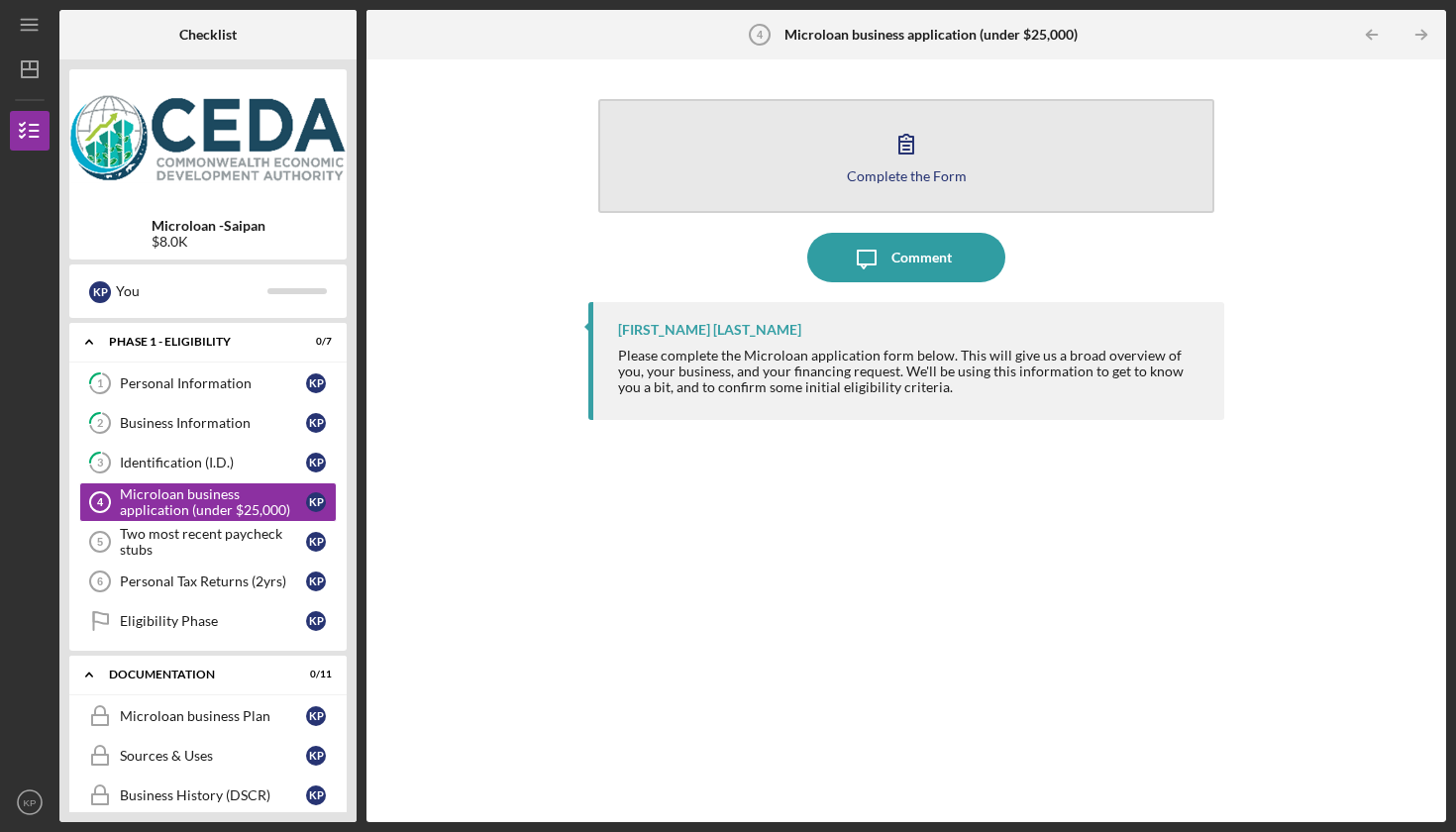 click on "Complete the Form Form" at bounding box center [906, 156] 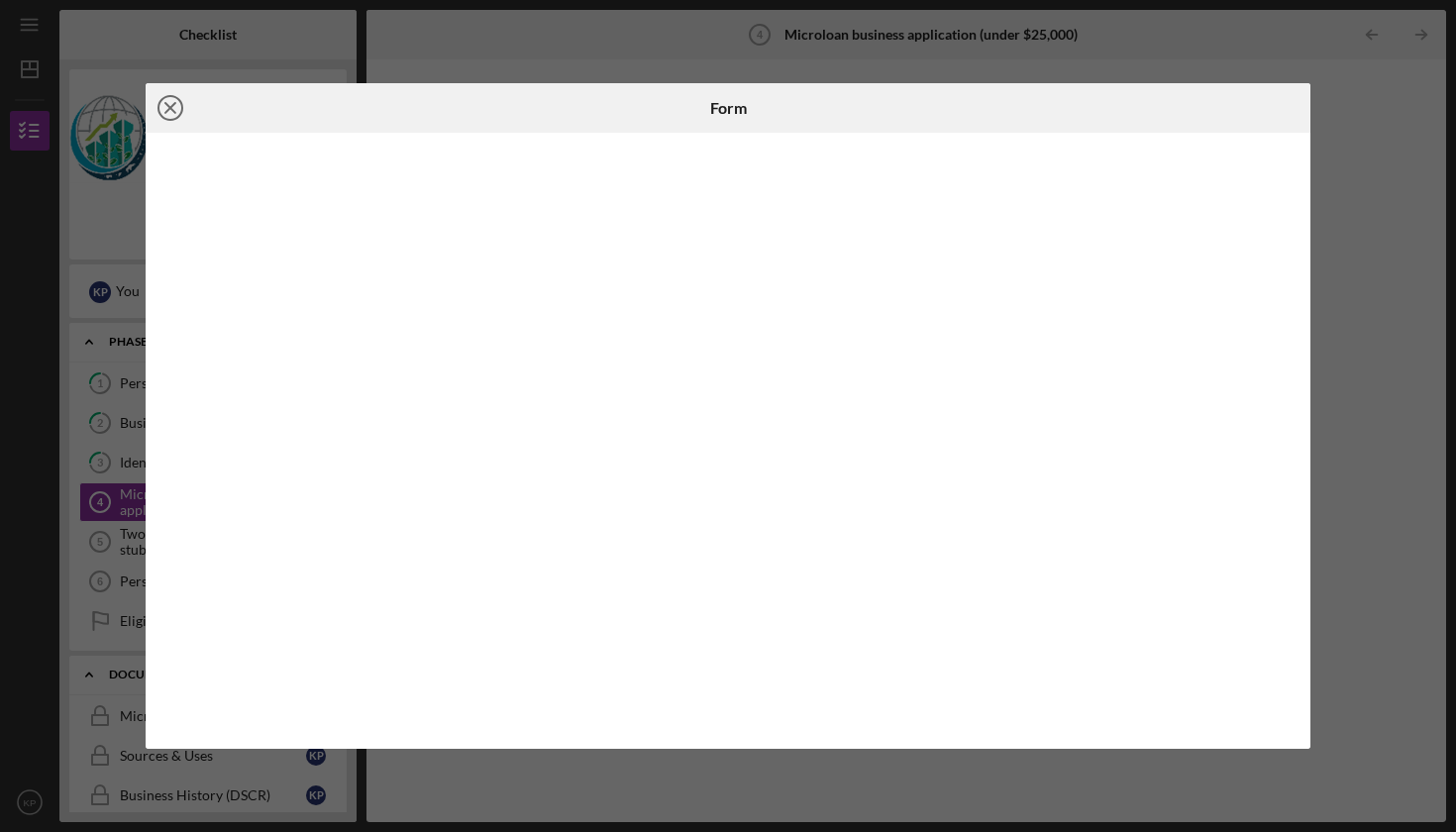 click on "Icon/Close" 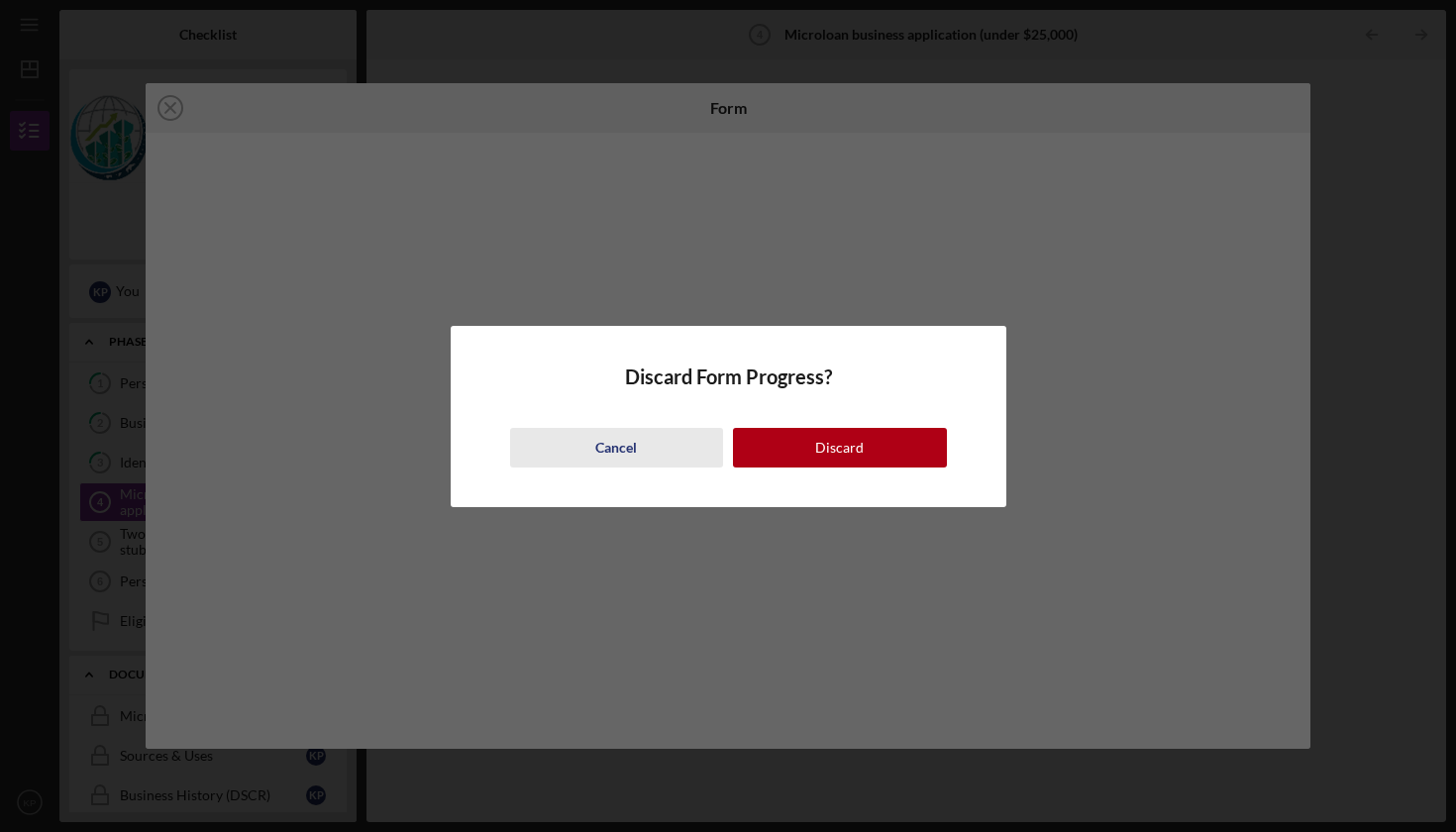 click on "Cancel" at bounding box center (616, 448) 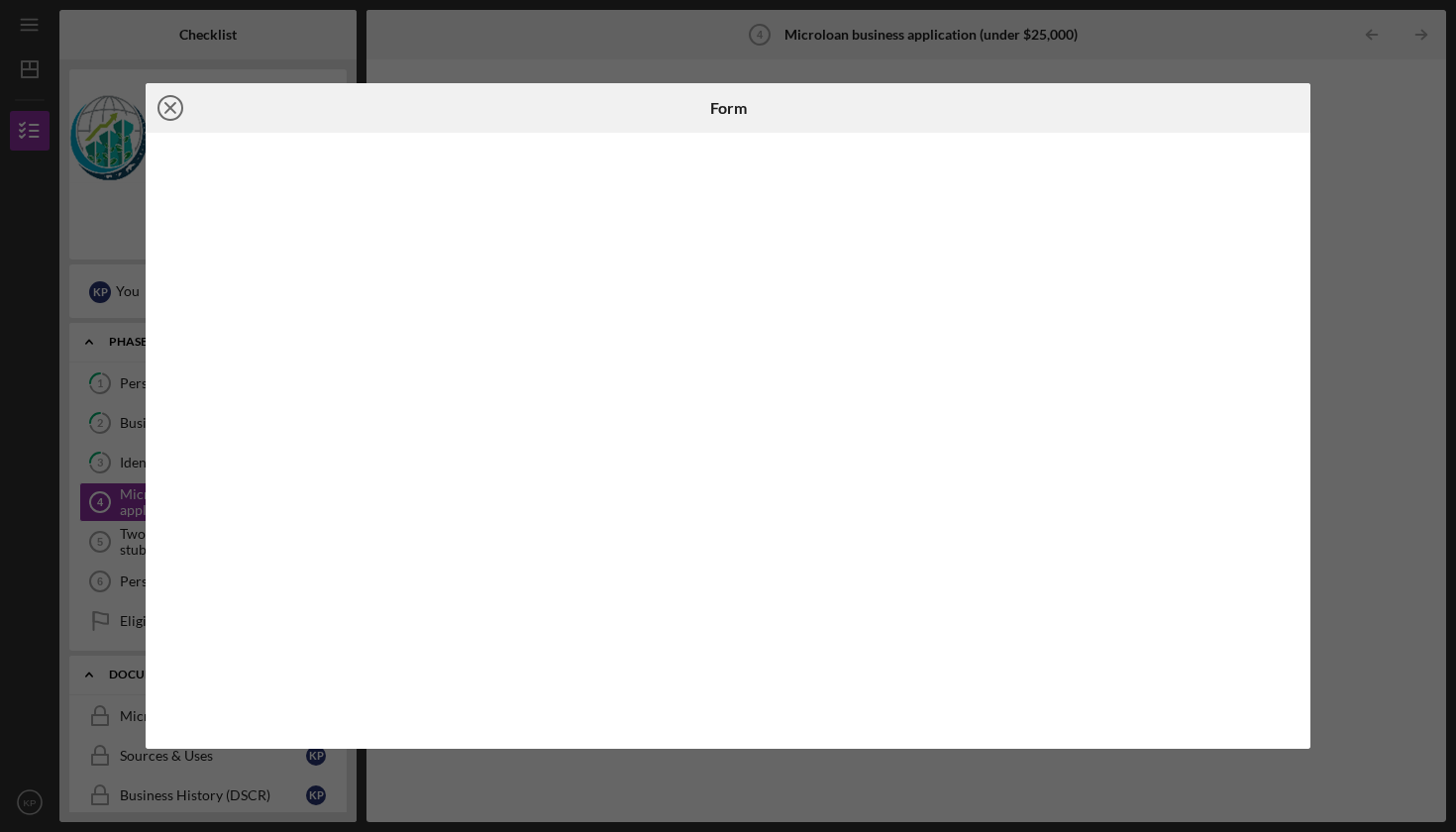 click on "Icon/Close" 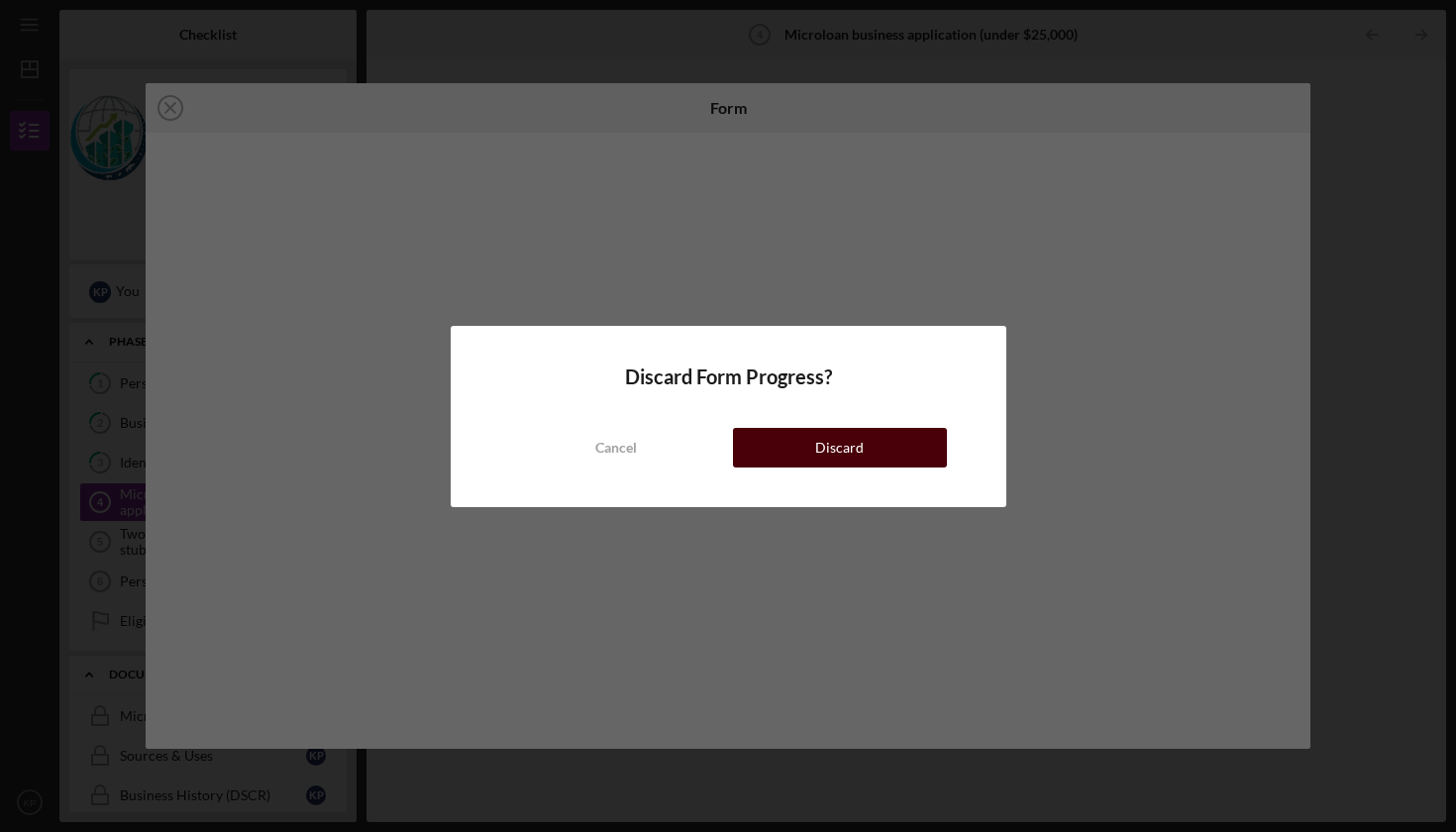 click on "Discard" at bounding box center [839, 448] 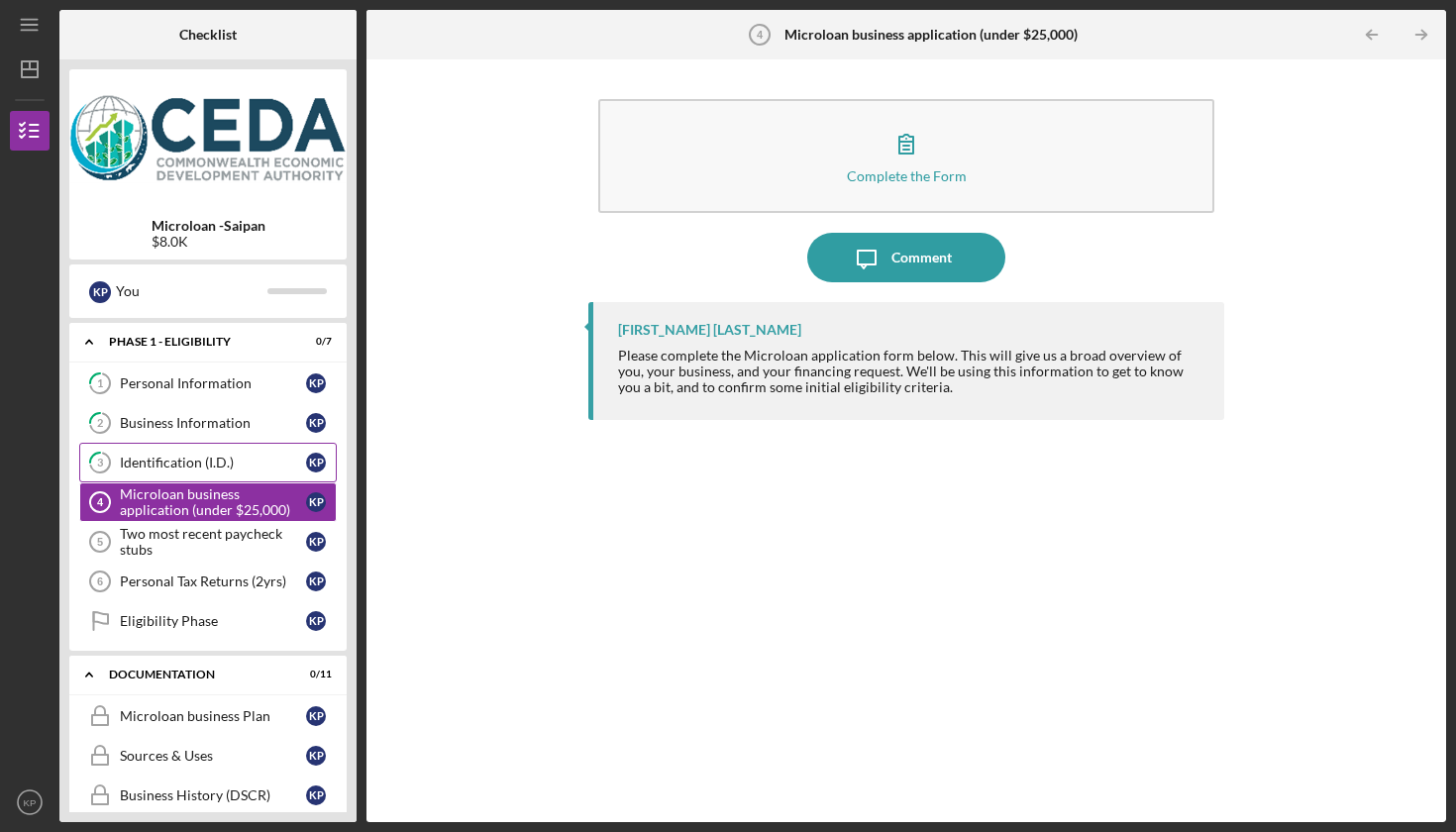 click on "Identification (I.D.)" at bounding box center [213, 463] 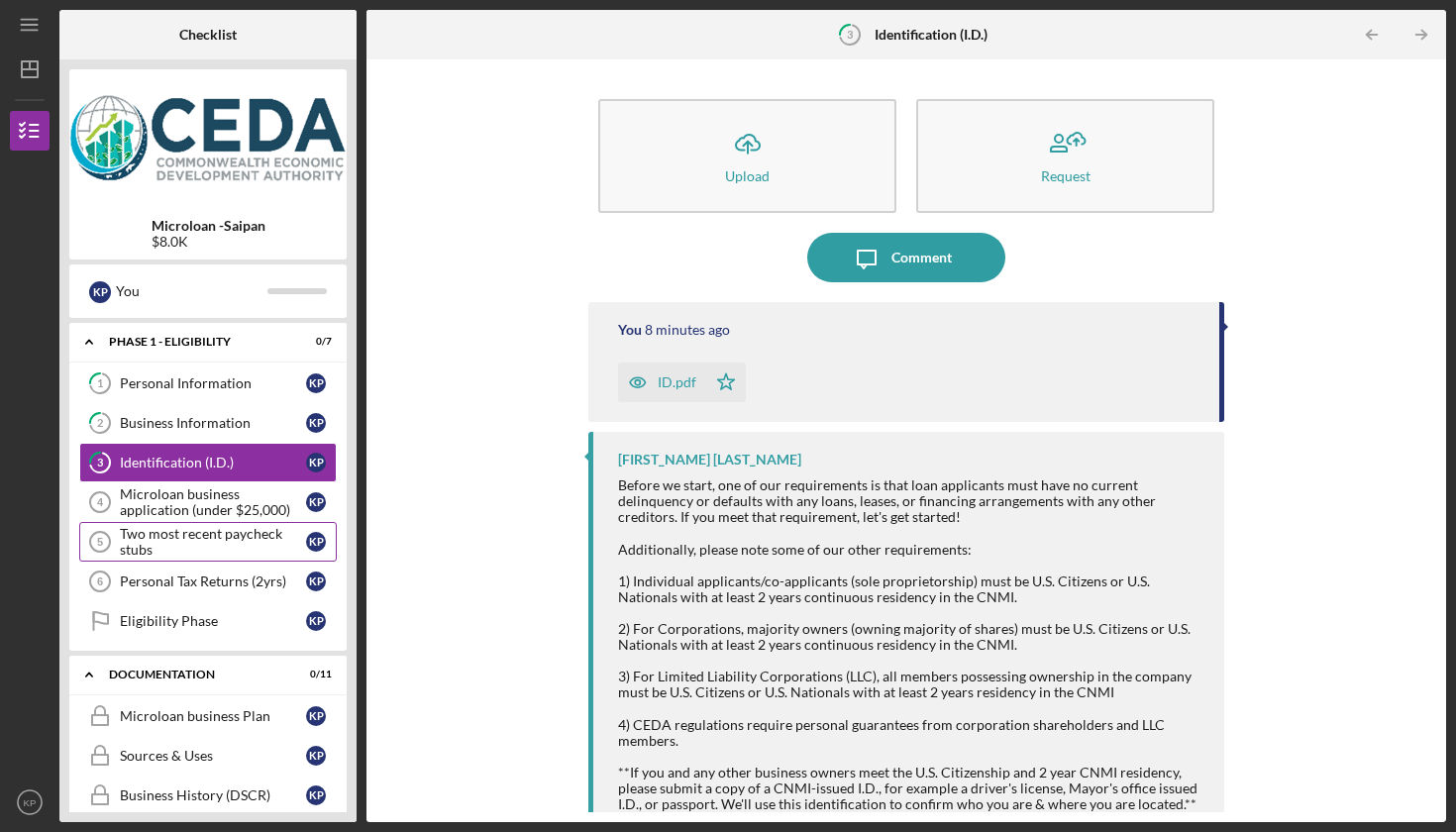 click on "Two most recent paycheck stubs" at bounding box center (213, 542) 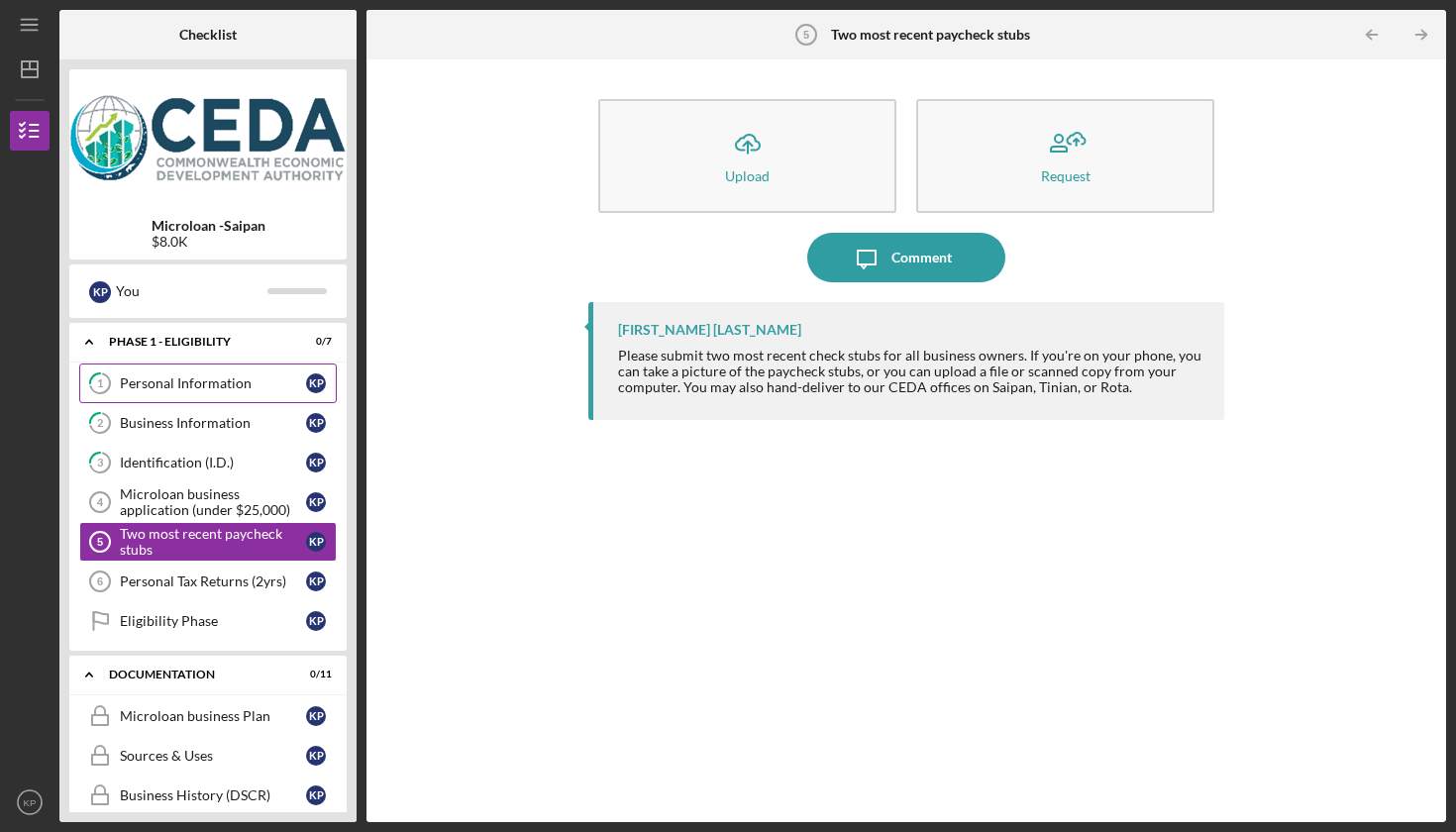 click on "Personal Information" at bounding box center [213, 383] 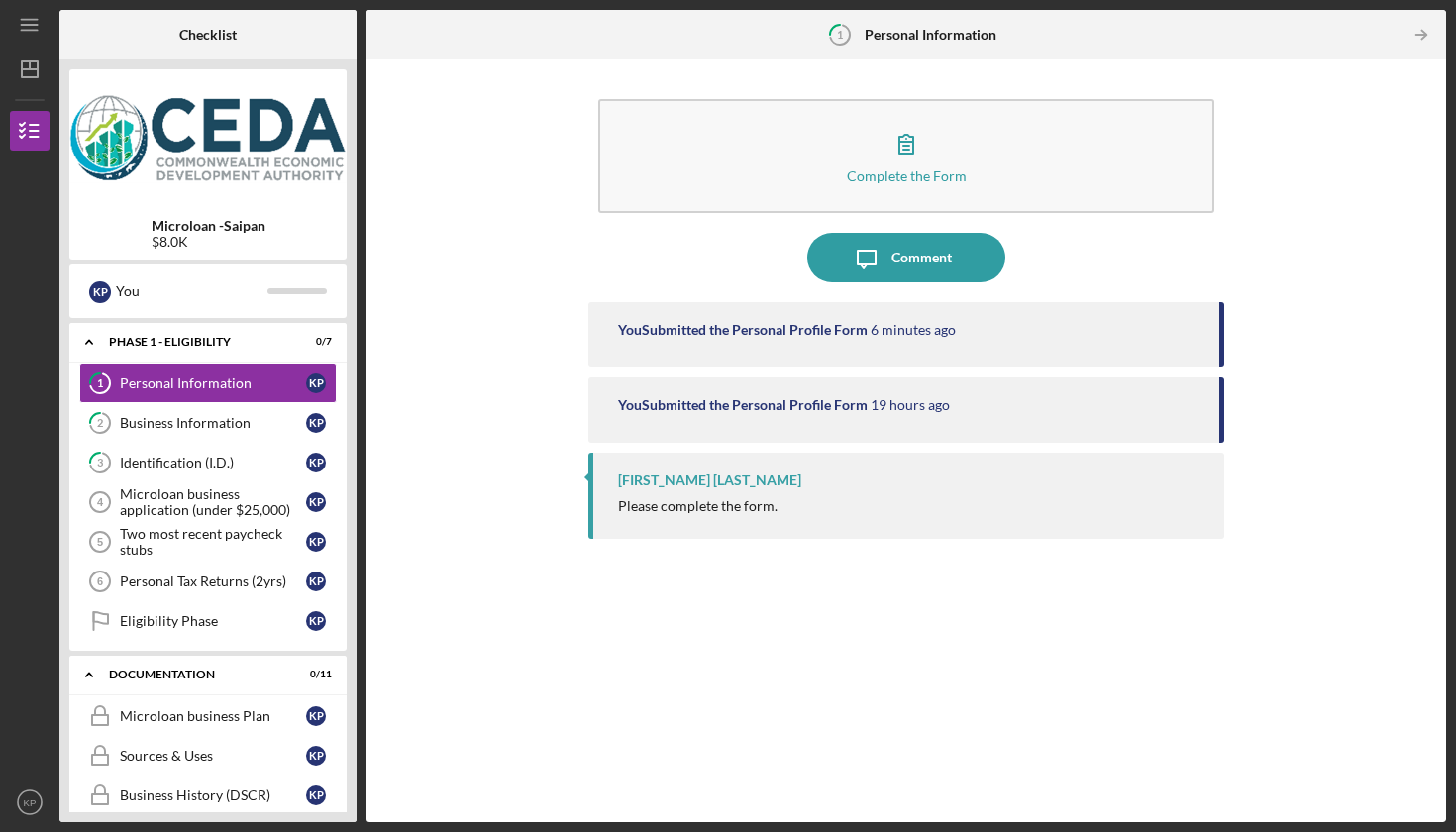 scroll, scrollTop: 0, scrollLeft: 0, axis: both 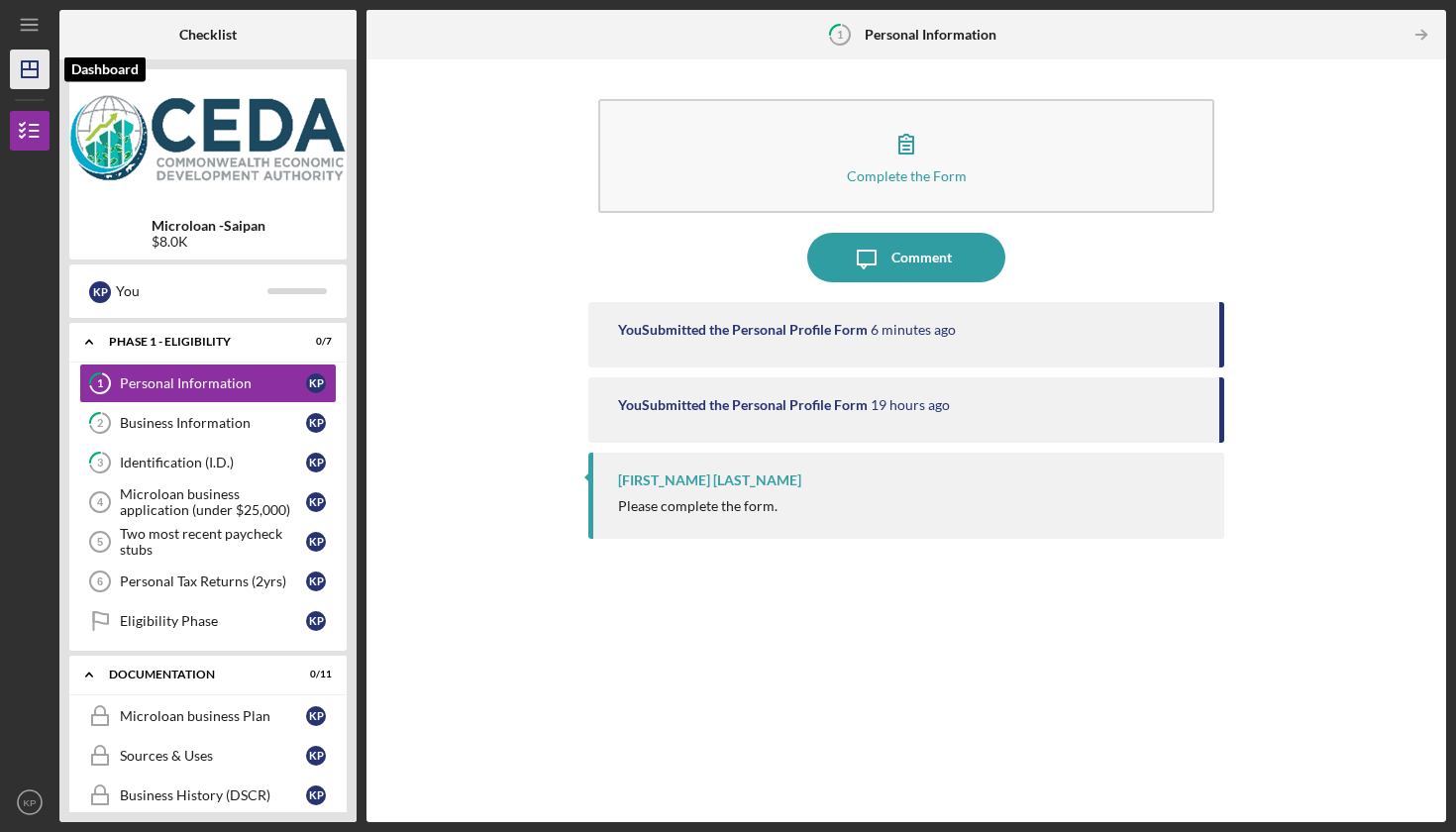 click 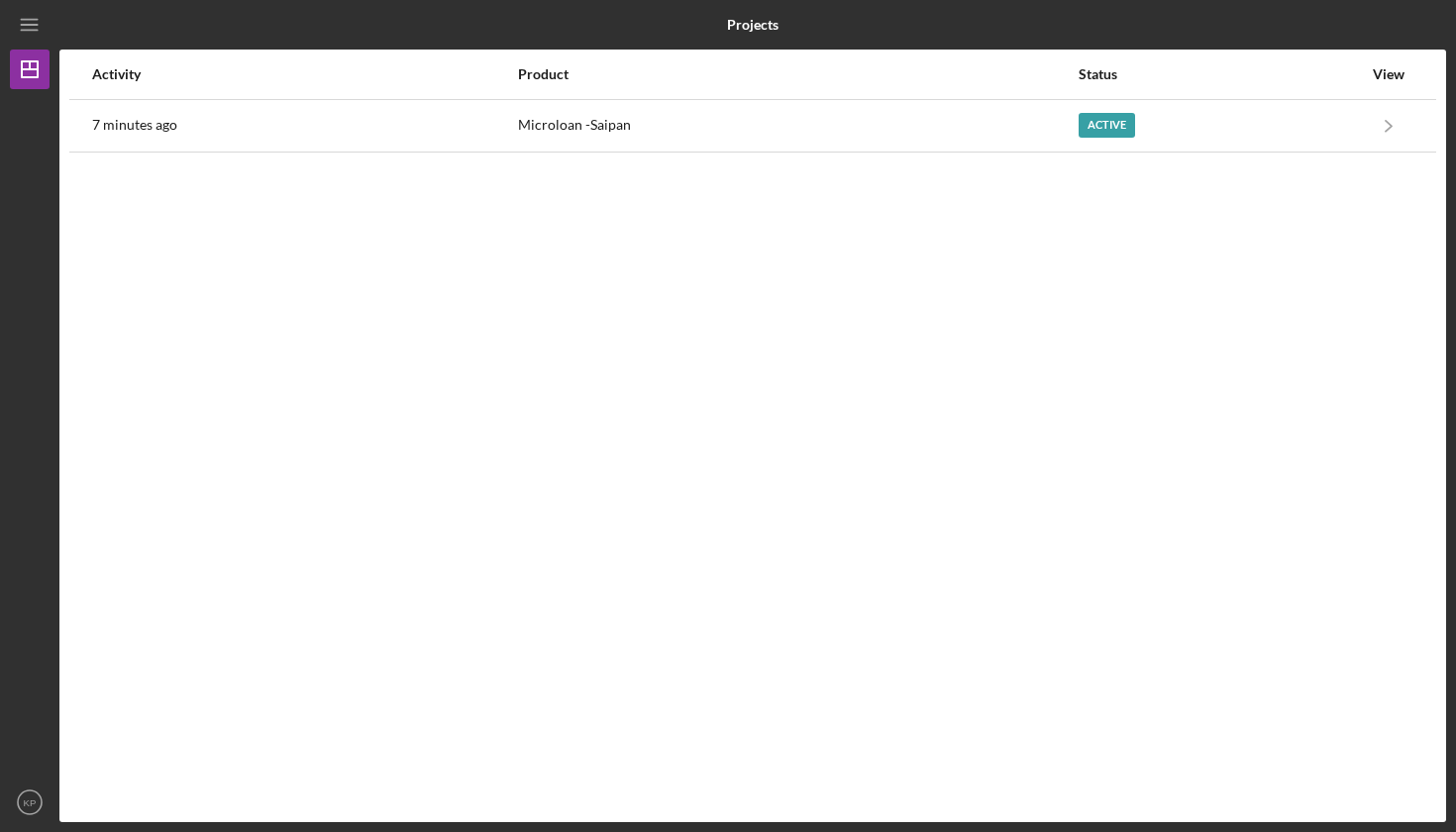 click at bounding box center (30, 436) 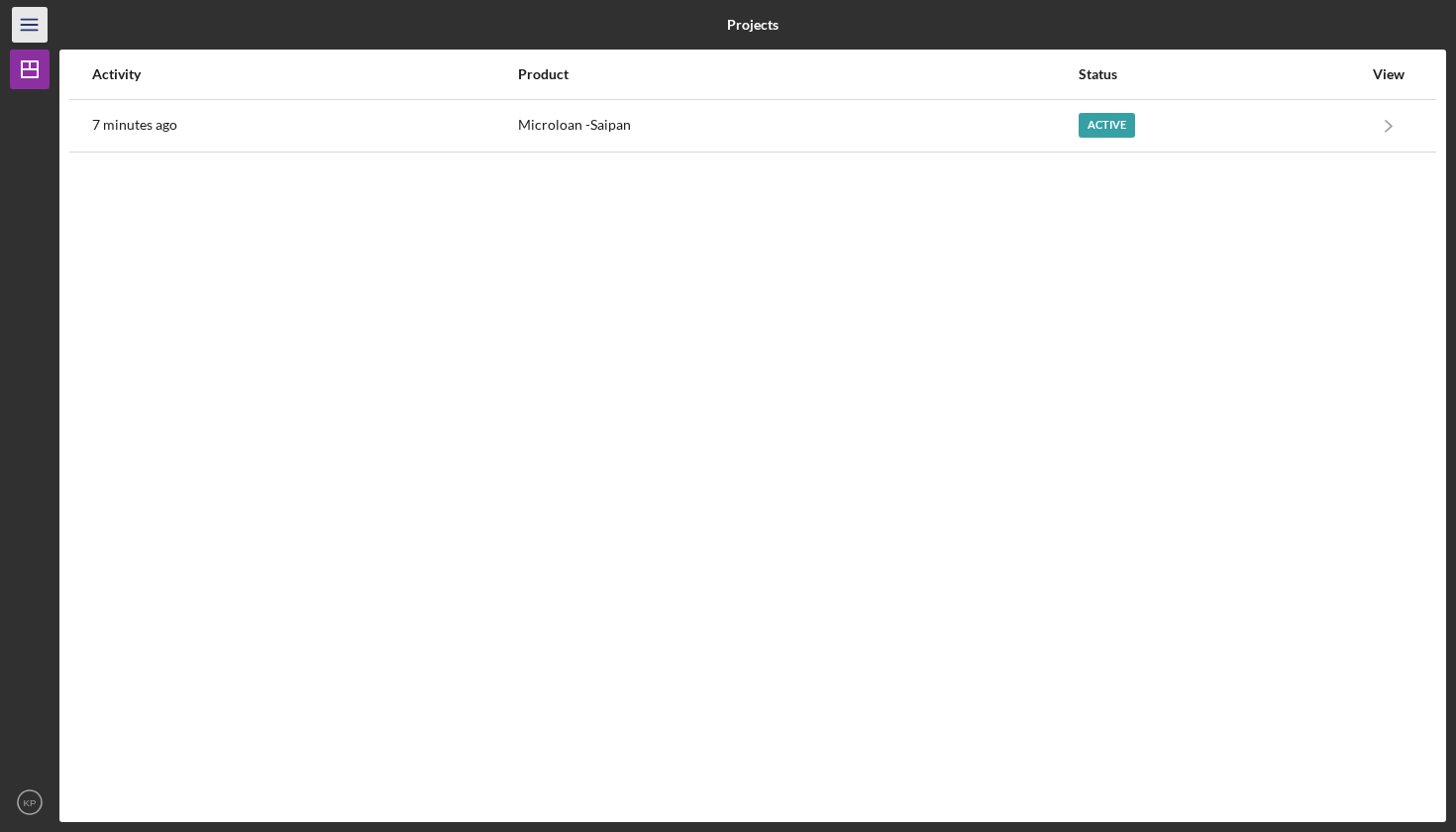click 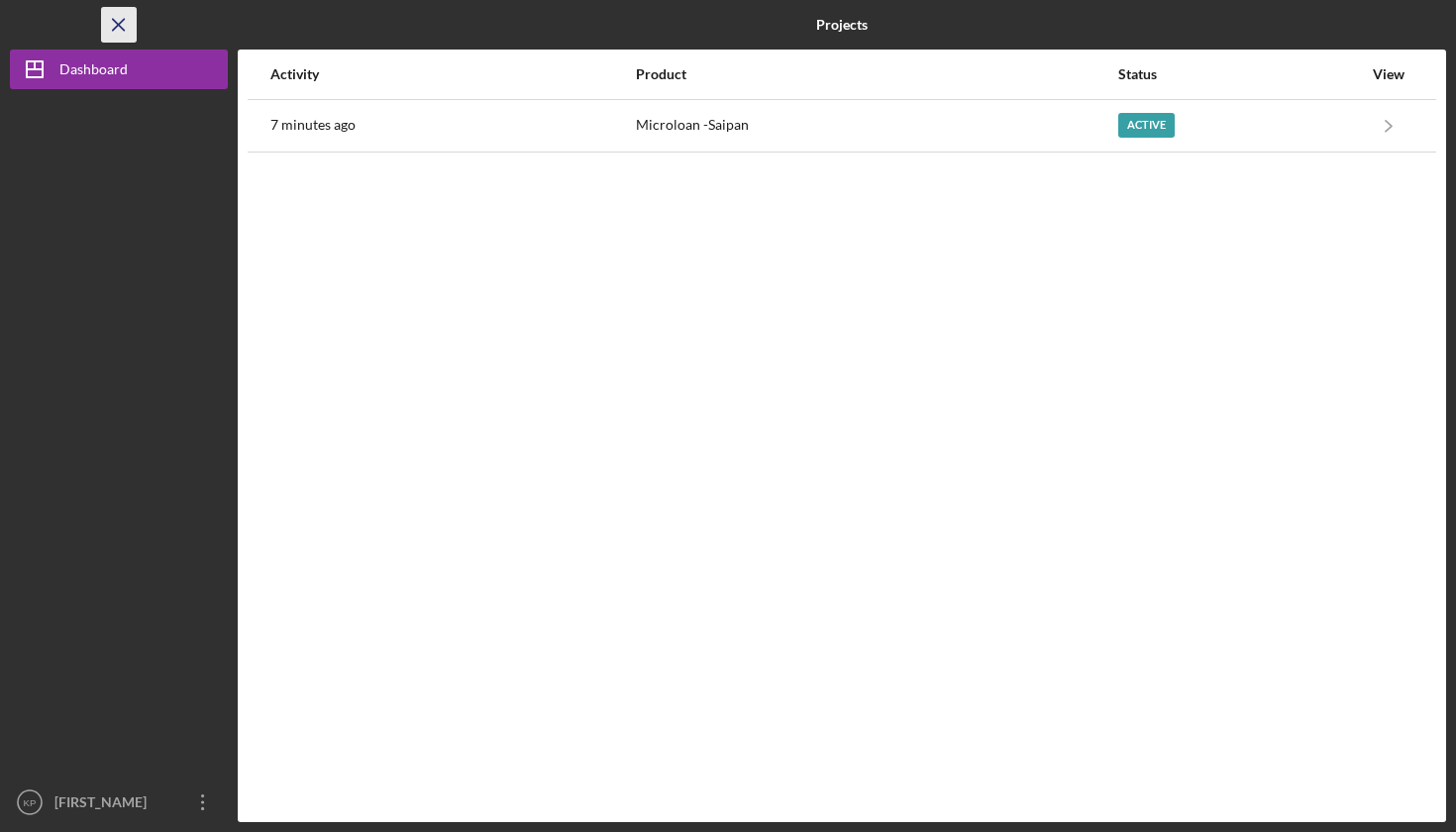 click on "Icon/Menu Close" 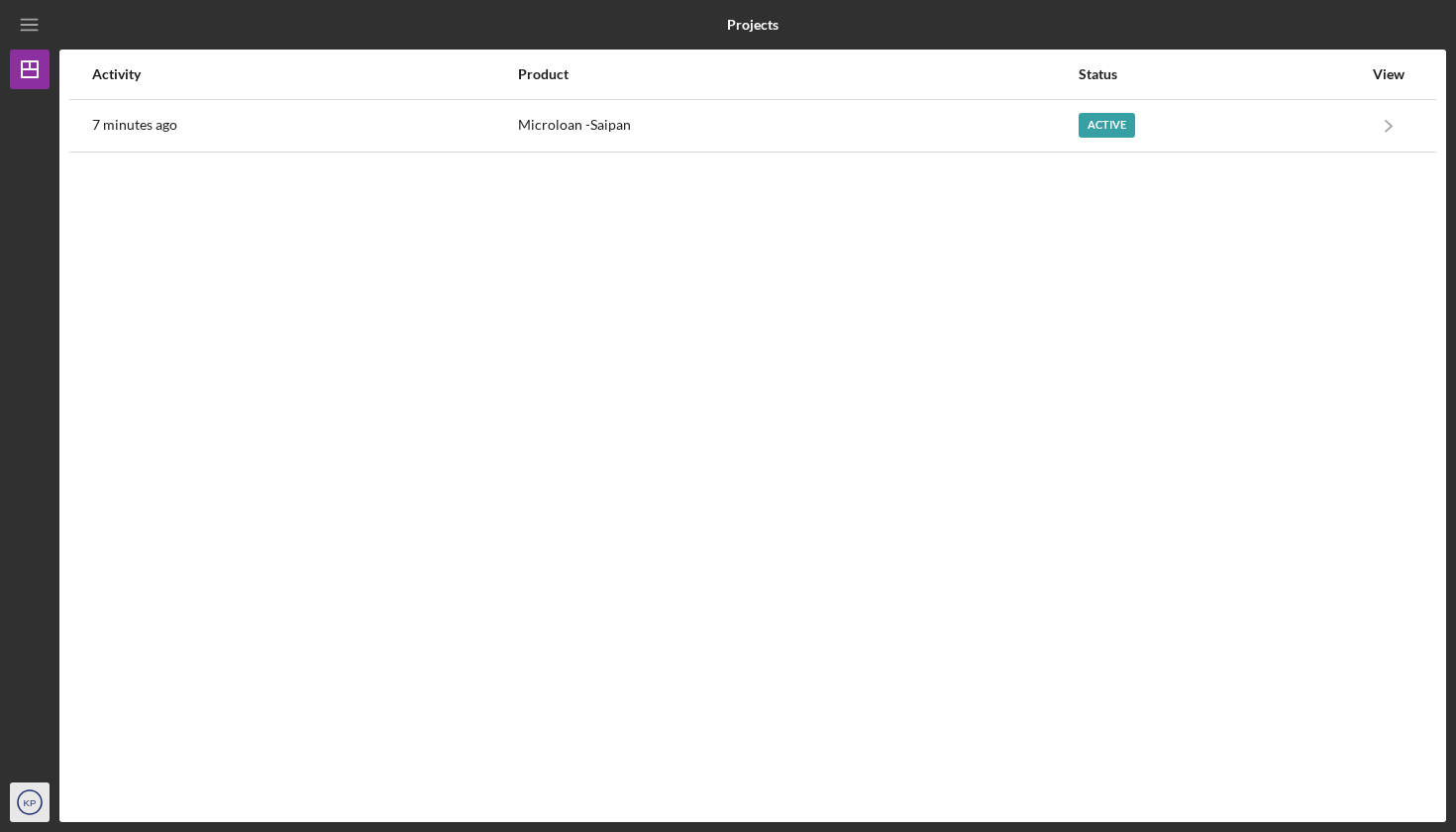 click on "KP" 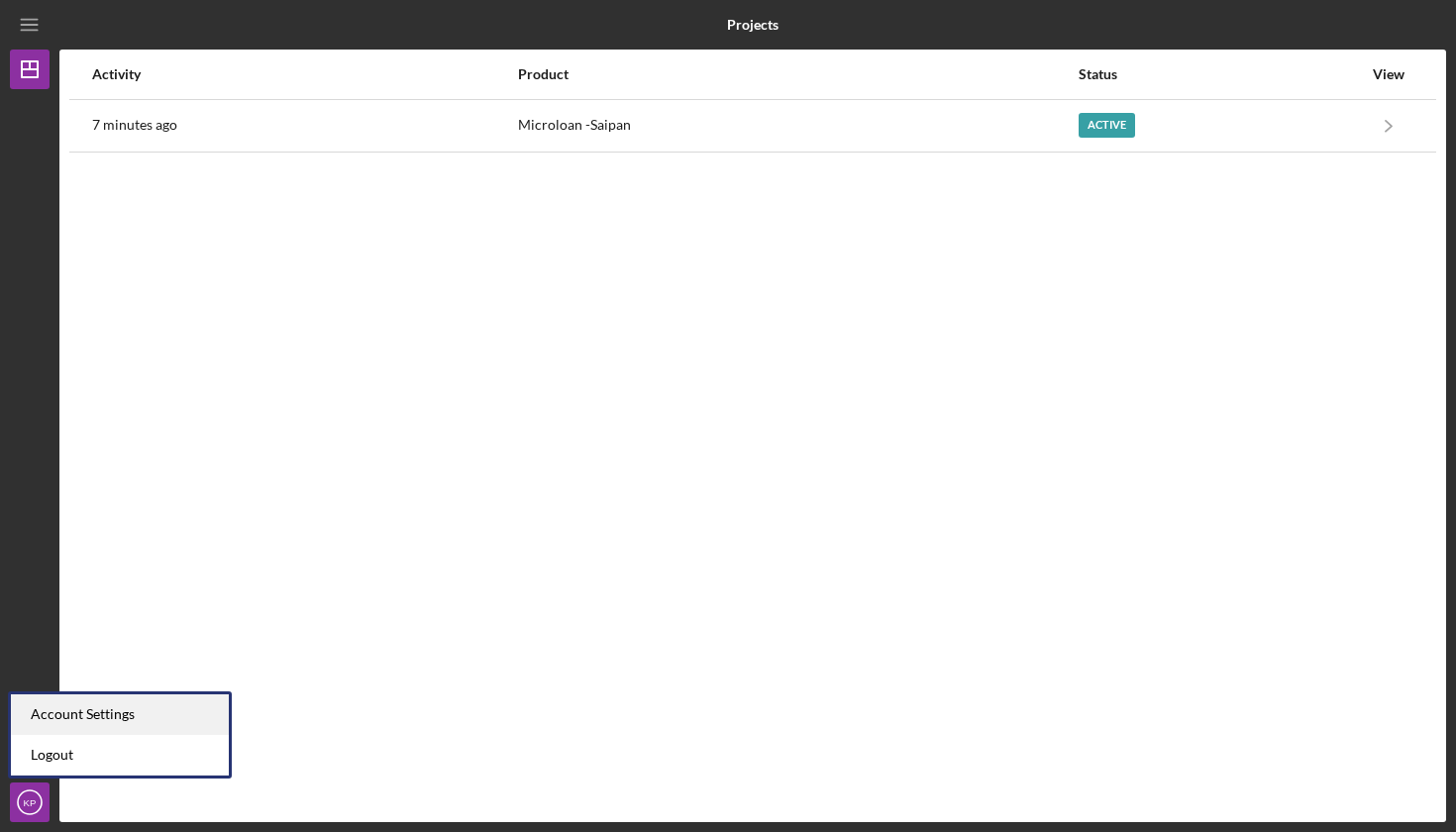 click on "Account Settings" at bounding box center (120, 714) 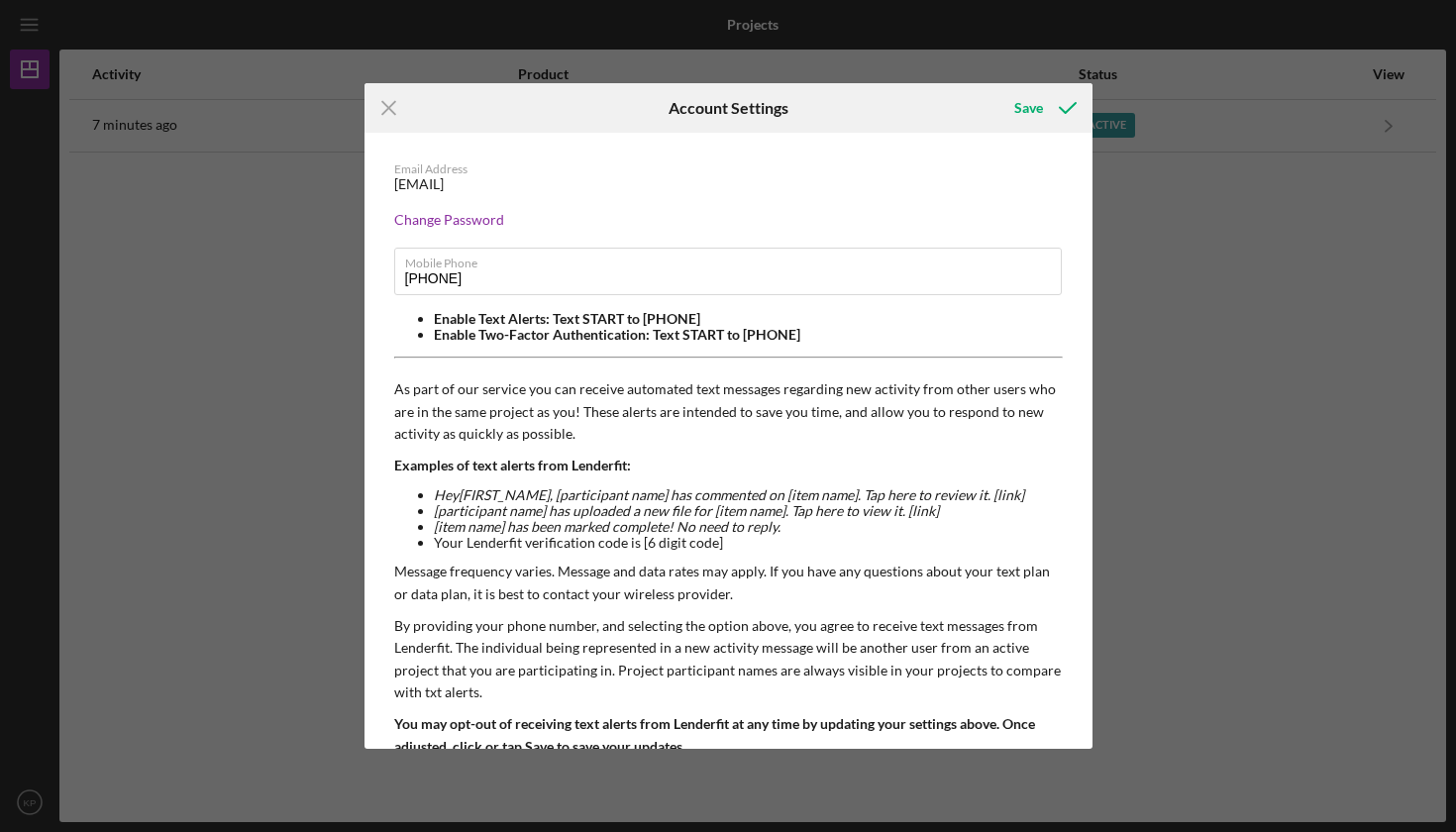 scroll, scrollTop: 0, scrollLeft: 0, axis: both 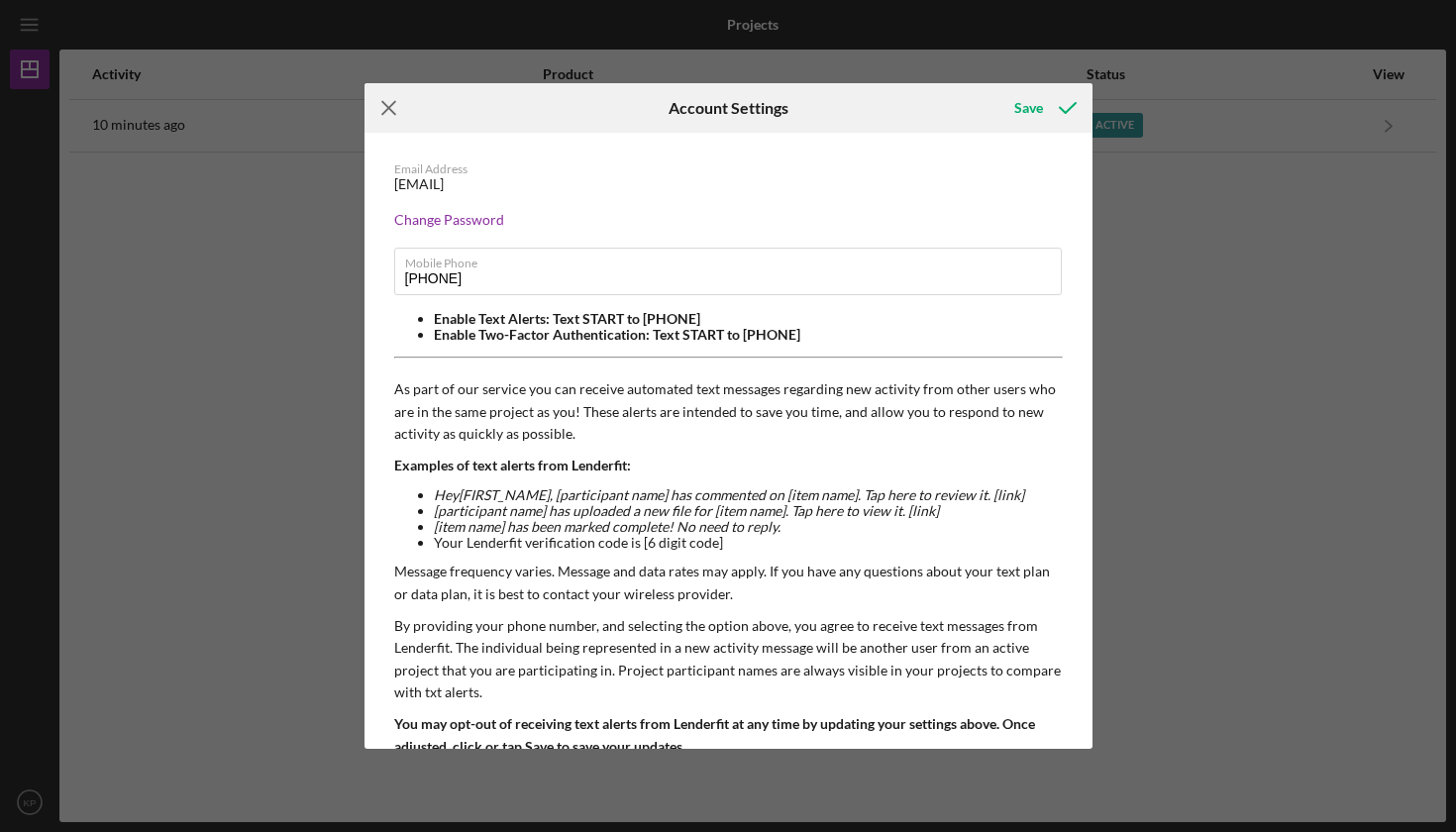 click on "Icon/Menu Close" 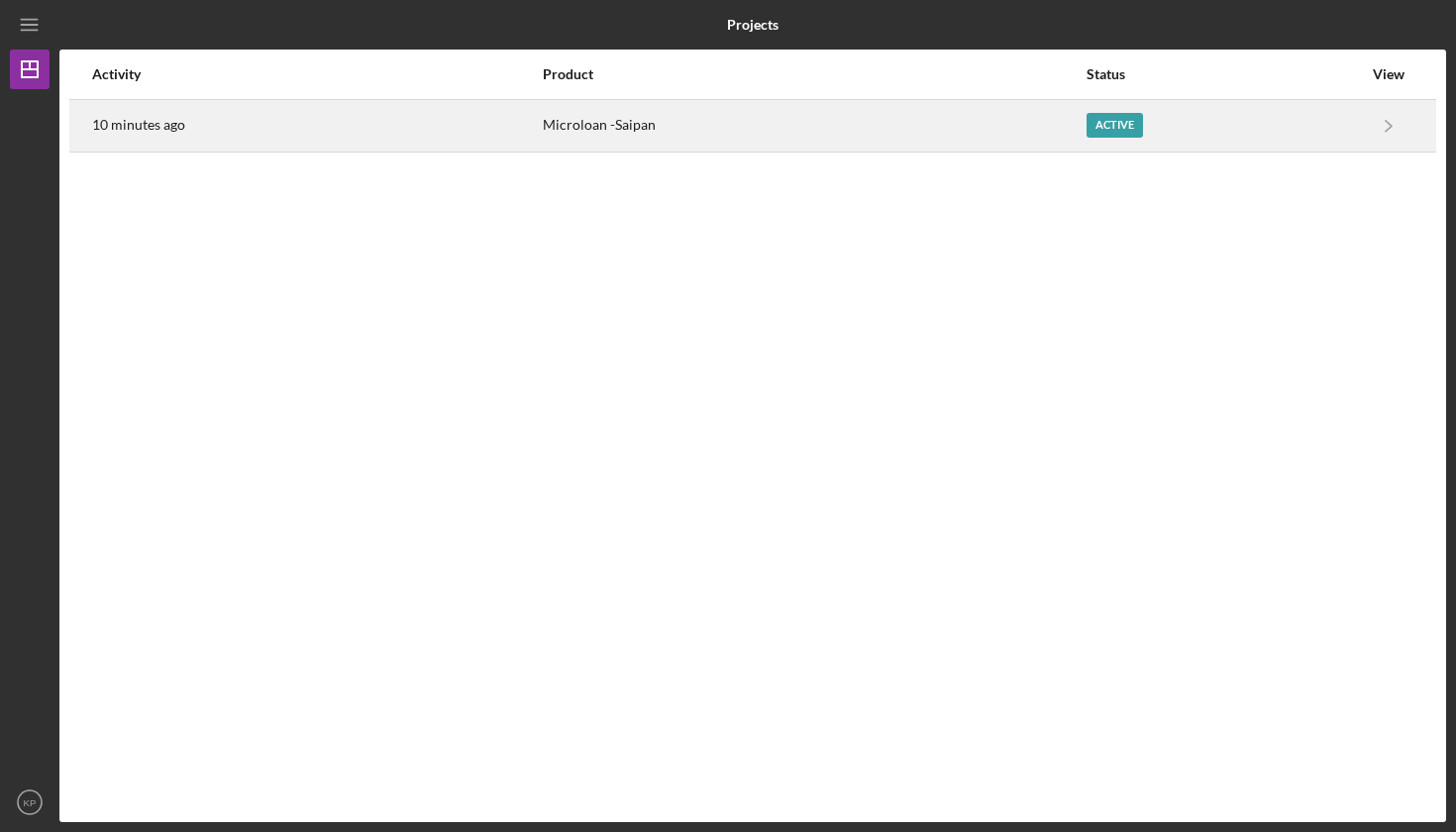 click on "10 minutes ago" at bounding box center [316, 126] 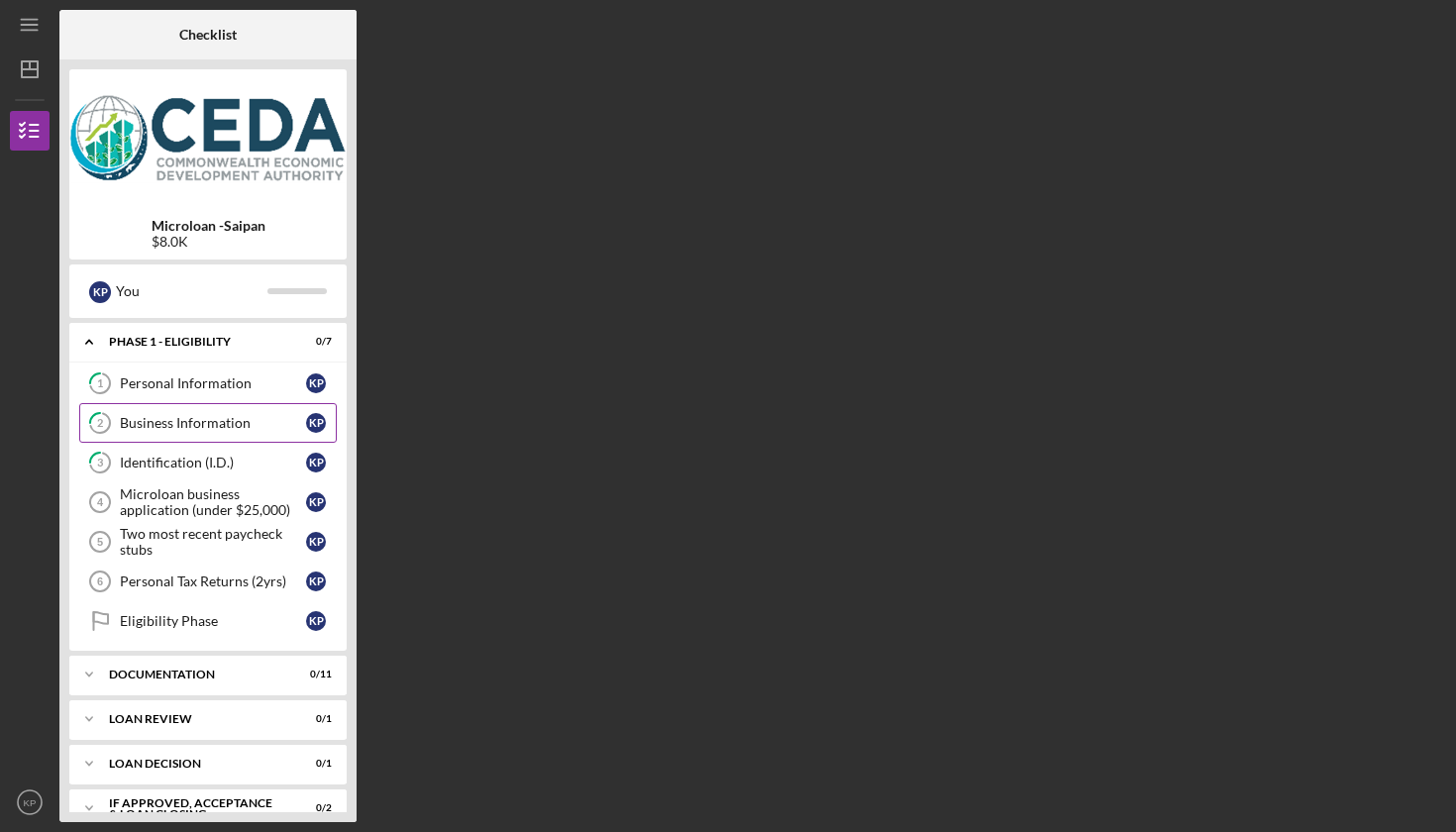 scroll, scrollTop: 8, scrollLeft: 0, axis: vertical 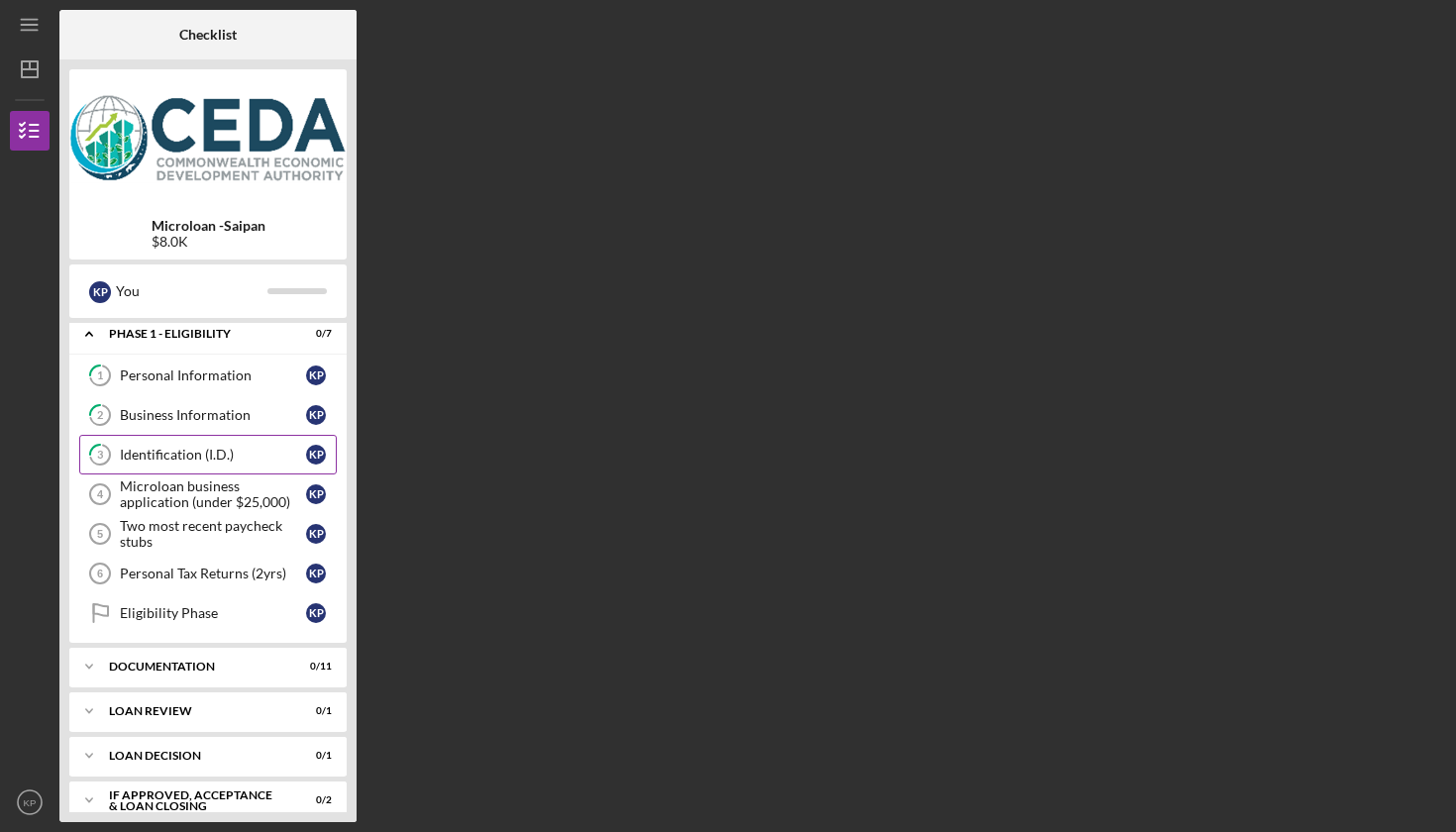 click on "Identification (I.D.)" at bounding box center (213, 455) 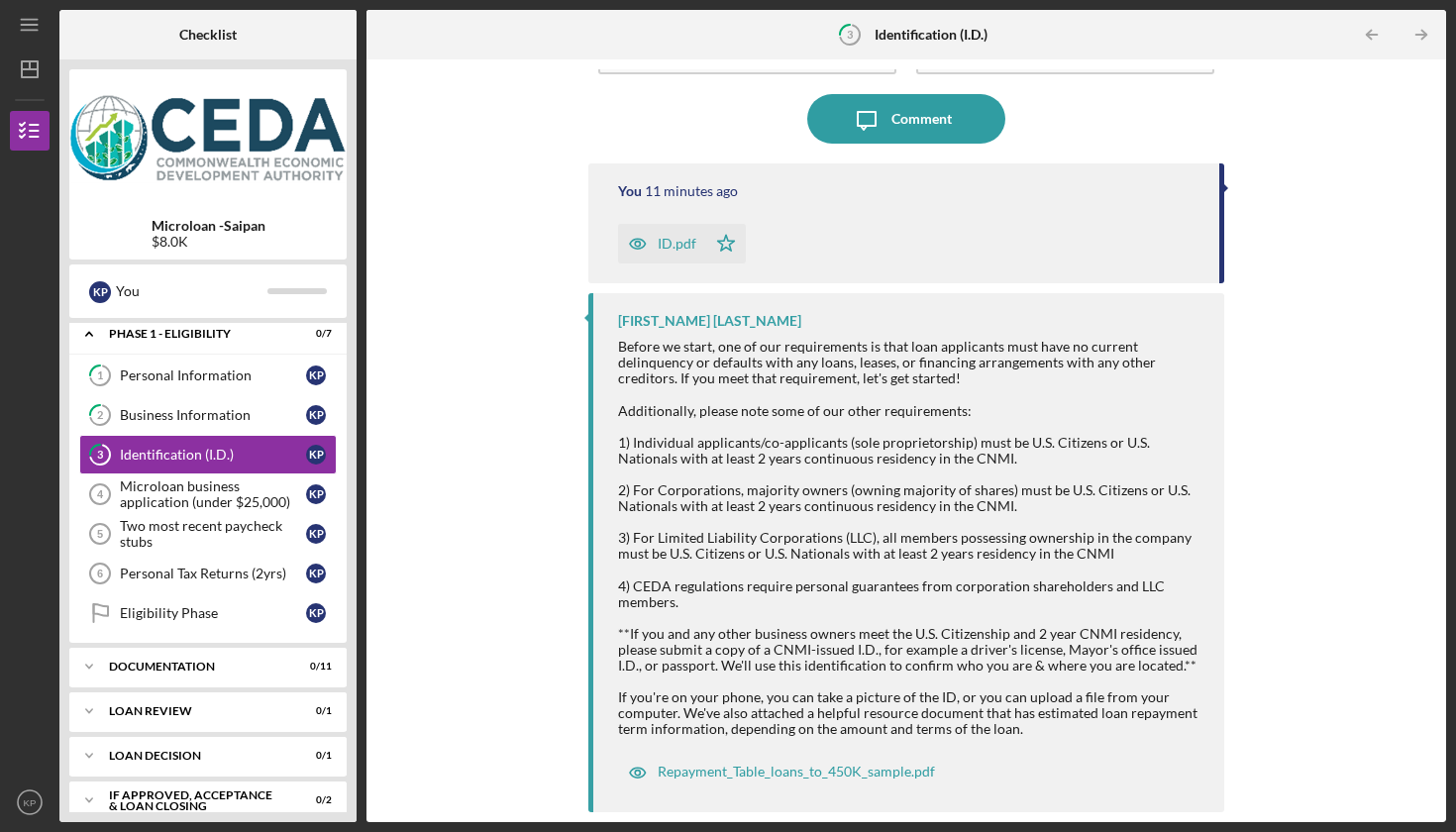 scroll, scrollTop: 136, scrollLeft: 0, axis: vertical 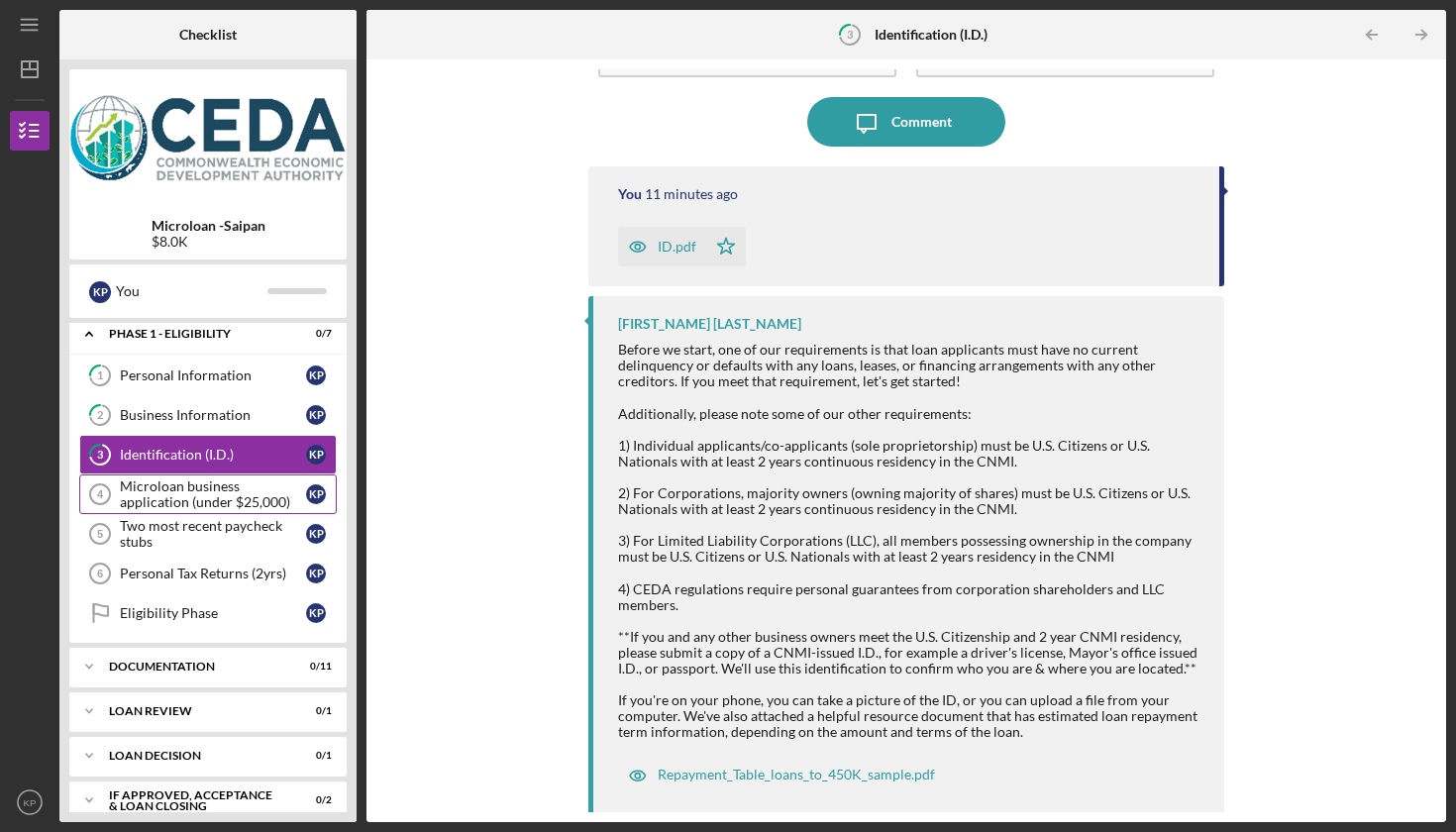 click on "Microloan business application (under $25,000)" at bounding box center (213, 494) 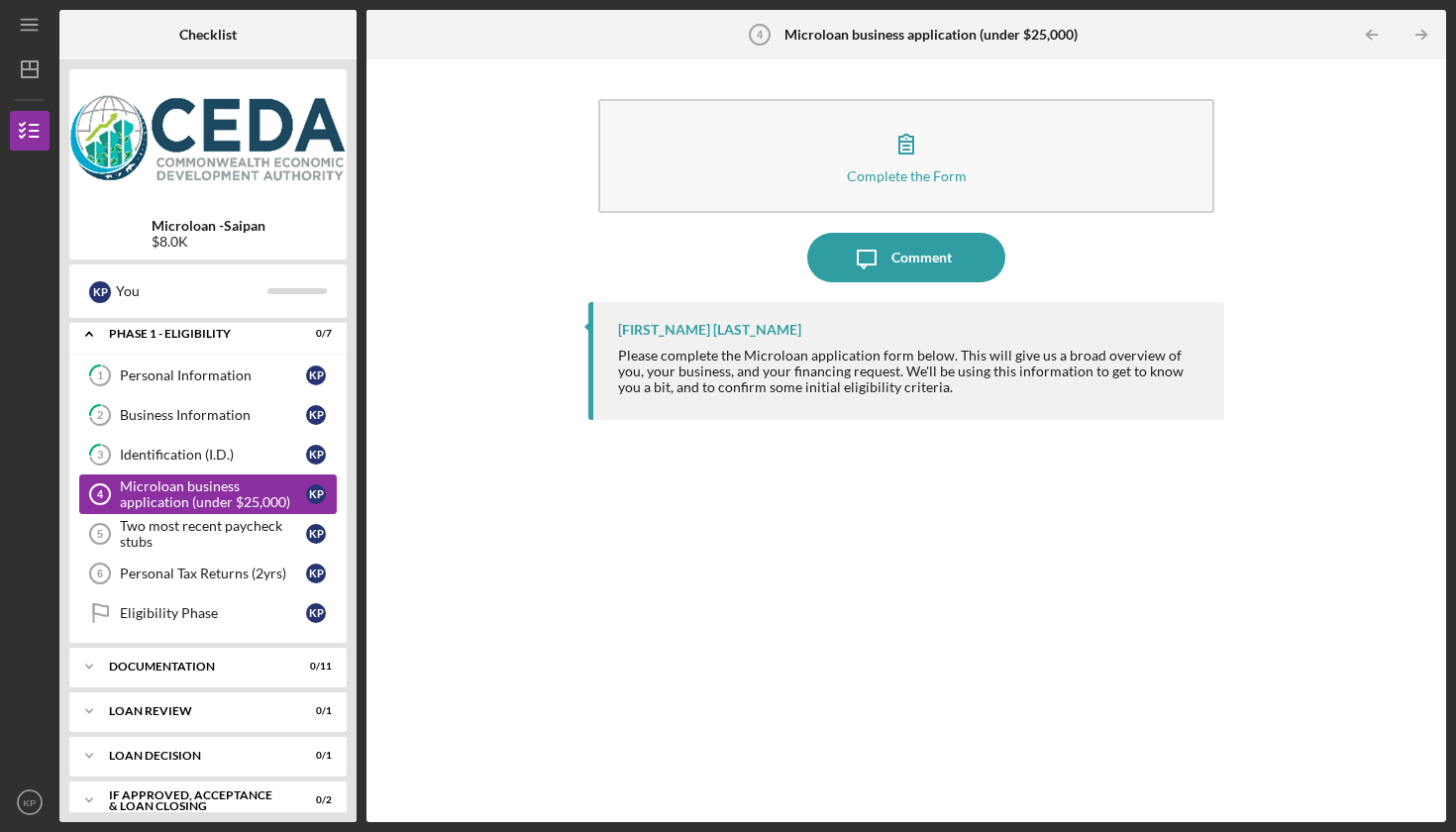 scroll, scrollTop: 0, scrollLeft: 0, axis: both 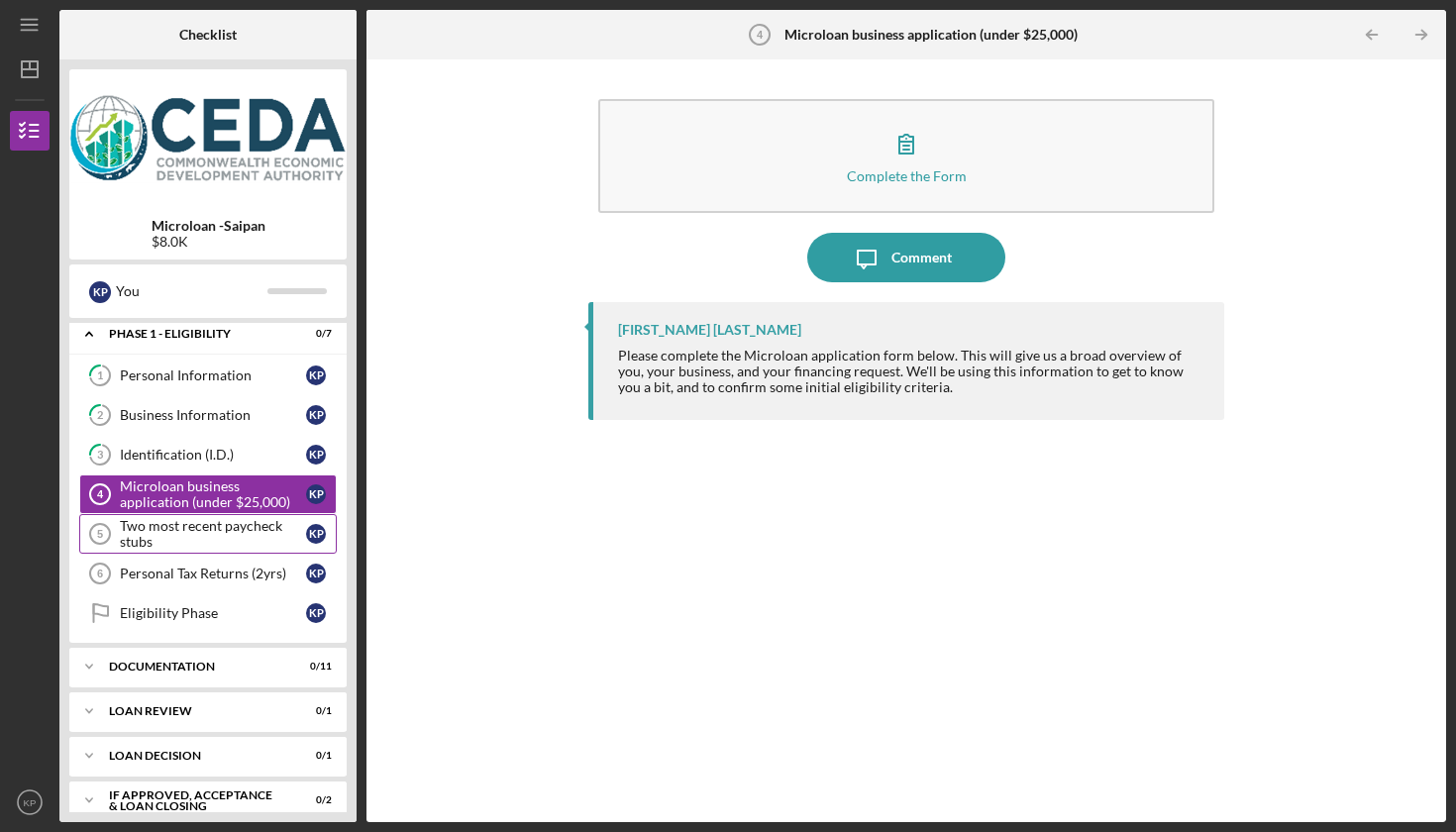click on "Two most recent paycheck stubs" at bounding box center [213, 534] 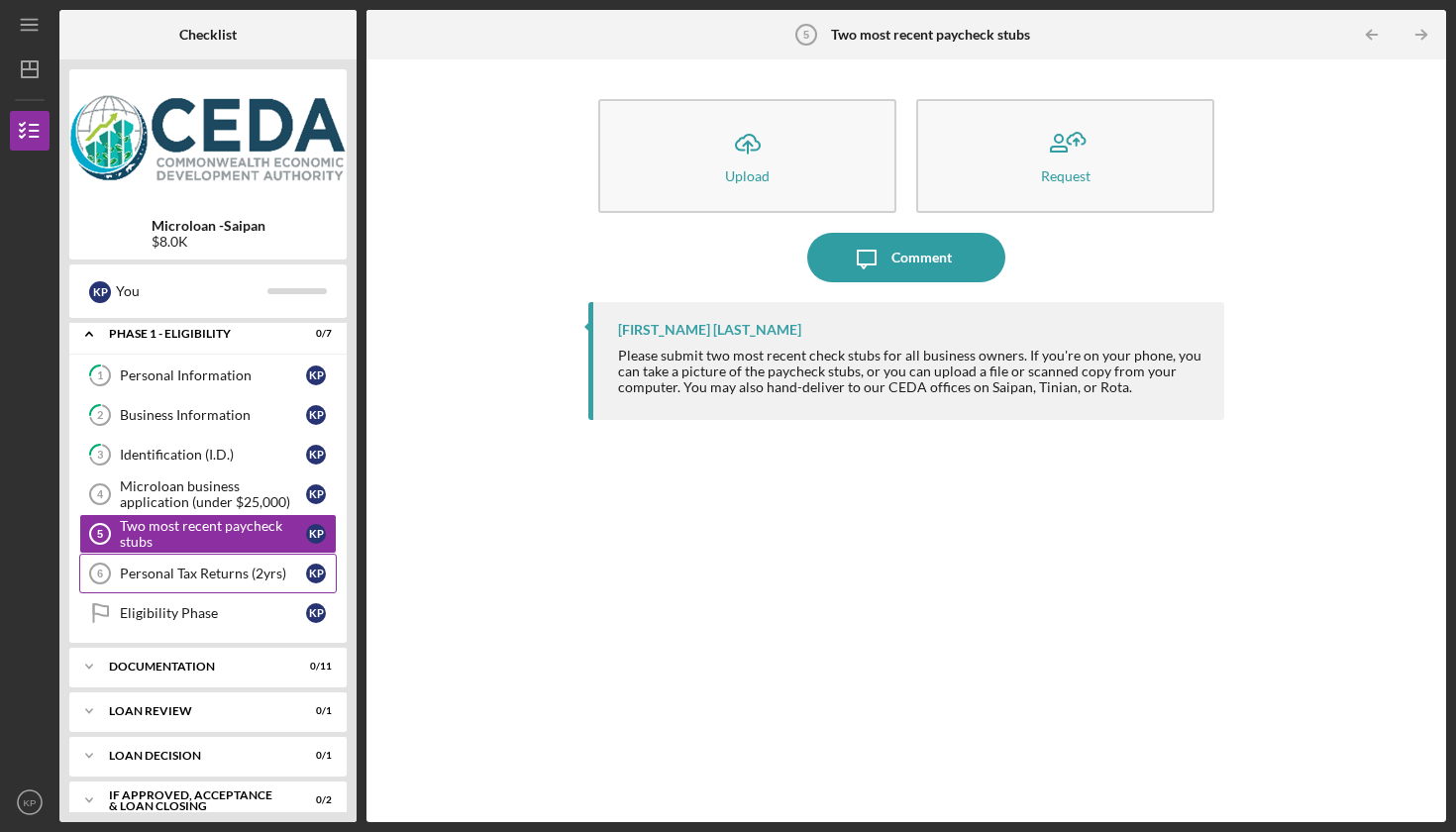 click on "Personal Tax Returns (2yrs)" at bounding box center [213, 573] 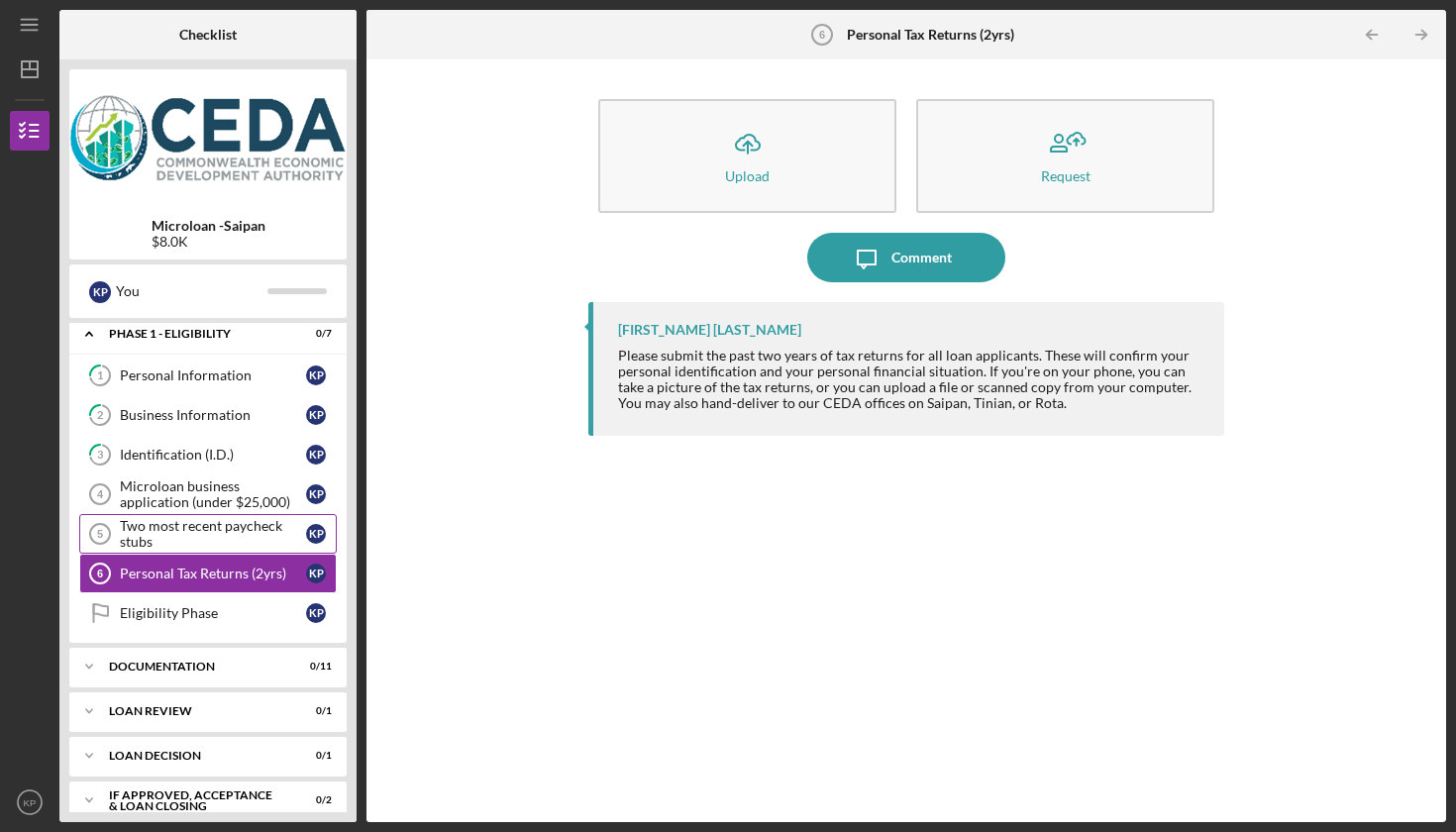 click on "Two most recent paycheck stubs" at bounding box center [213, 534] 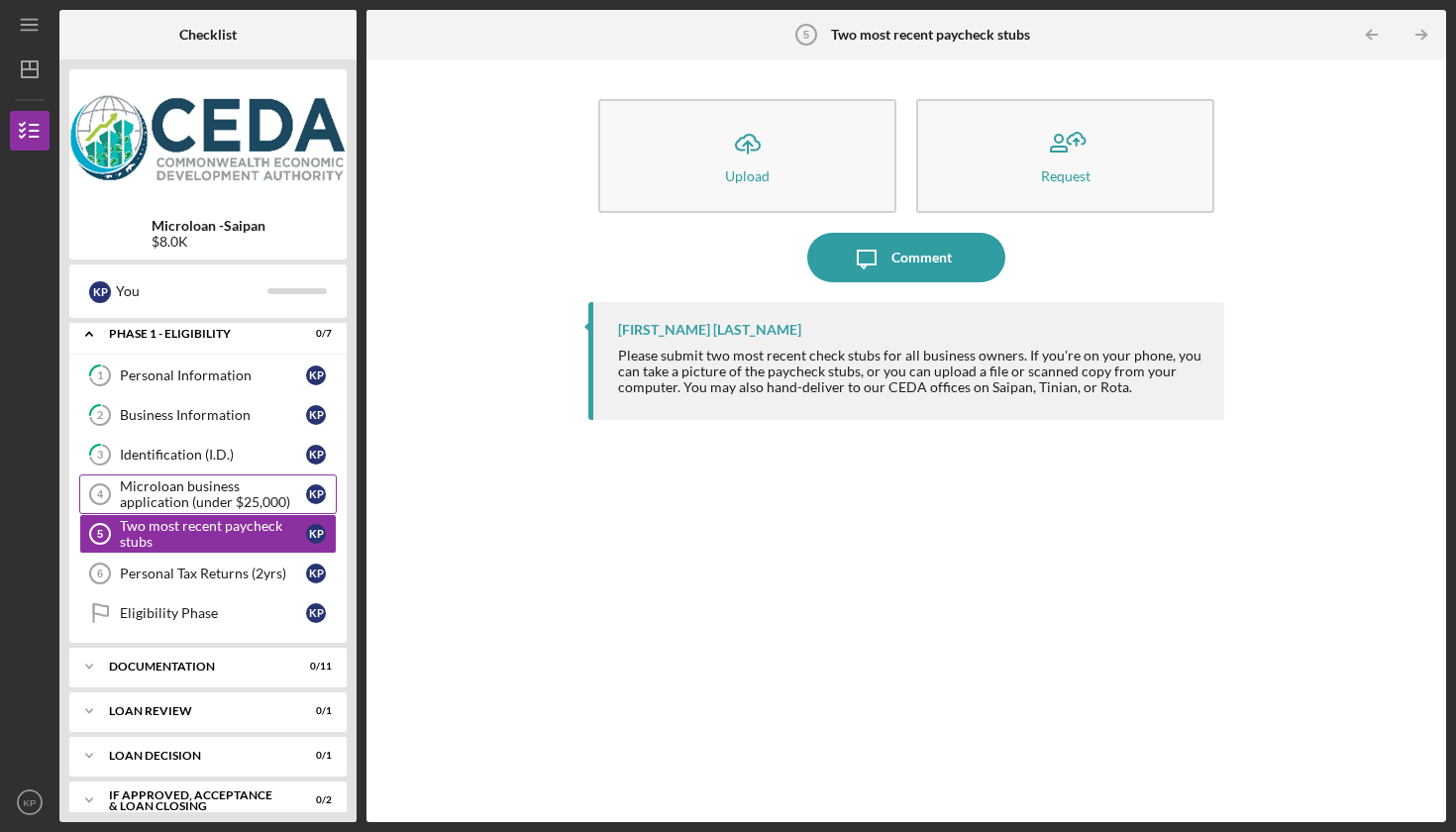 click on "Microloan business application (under $25,000)" at bounding box center (213, 494) 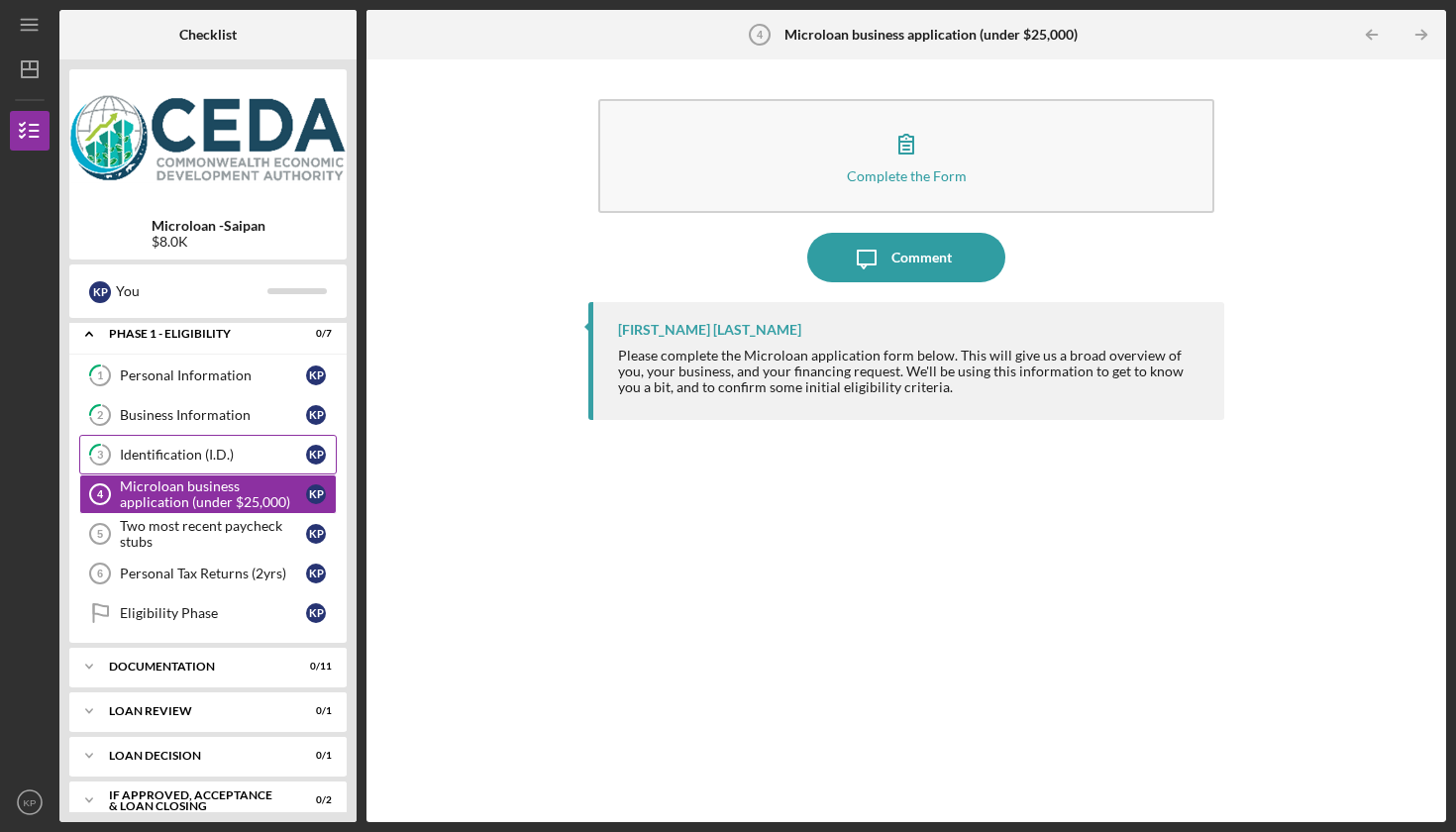 click on "Identification (I.D.)" at bounding box center [213, 455] 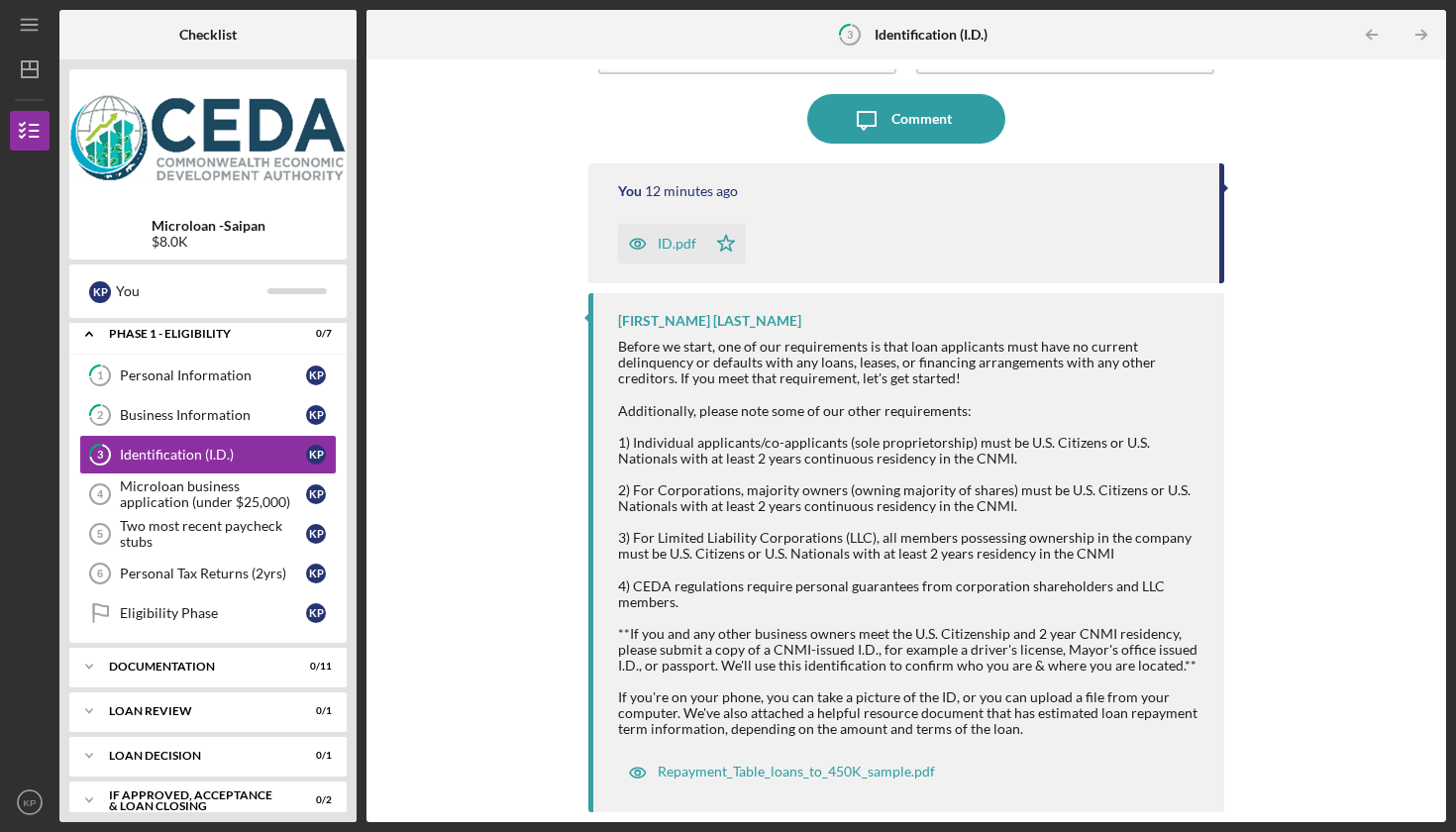 scroll, scrollTop: 136, scrollLeft: 0, axis: vertical 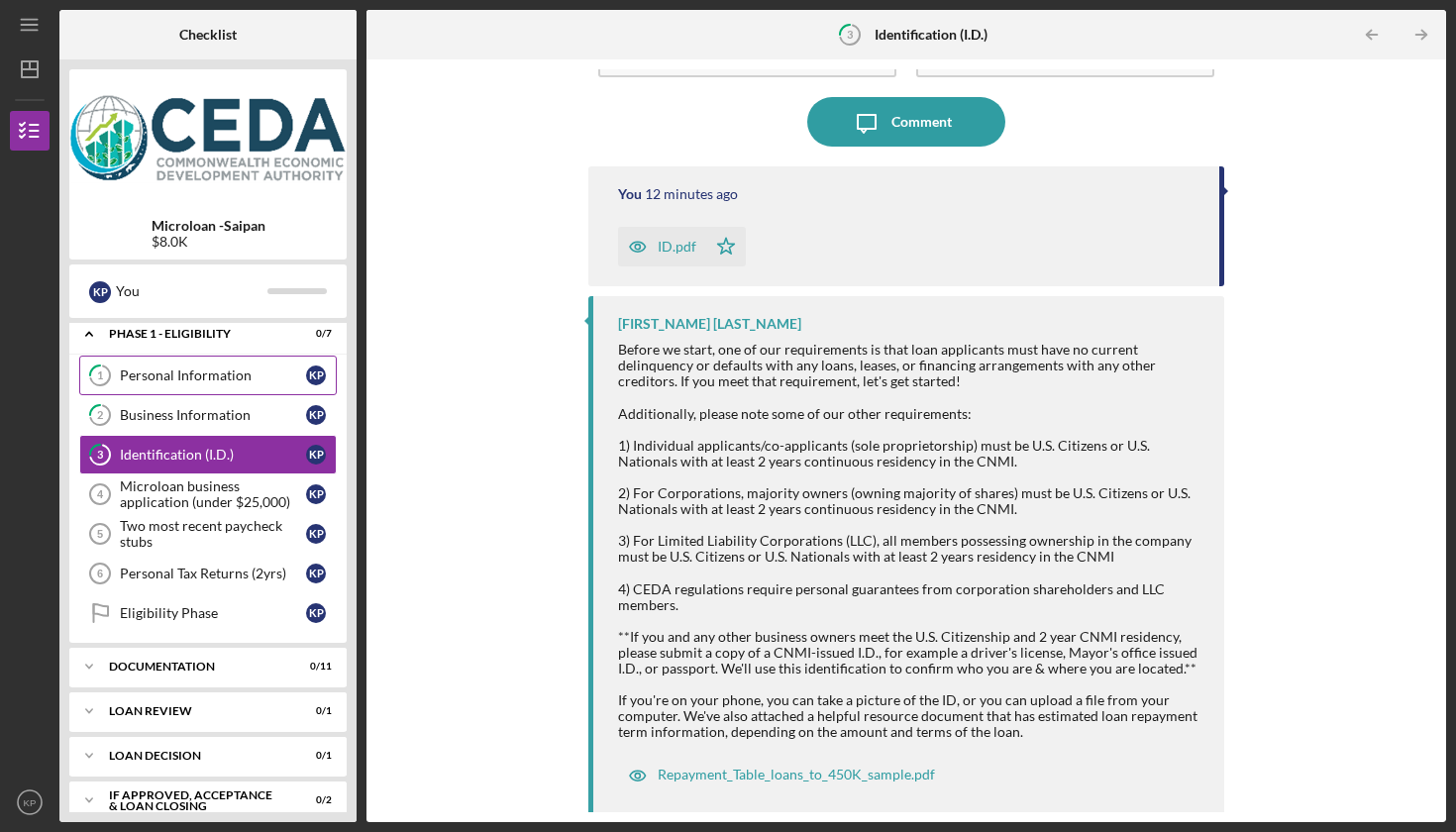 click on "1 Personal Information K P" at bounding box center (208, 375) 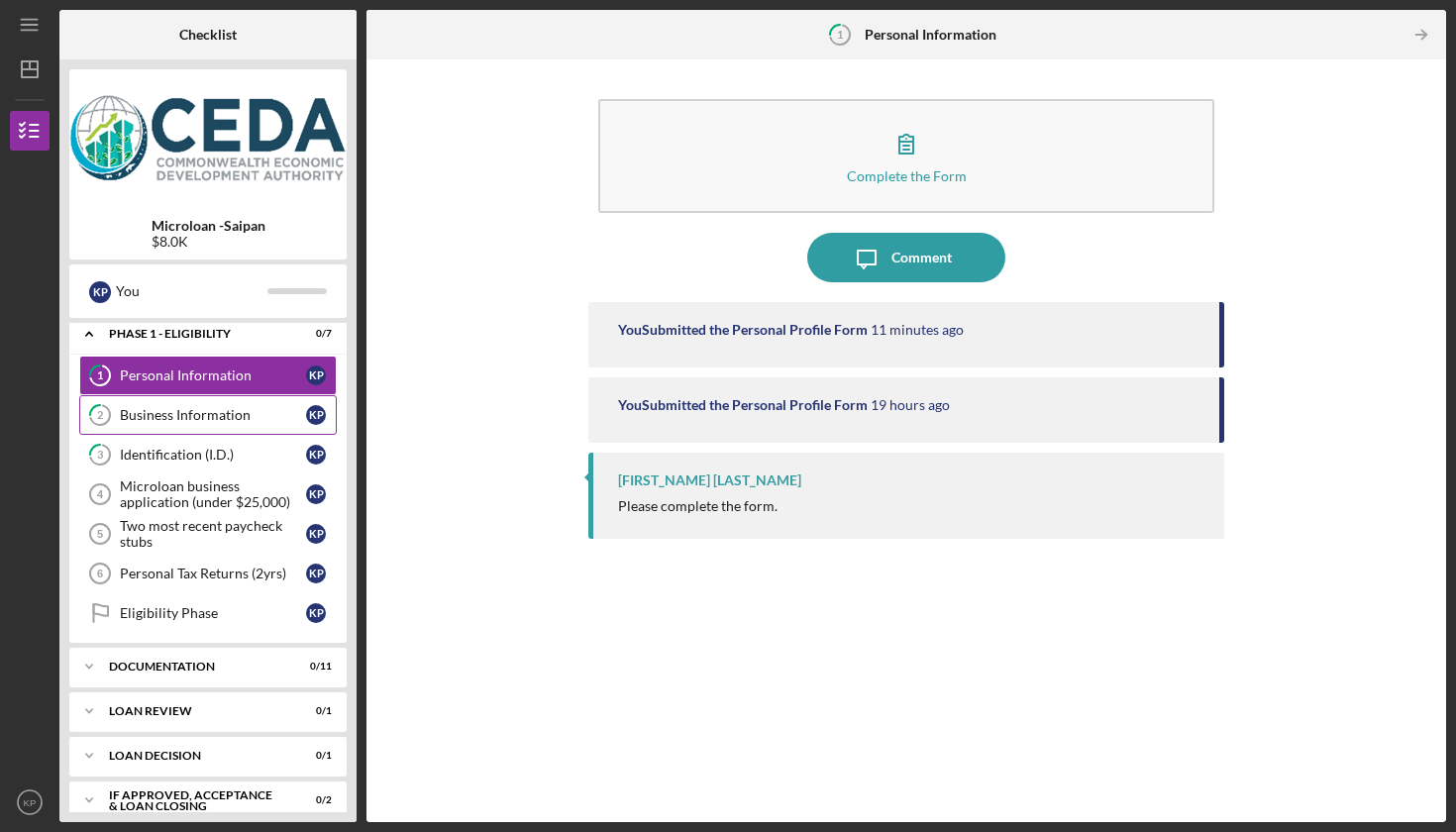 click on "Business Information" at bounding box center (213, 415) 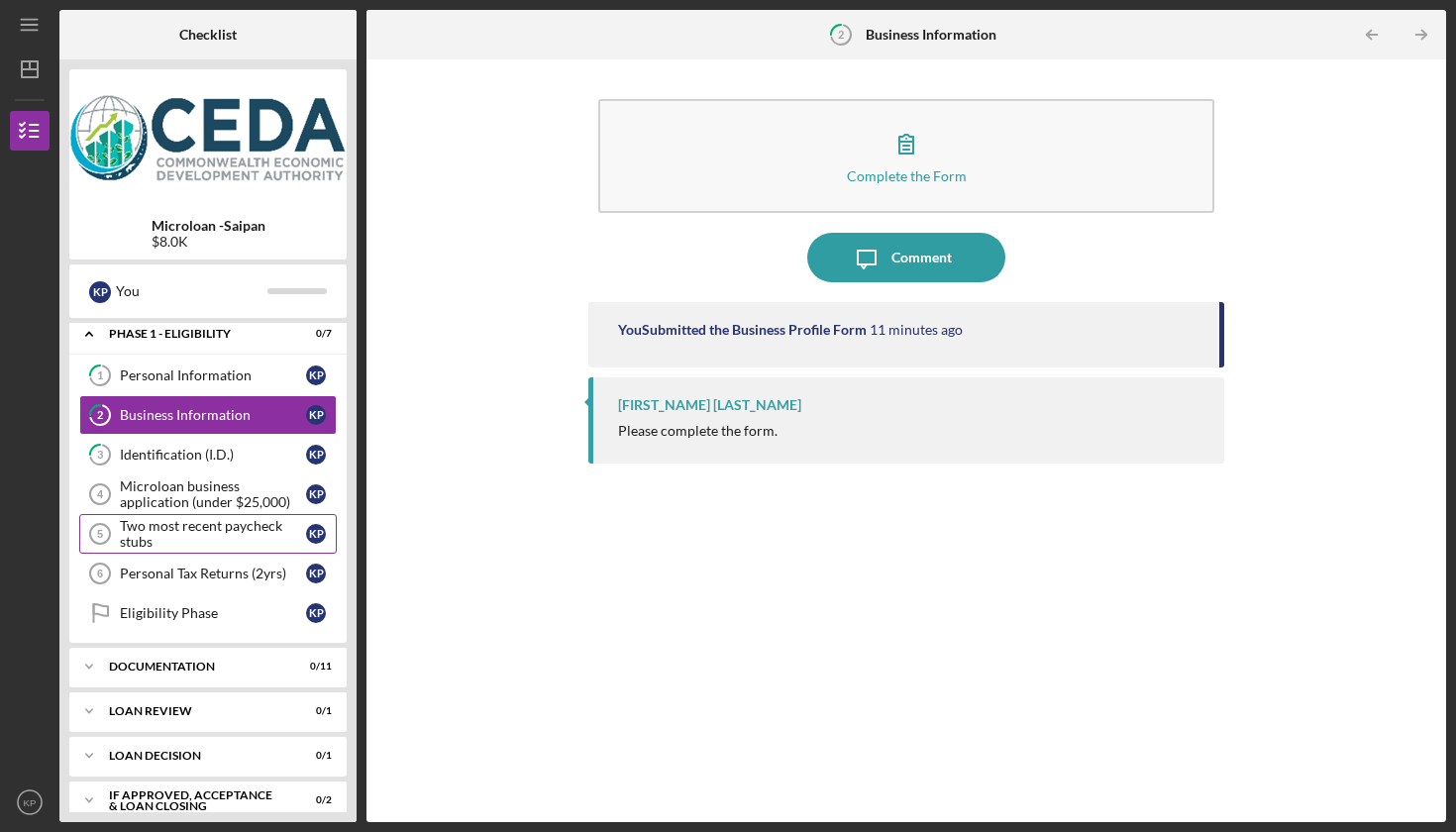click on "Two most recent paycheck stubs" at bounding box center [213, 534] 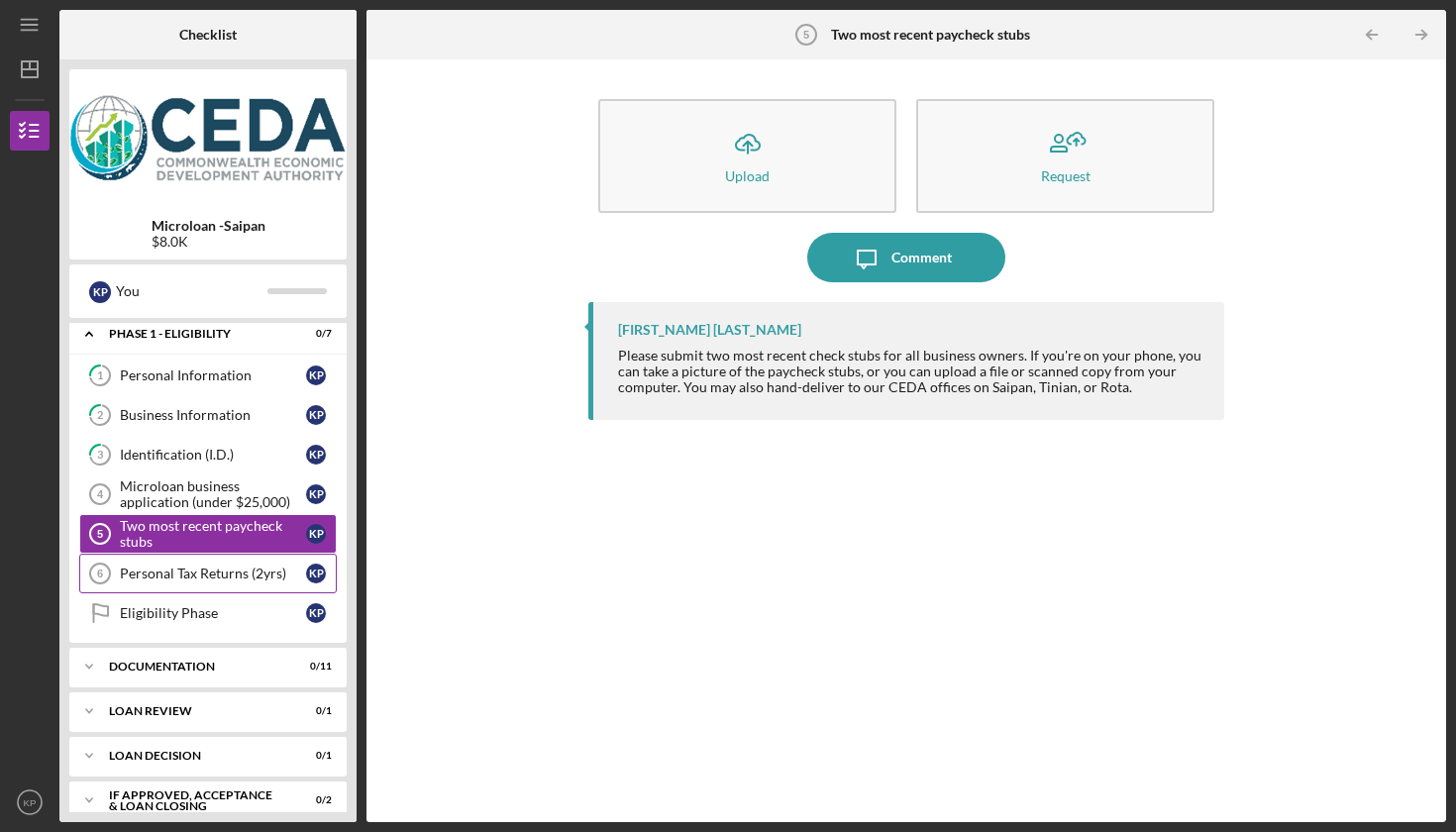 click on "Personal Tax Returns (2yrs)" at bounding box center (213, 573) 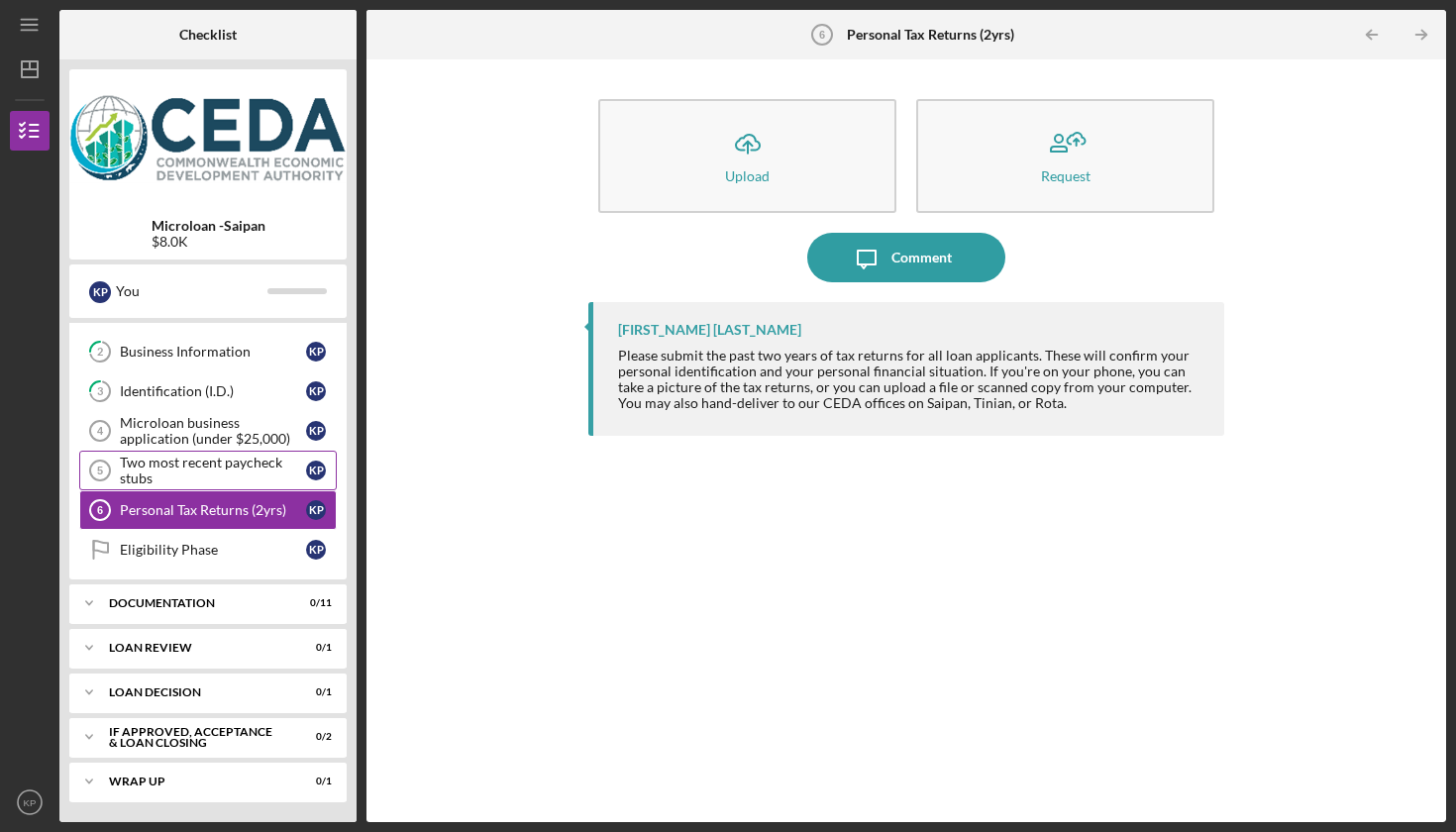 scroll, scrollTop: 71, scrollLeft: 0, axis: vertical 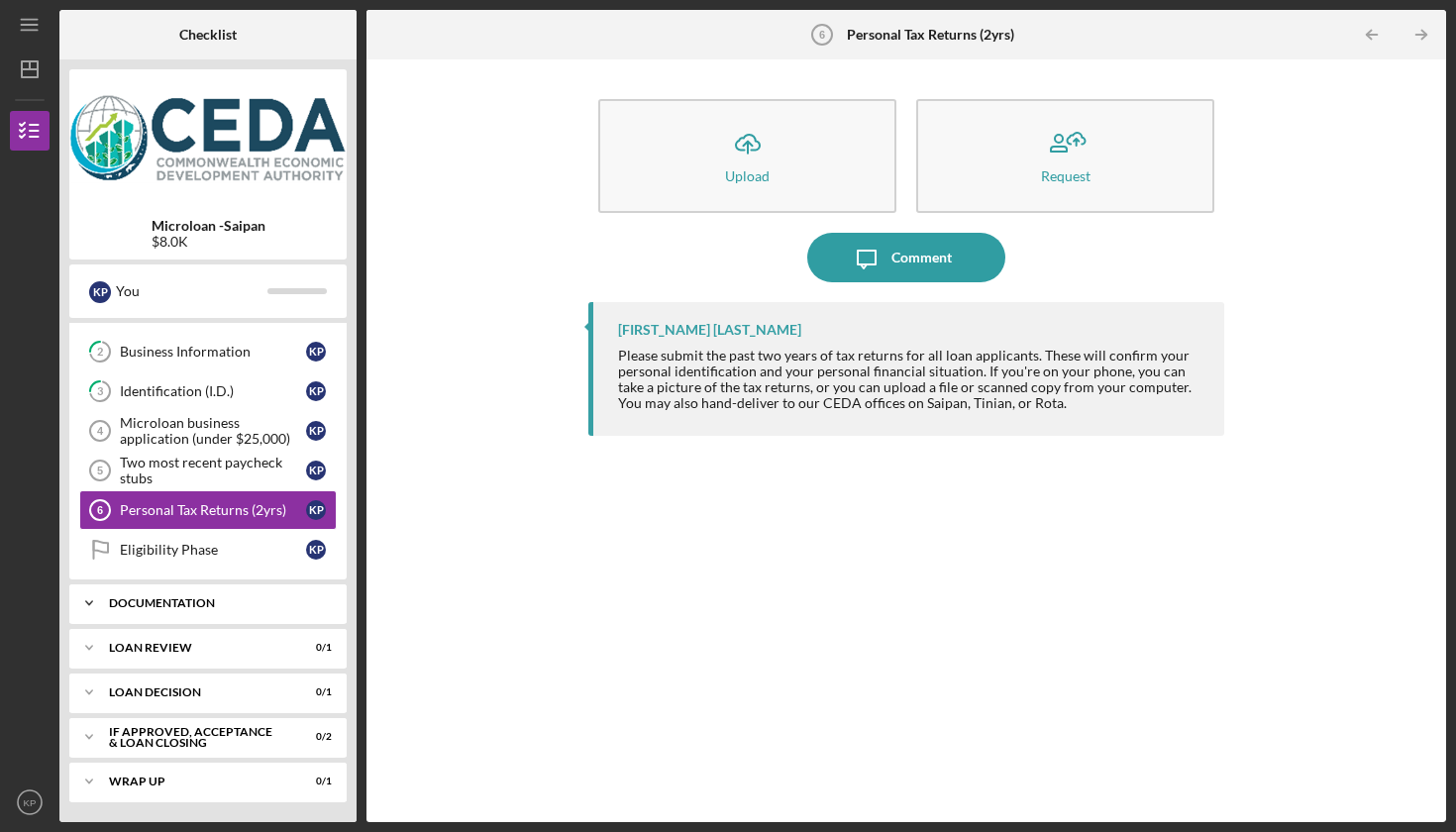 click on "Documentation" at bounding box center [215, 603] 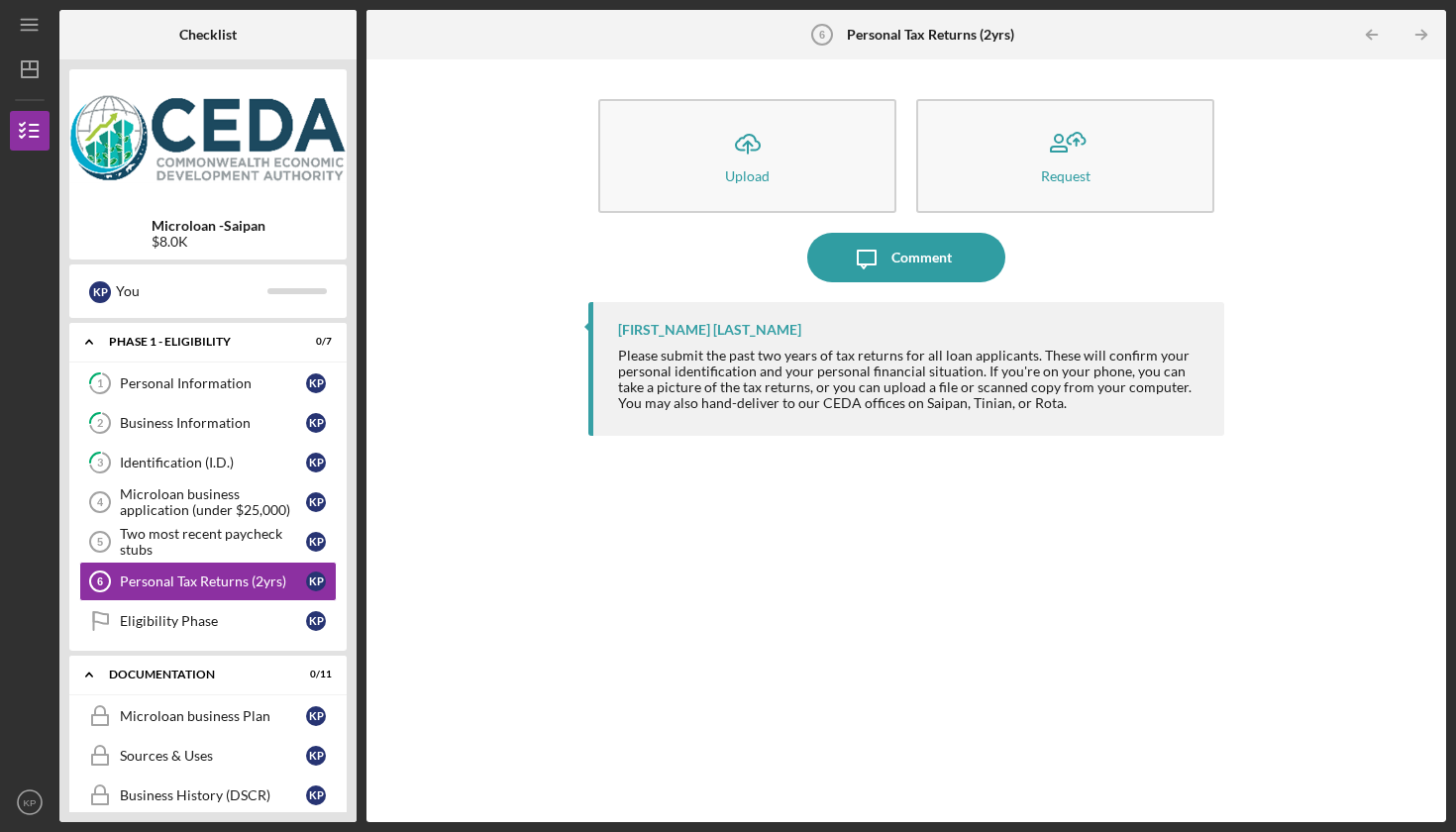 scroll, scrollTop: 0, scrollLeft: 0, axis: both 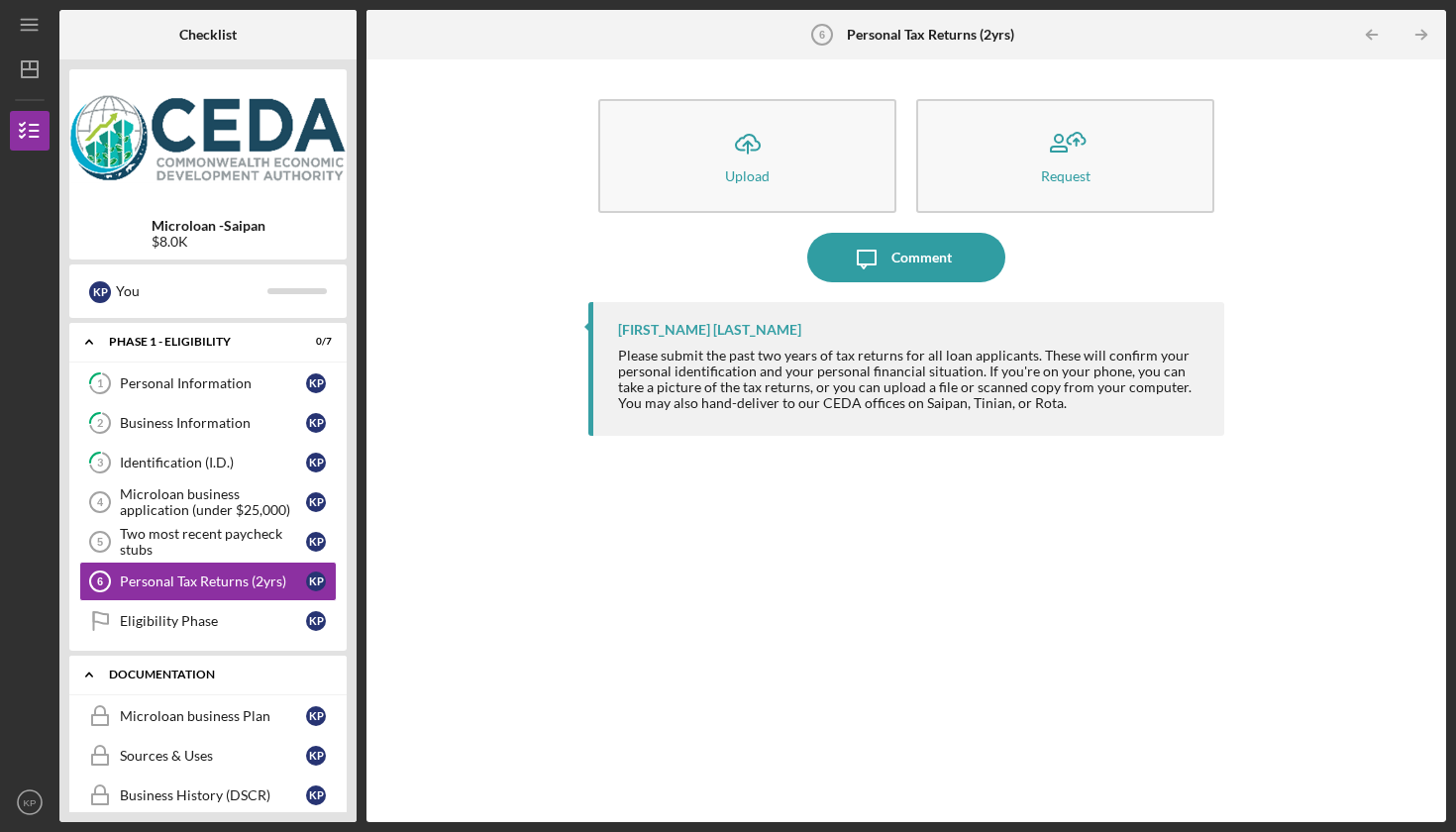 click on "Icon/Expander" 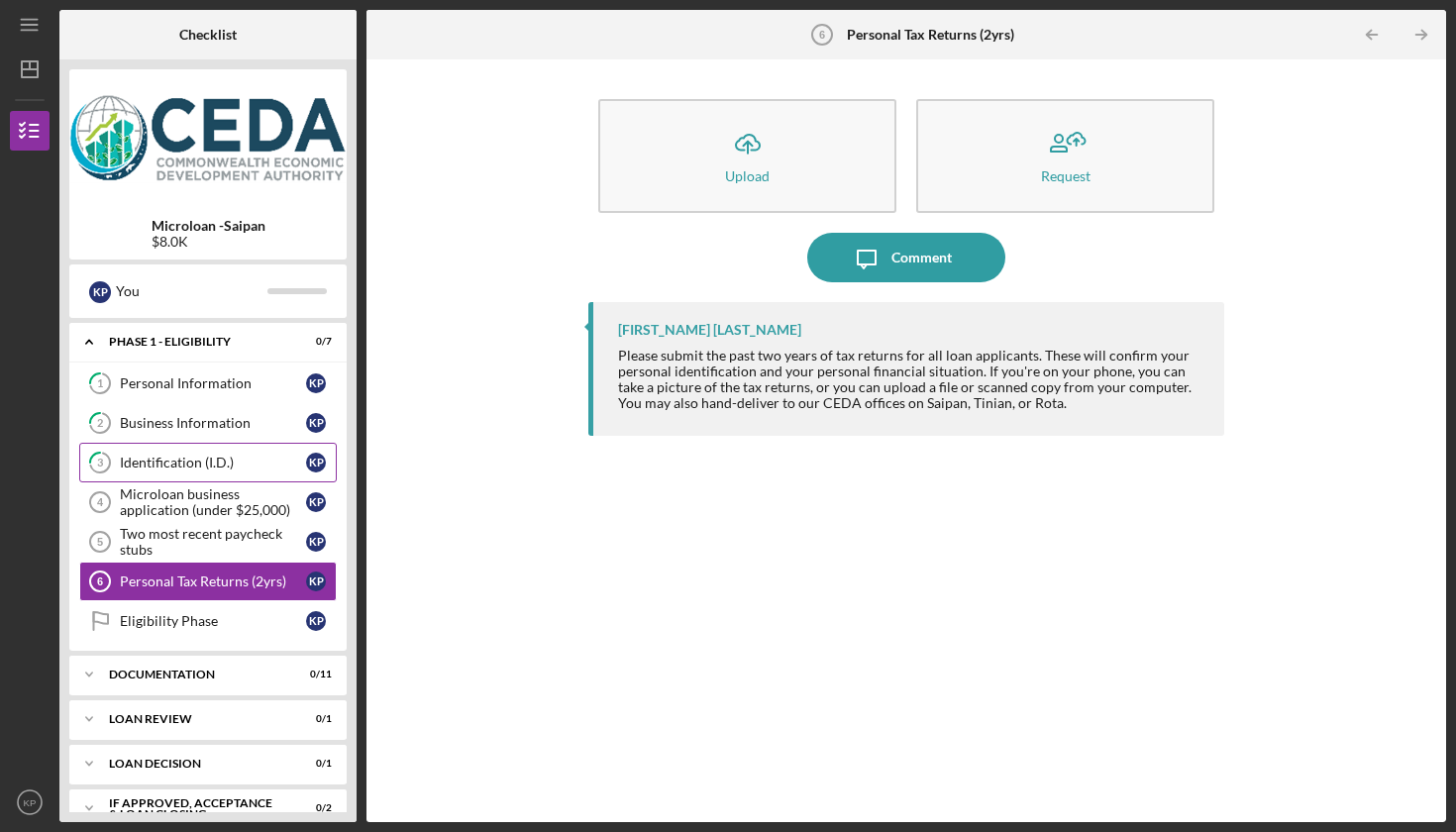 click on "Identification (I.D.)" at bounding box center (213, 463) 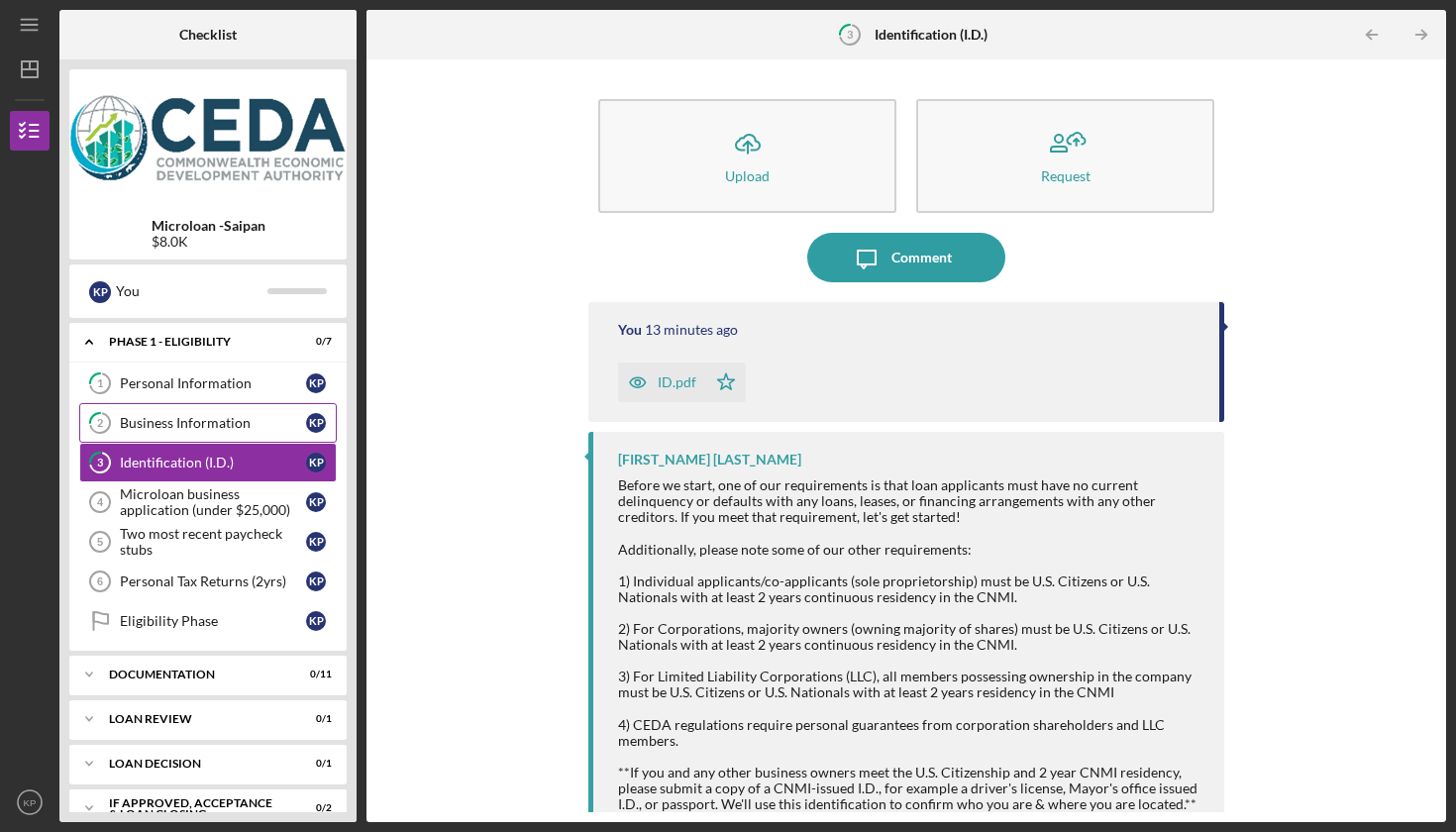 click on "Business Information" at bounding box center [213, 423] 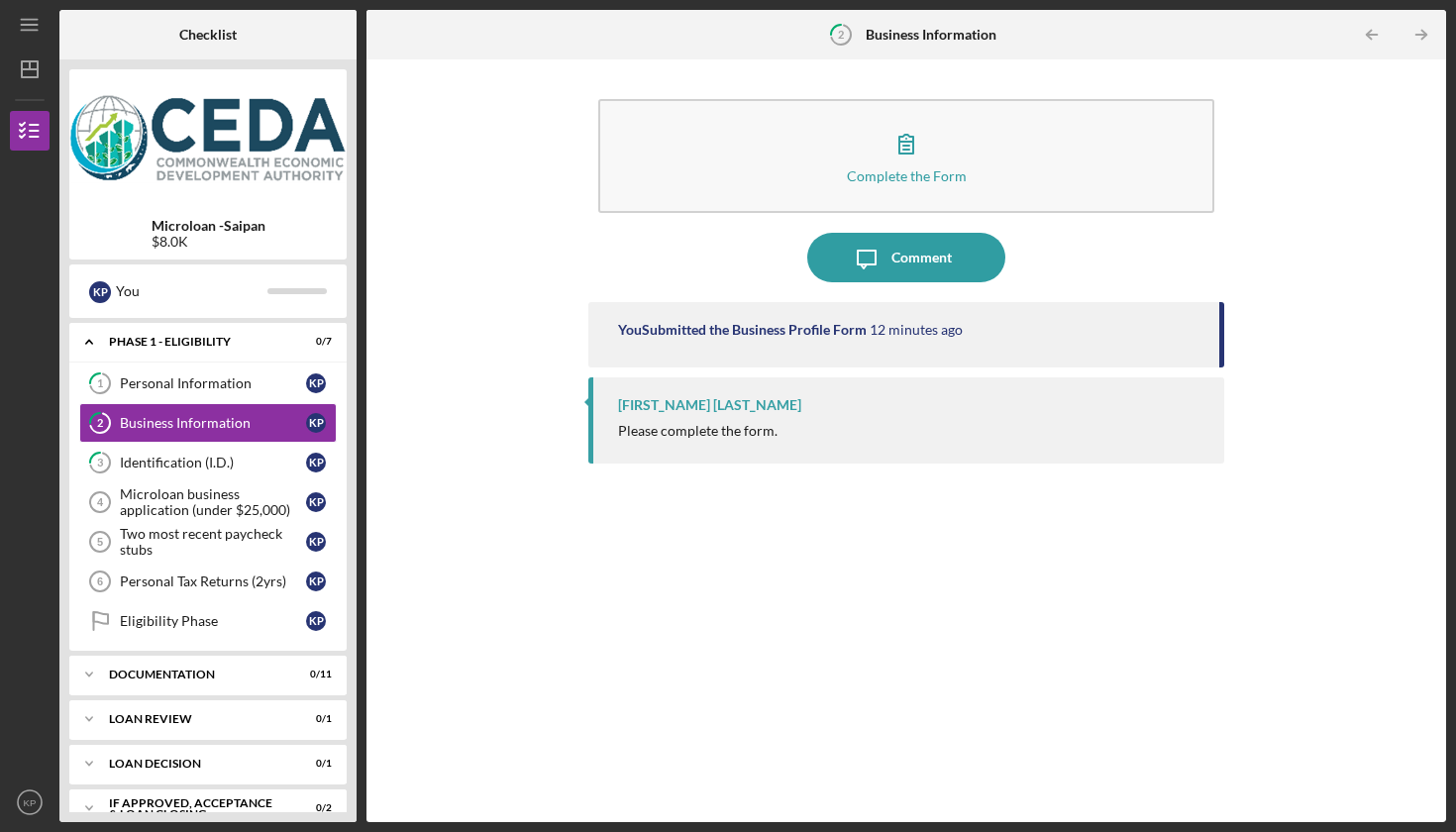 click on "You  Submitted the Business Profile Form" at bounding box center (742, 330) 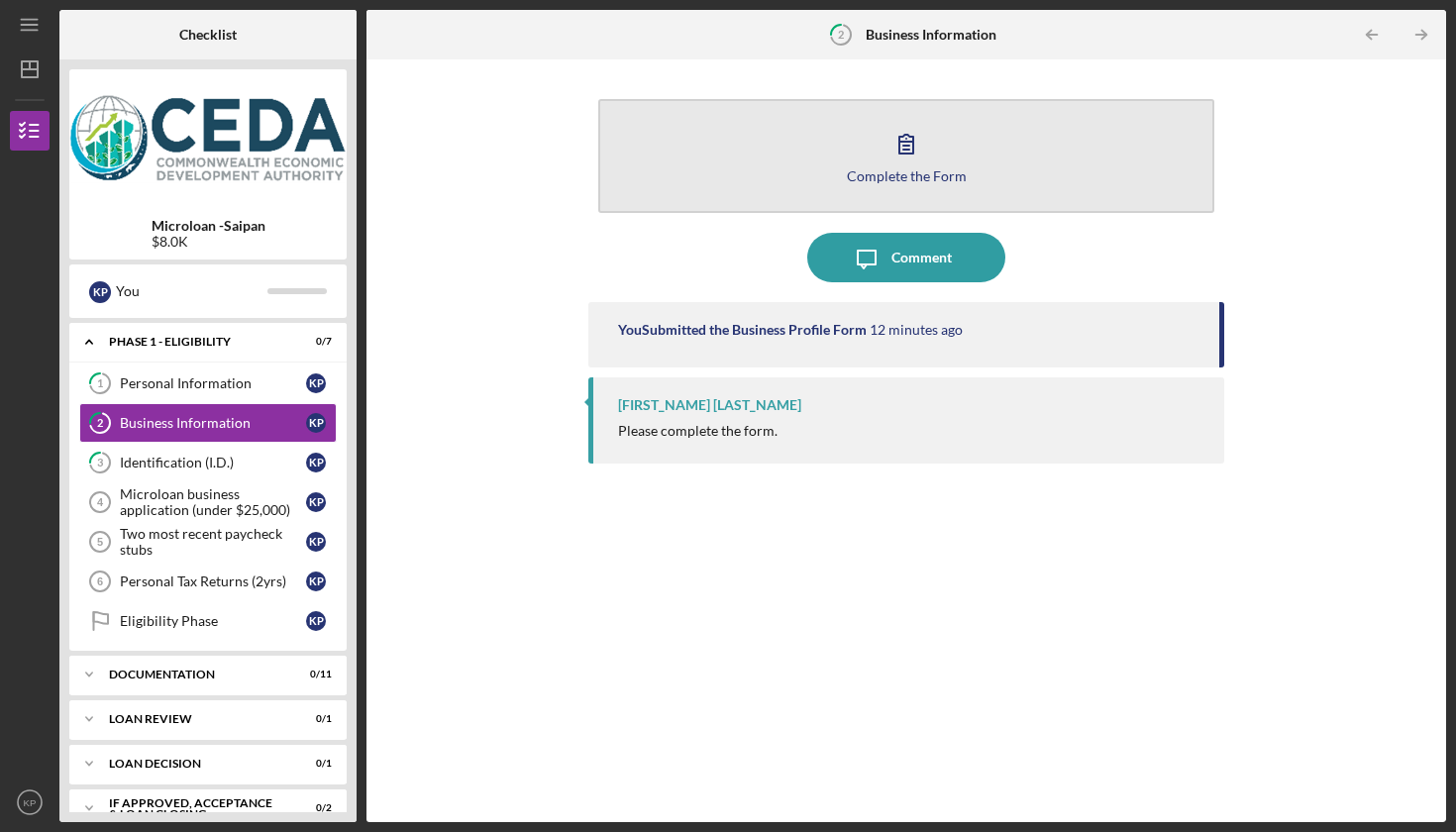 click on "Complete the Form Form" at bounding box center (906, 156) 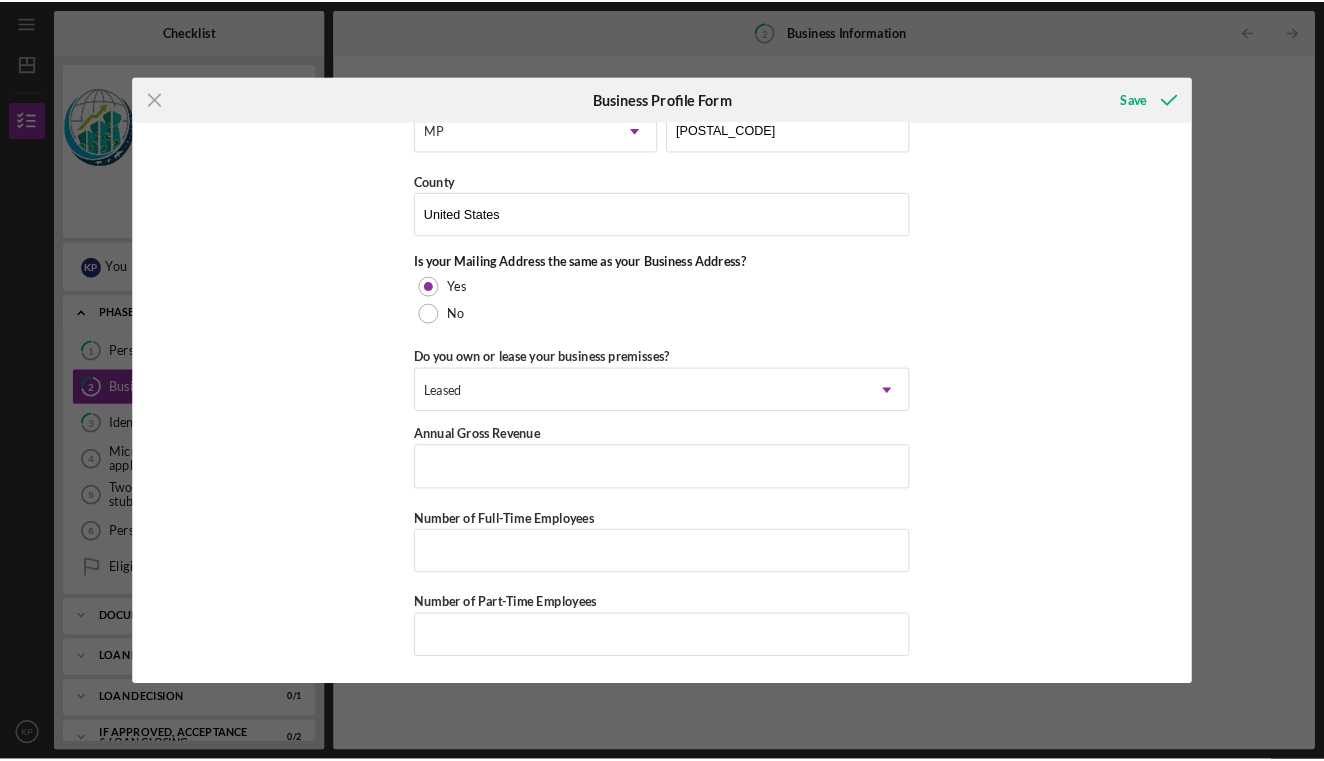 scroll, scrollTop: 1423, scrollLeft: 0, axis: vertical 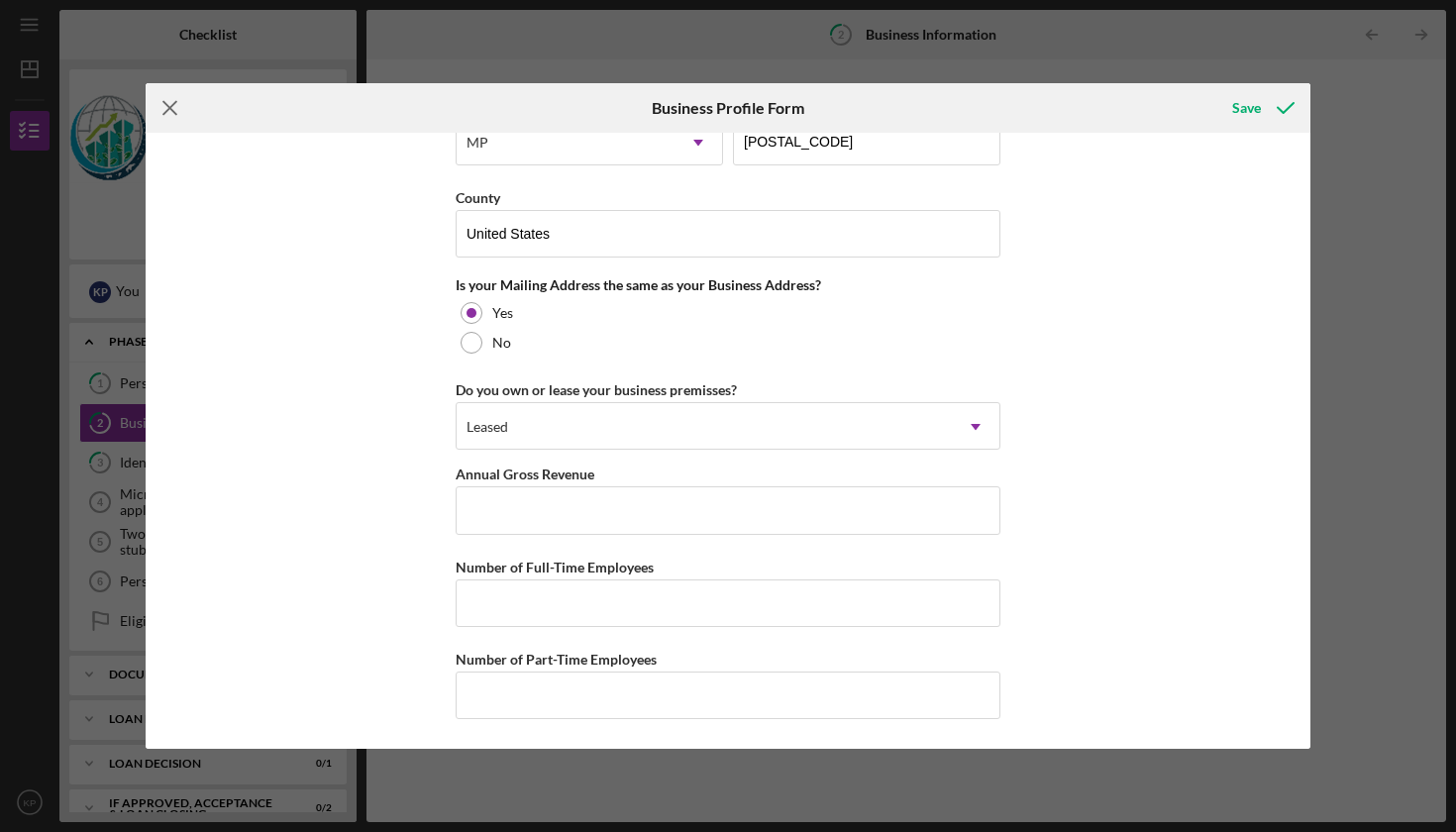 click on "Icon/Menu Close" 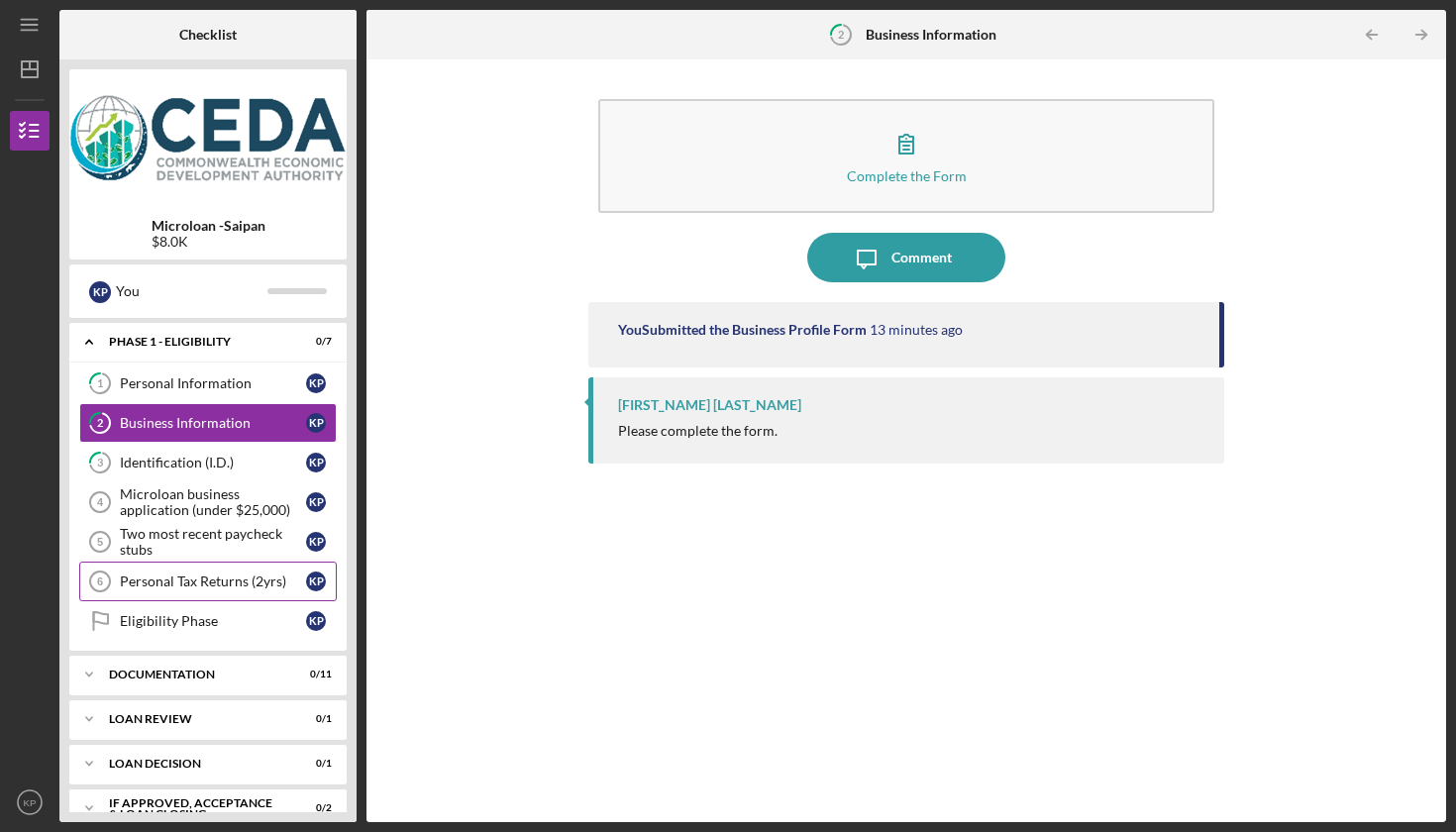 click on "Personal Tax Returns (2yrs)" at bounding box center [213, 581] 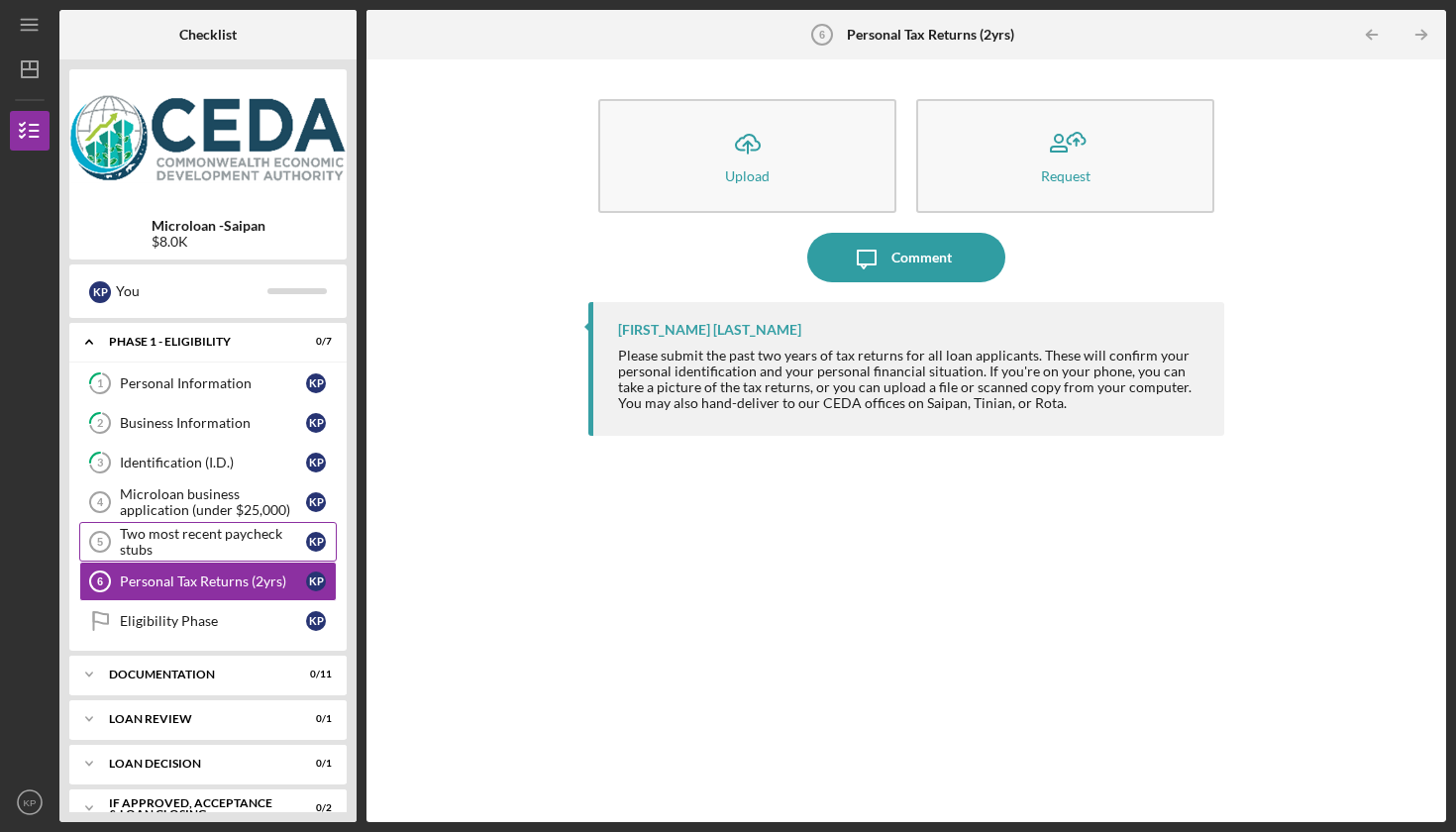 click on "Two most recent paycheck stubs" at bounding box center [213, 542] 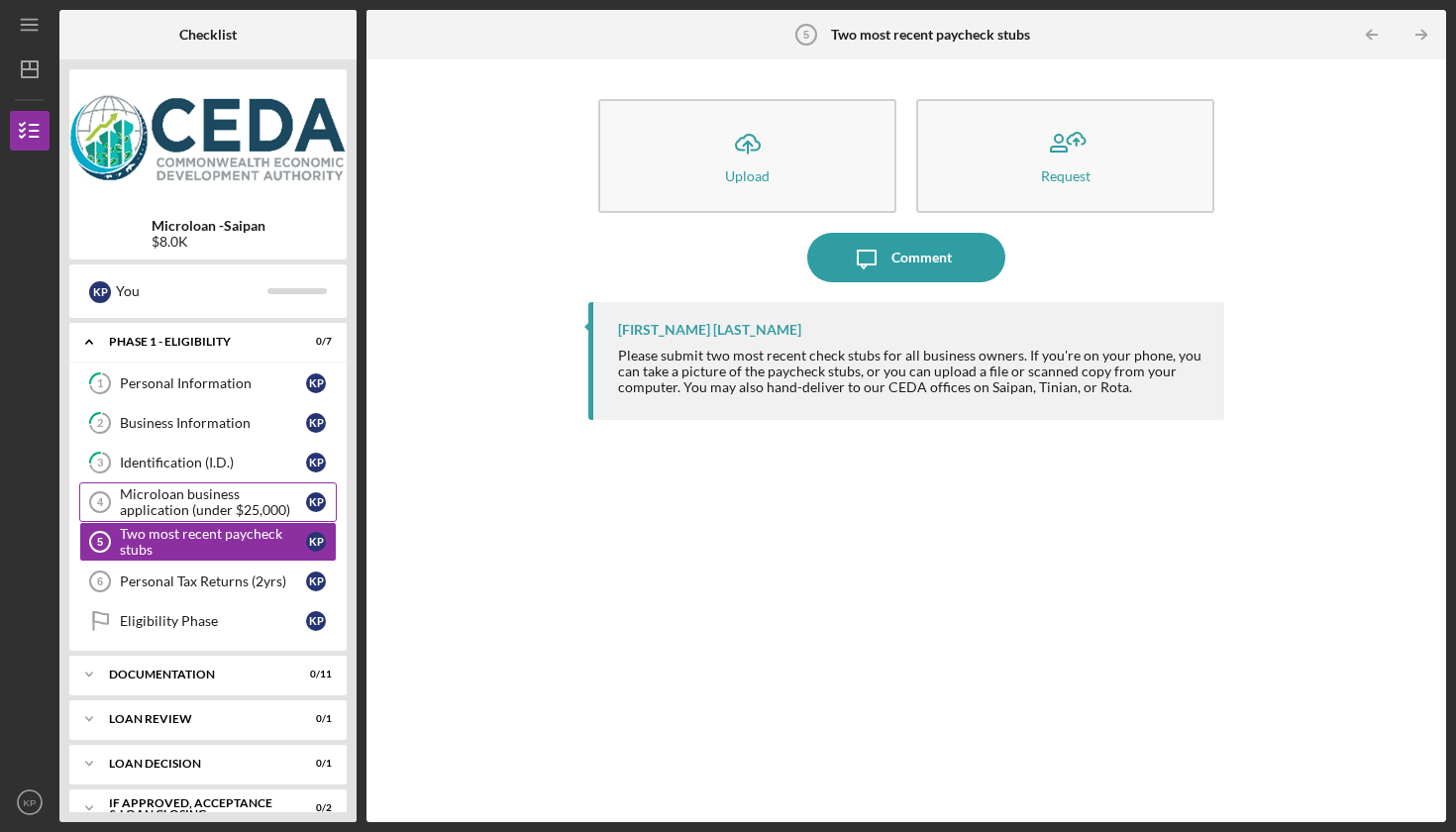 click on "Microloan business application (under $25,000)" at bounding box center (213, 502) 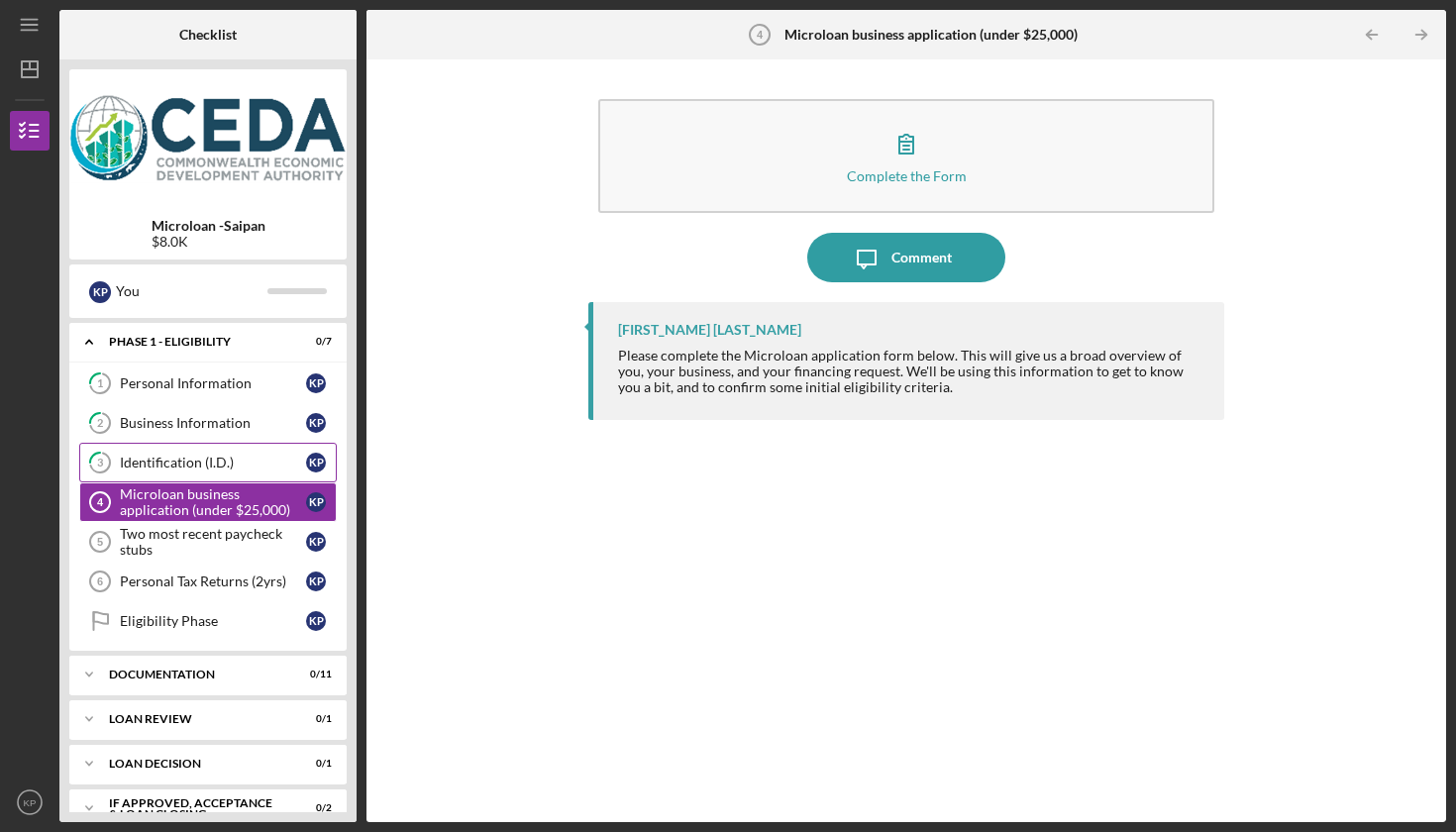 click on "Identification (I.D.)" at bounding box center (213, 463) 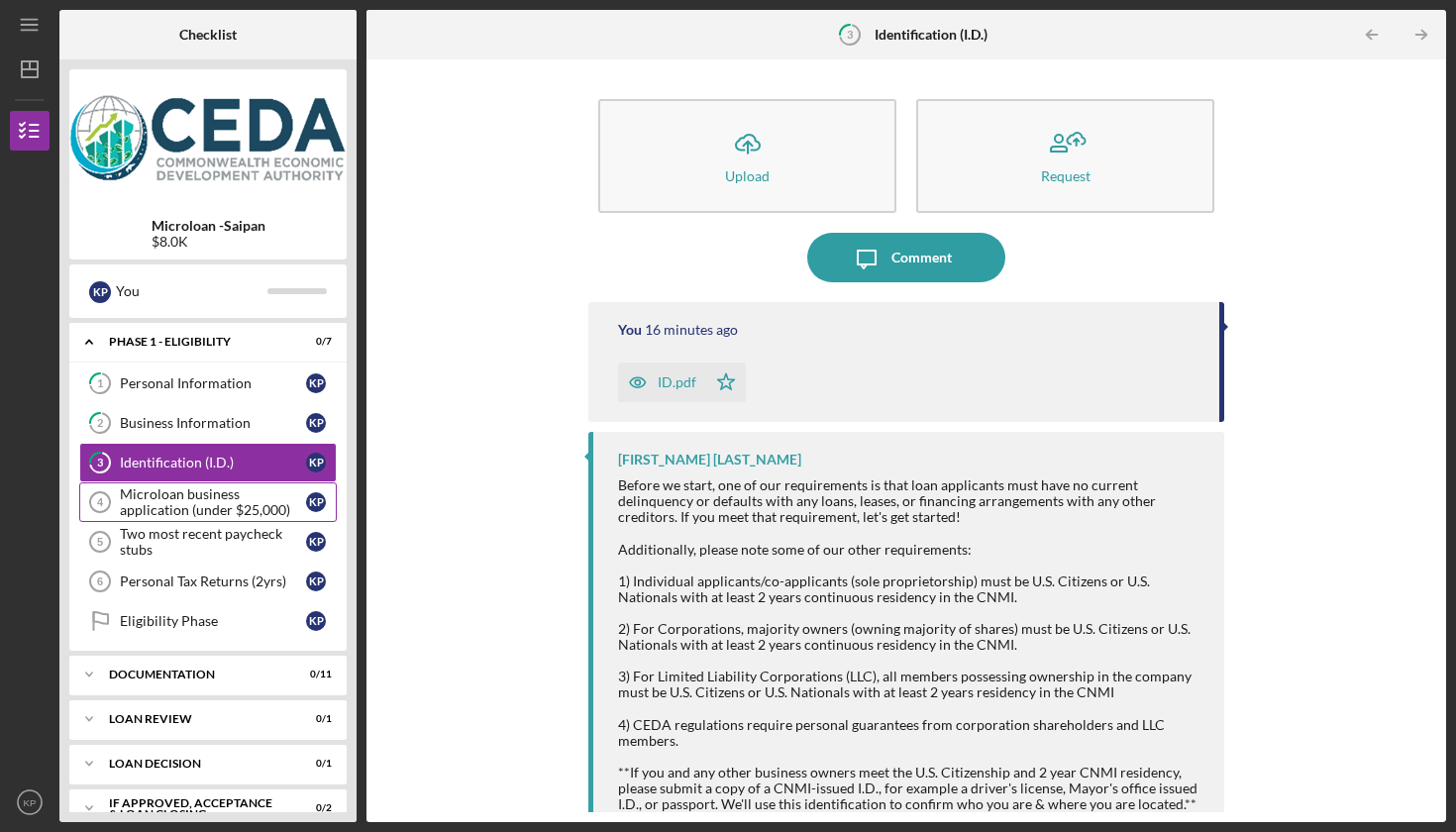 click on "Microloan business application (under $25,000)" at bounding box center [213, 502] 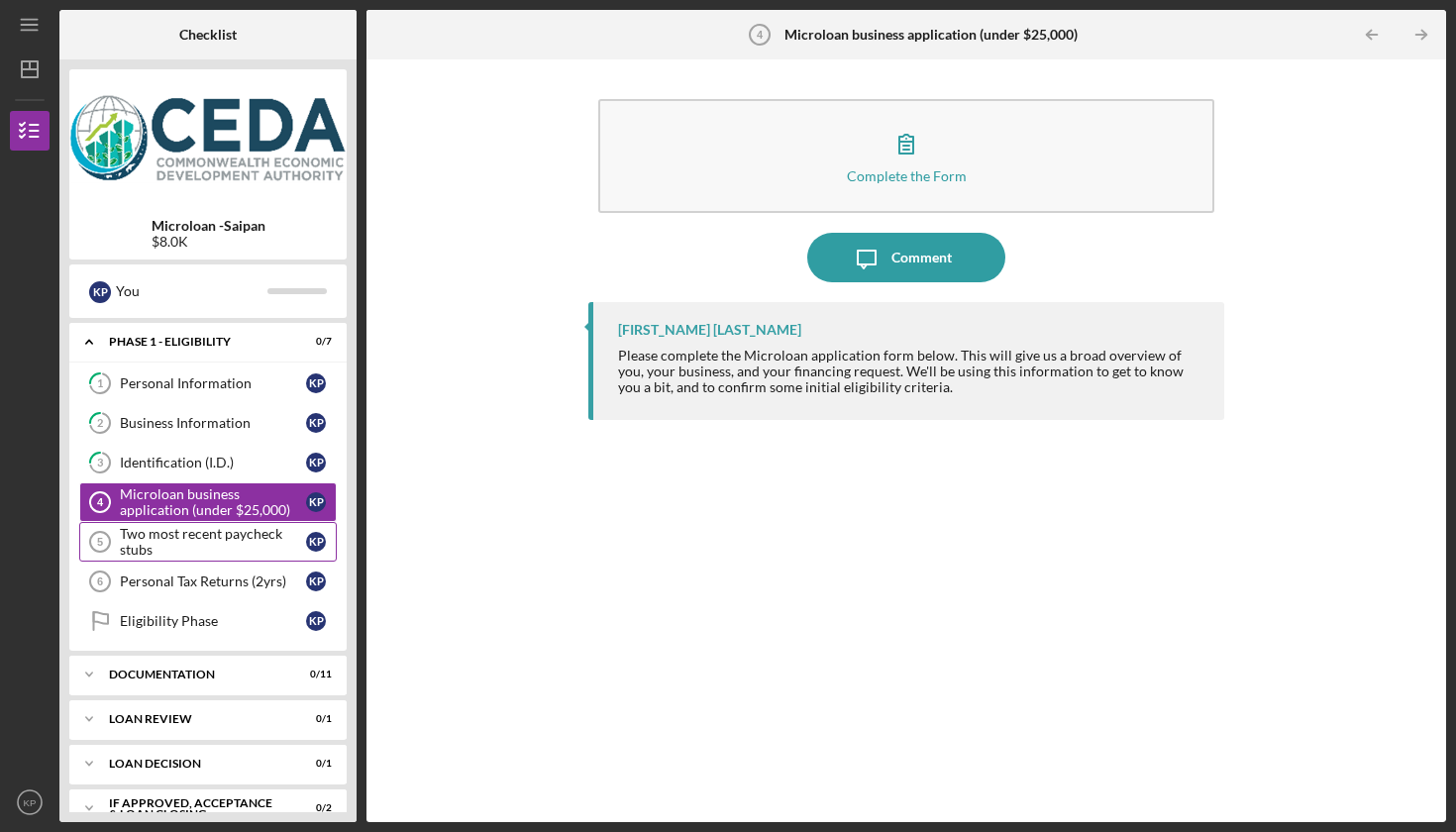 click on "Two most recent paycheck stubs" at bounding box center (213, 542) 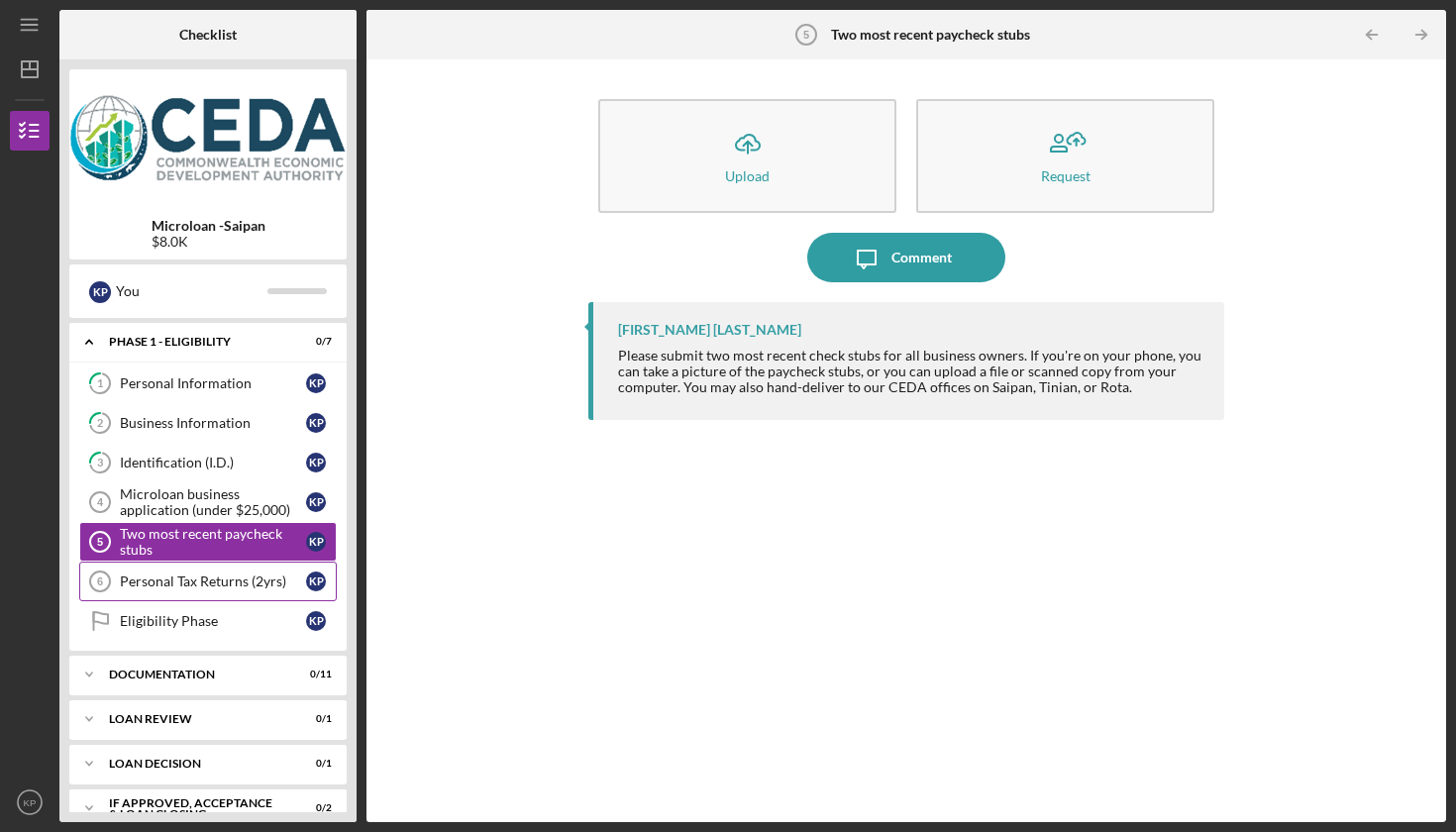 click on "Personal Tax Returns (2yrs)" at bounding box center [213, 581] 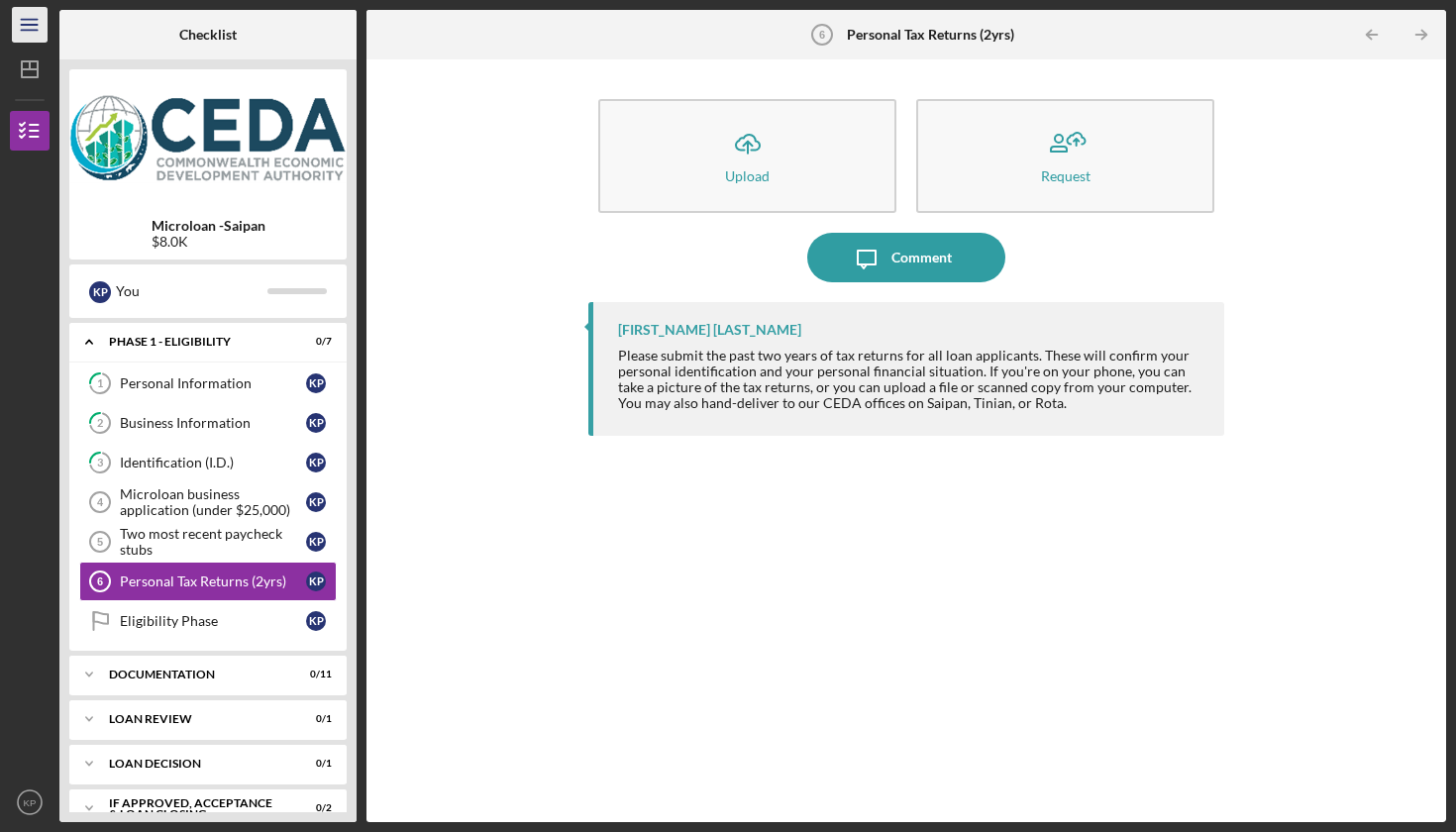 click on "Icon/Menu" 